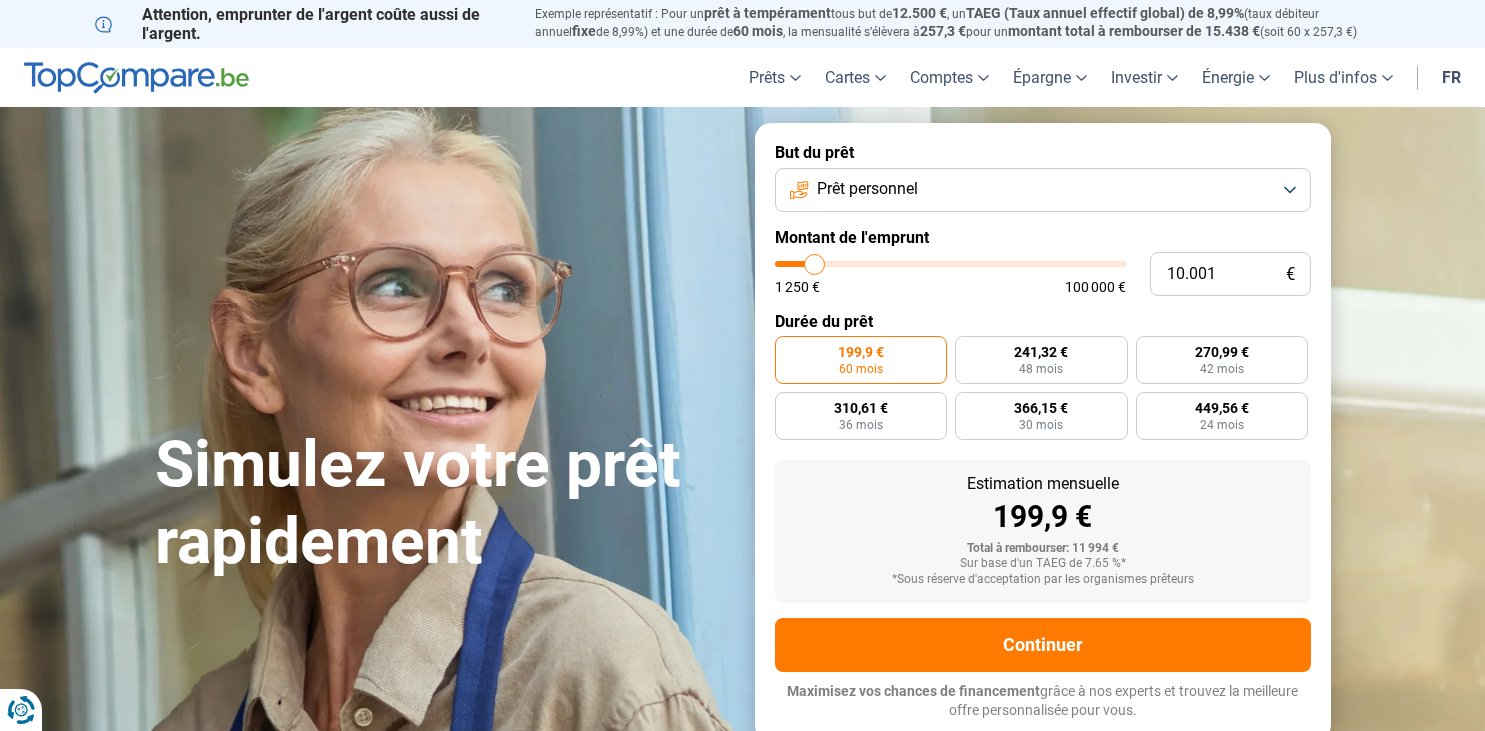 scroll, scrollTop: 0, scrollLeft: 0, axis: both 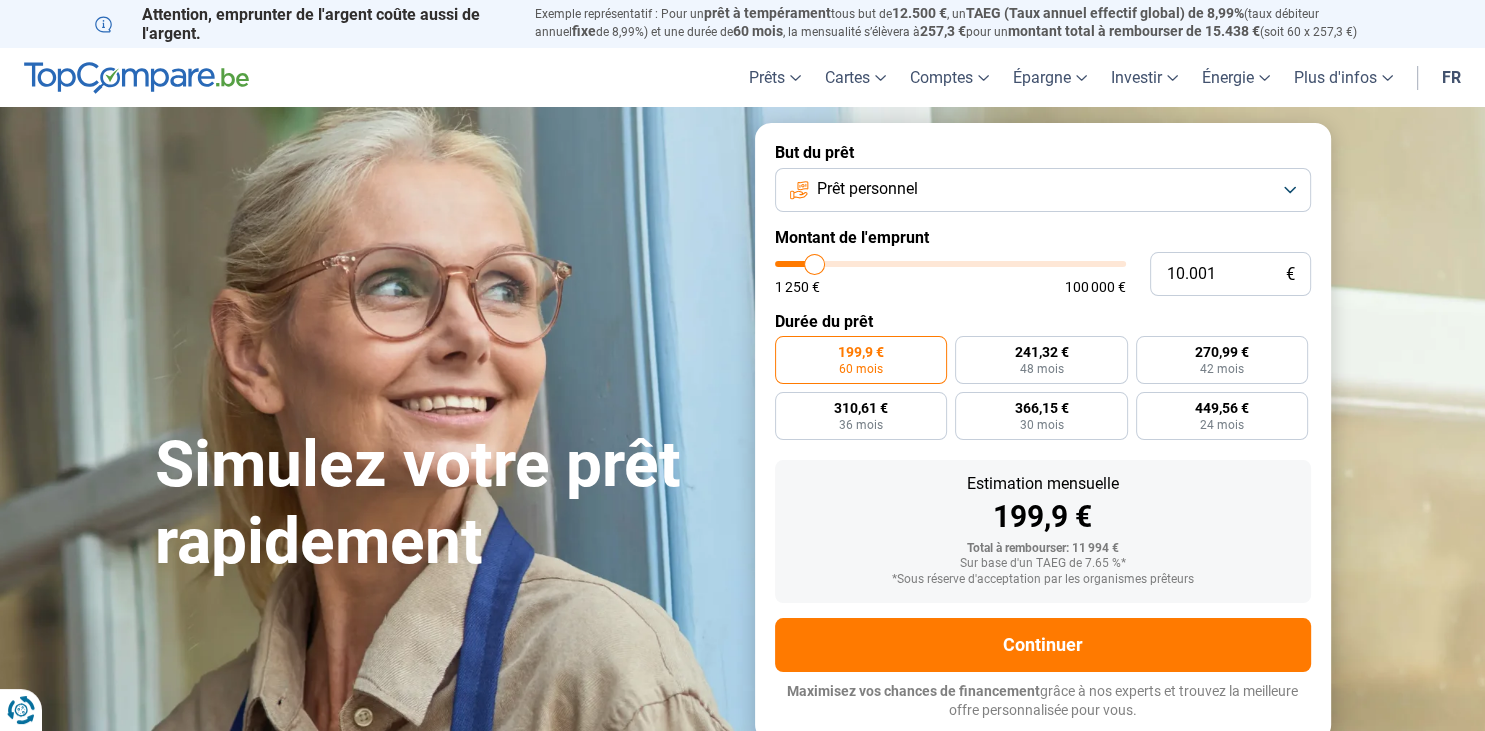 type on "9.750" 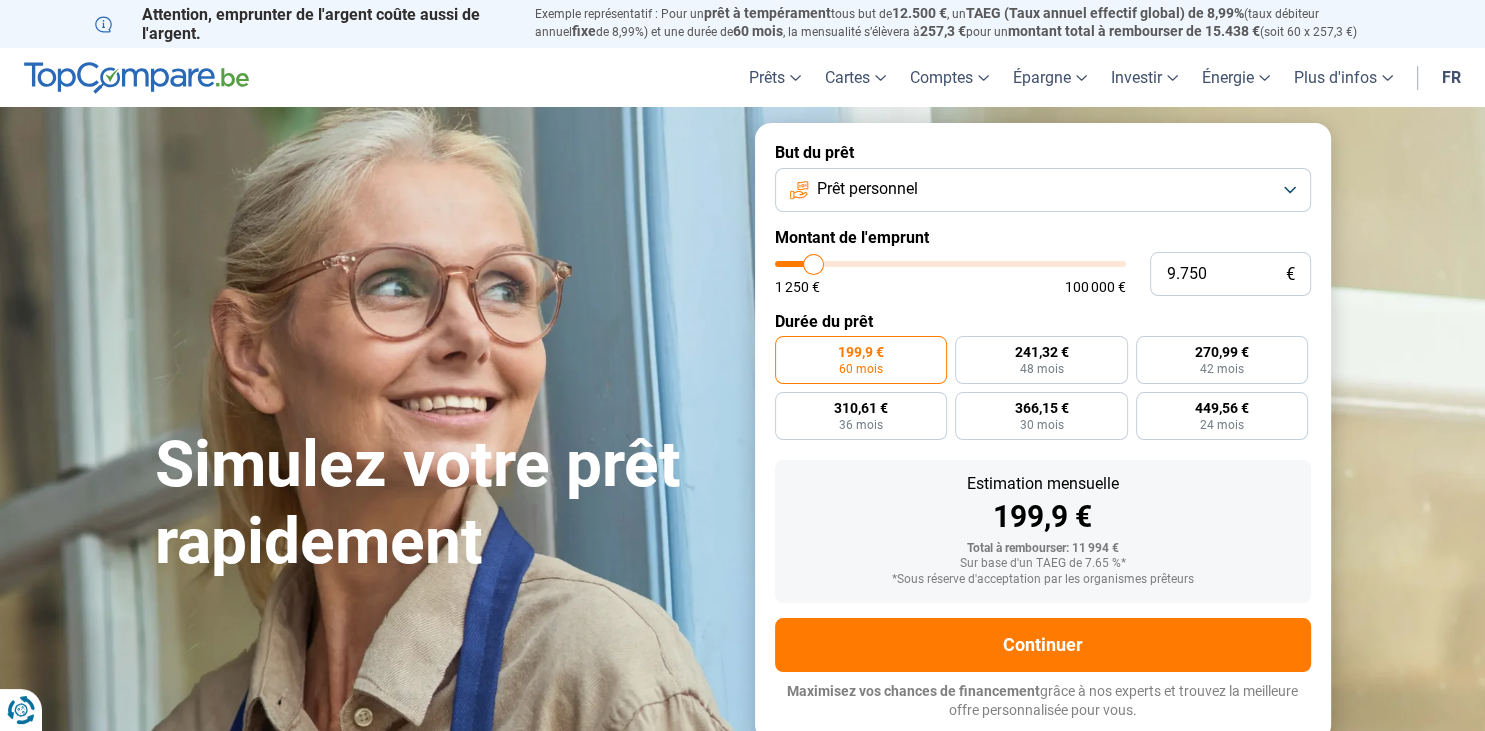 type on "10.000" 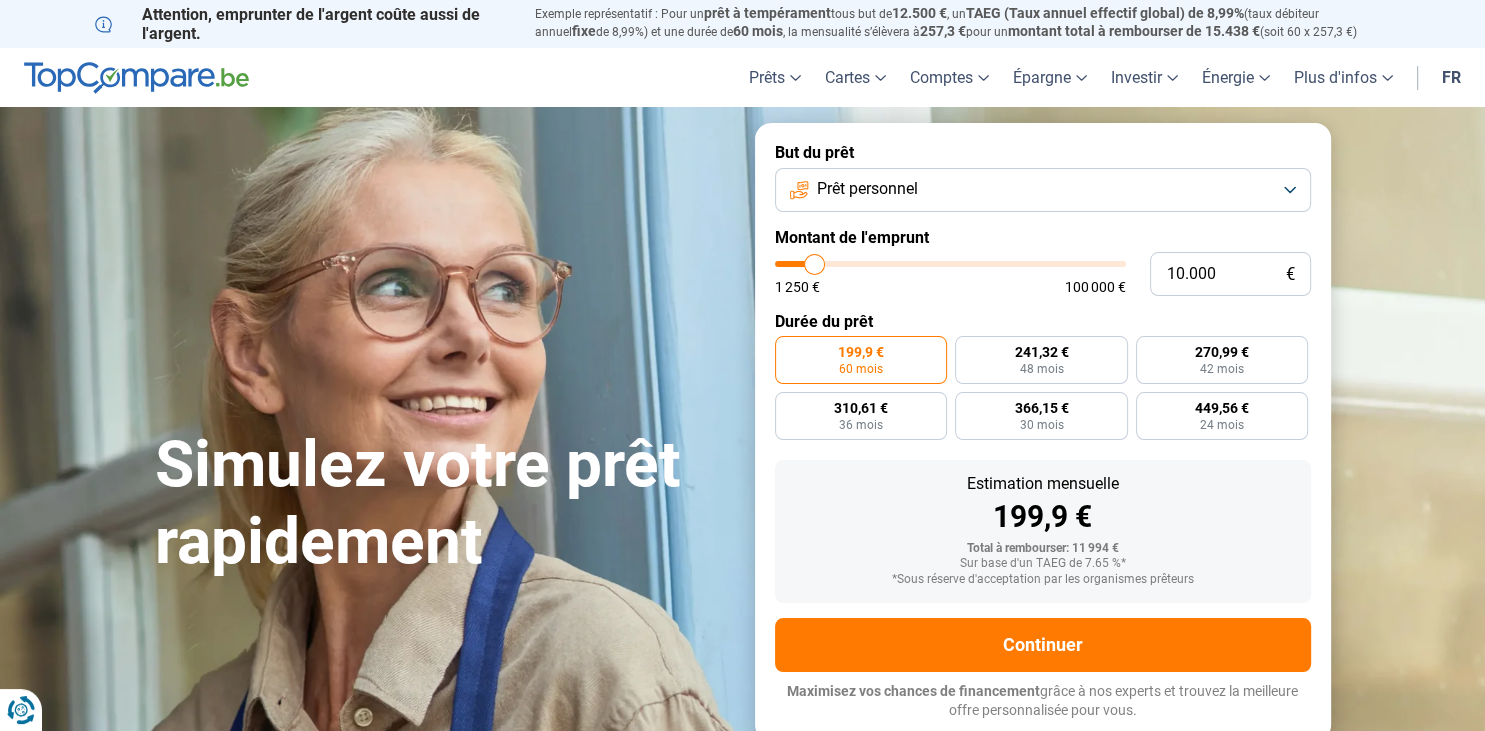 type on "10.250" 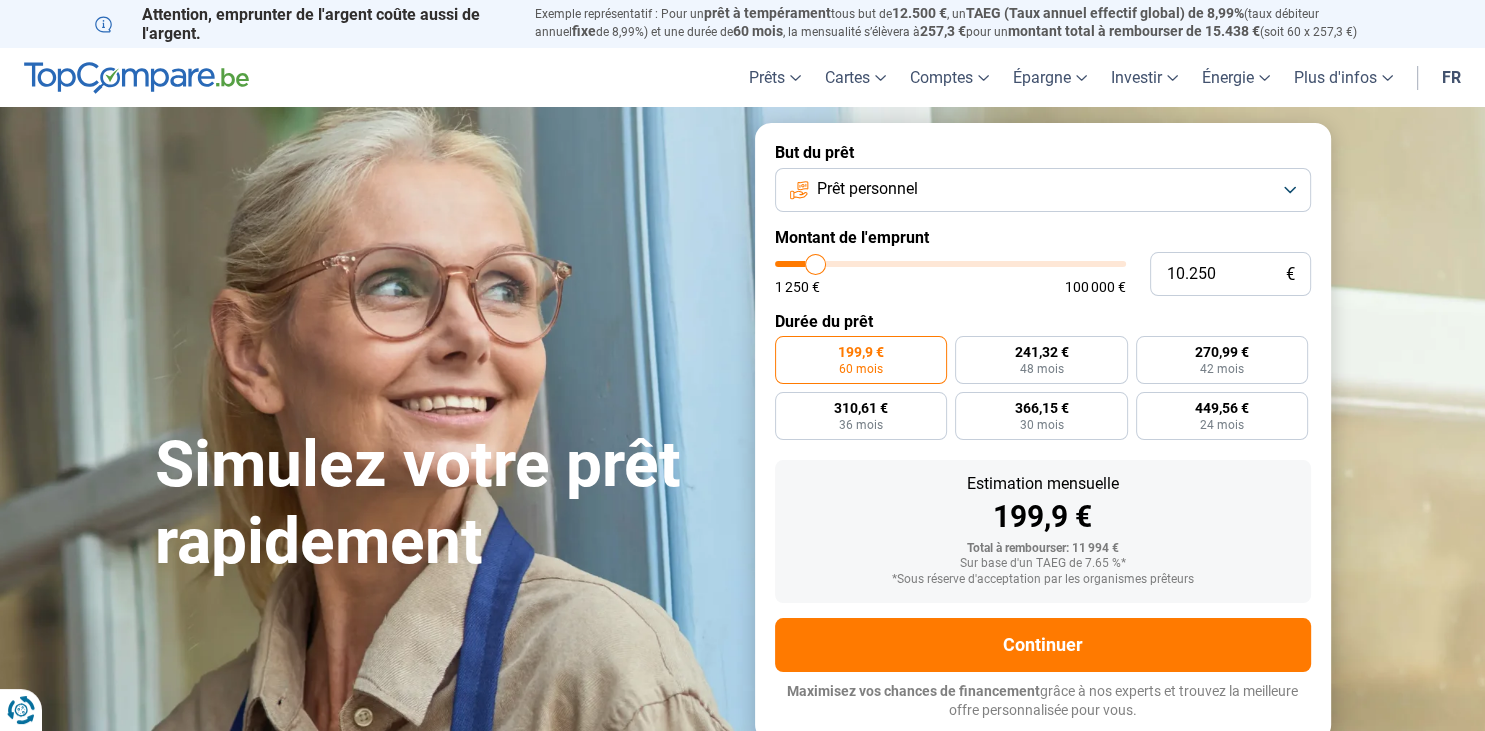 type on "10.500" 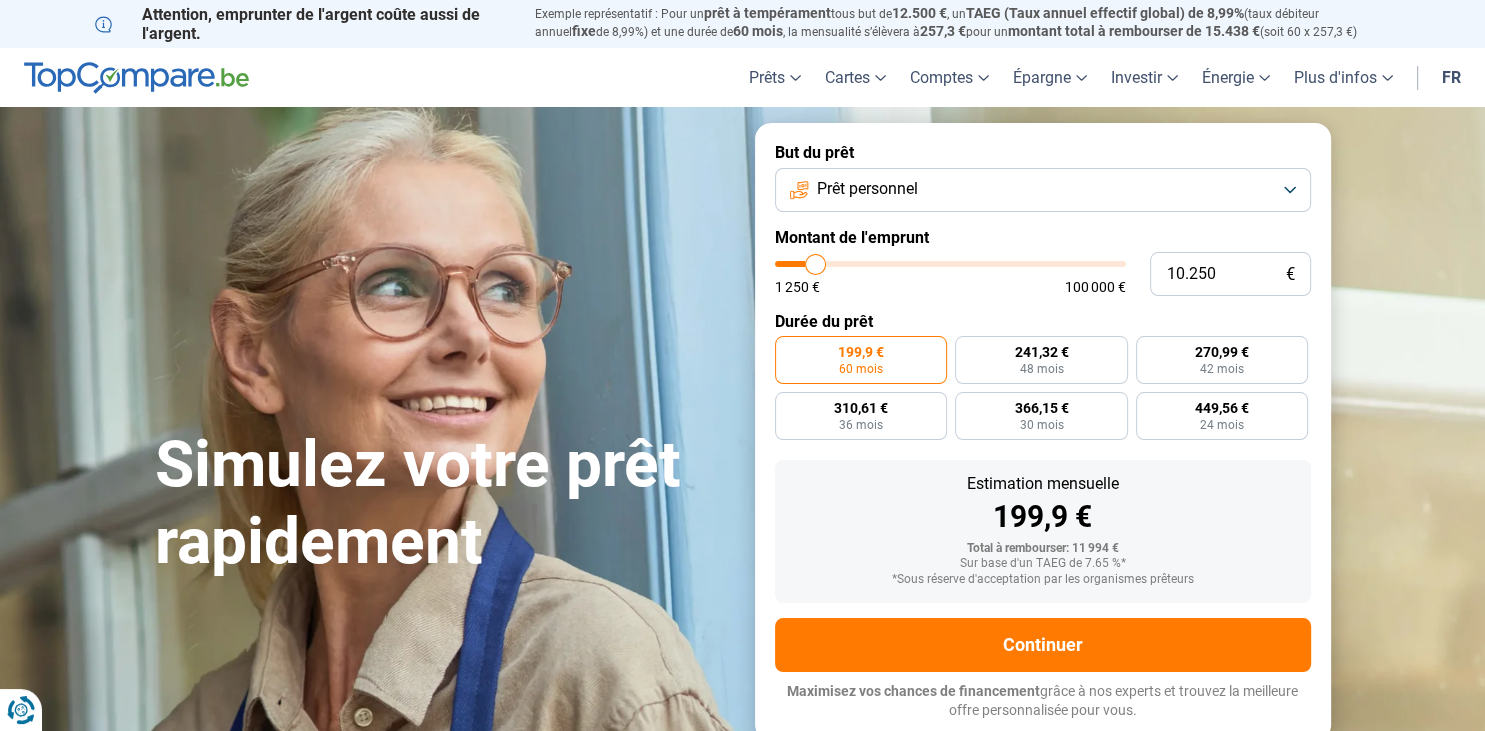 type on "10500" 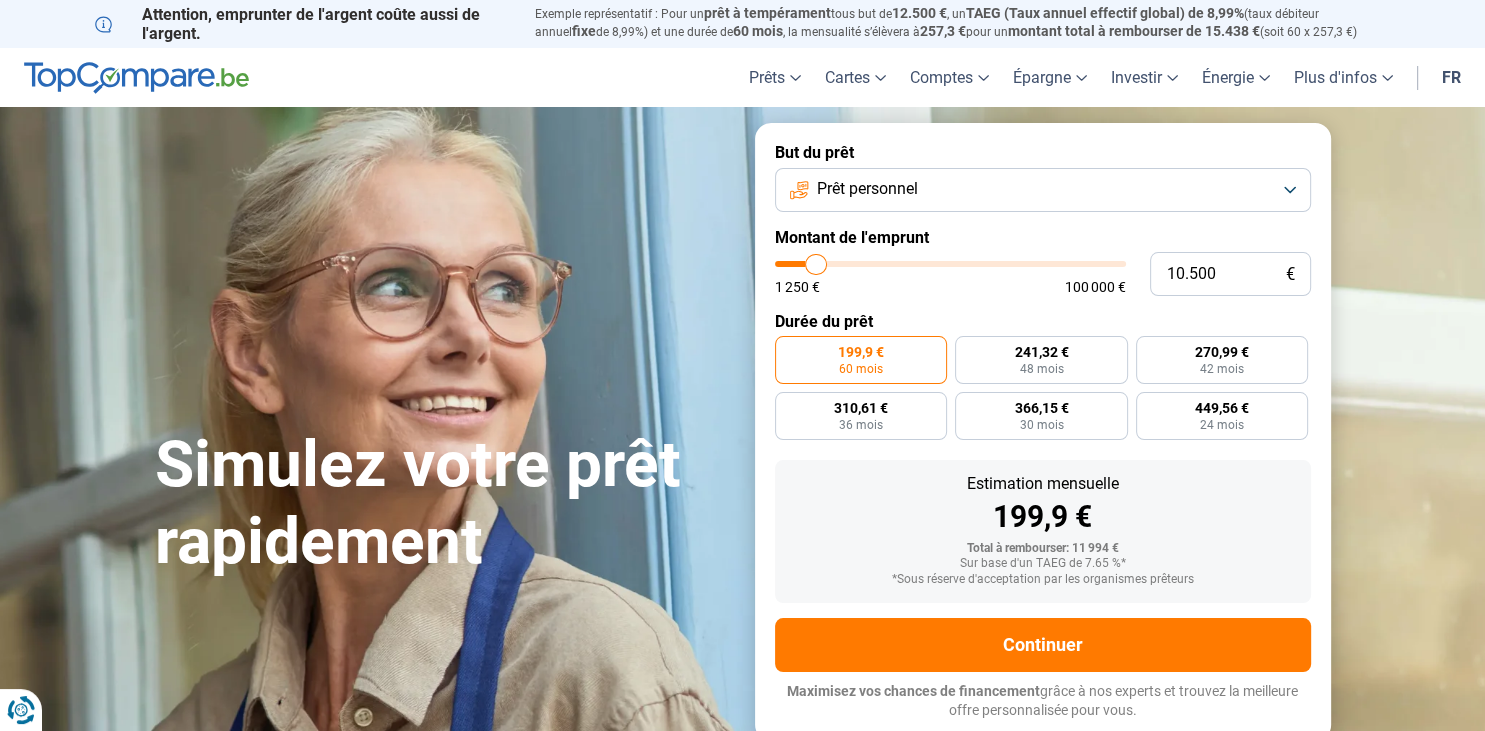 type on "10.750" 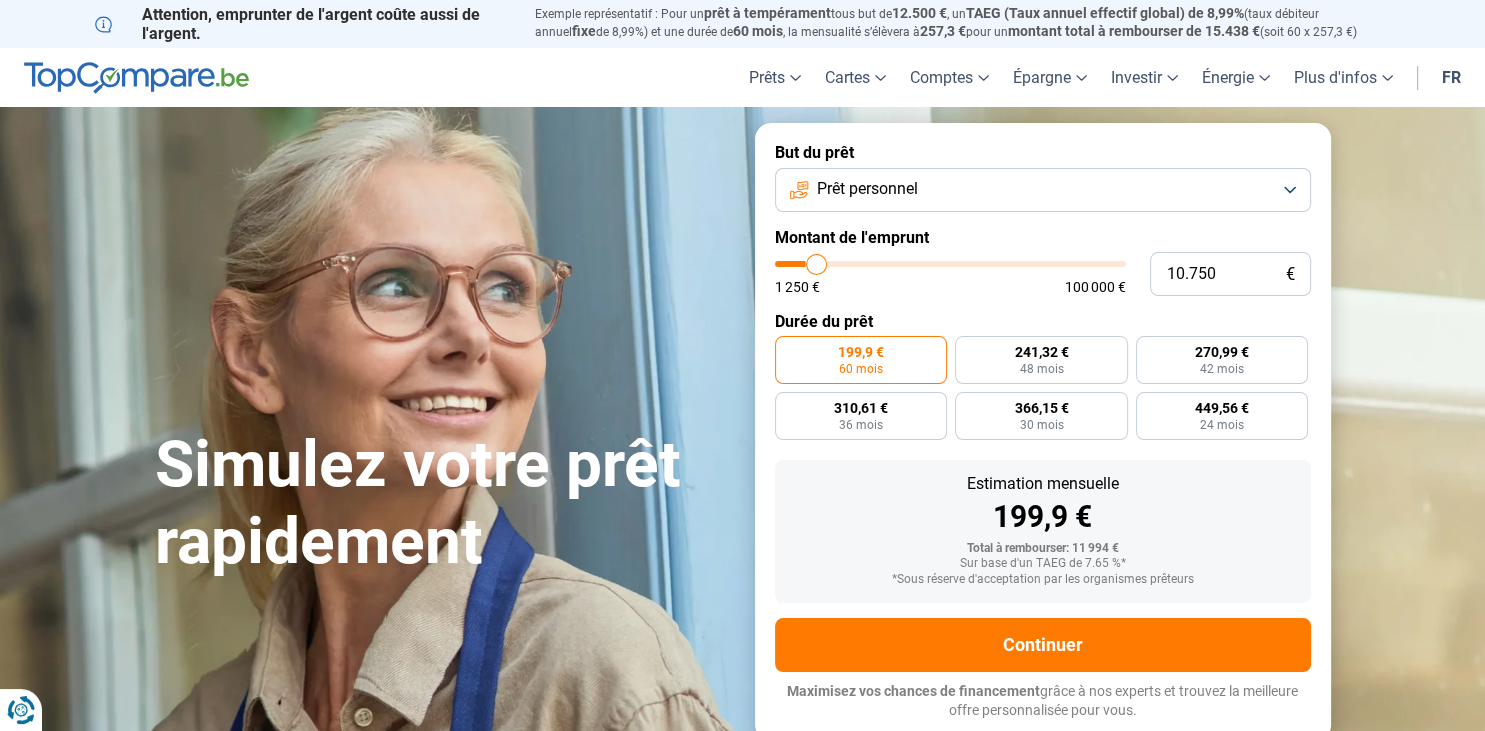 type on "11.000" 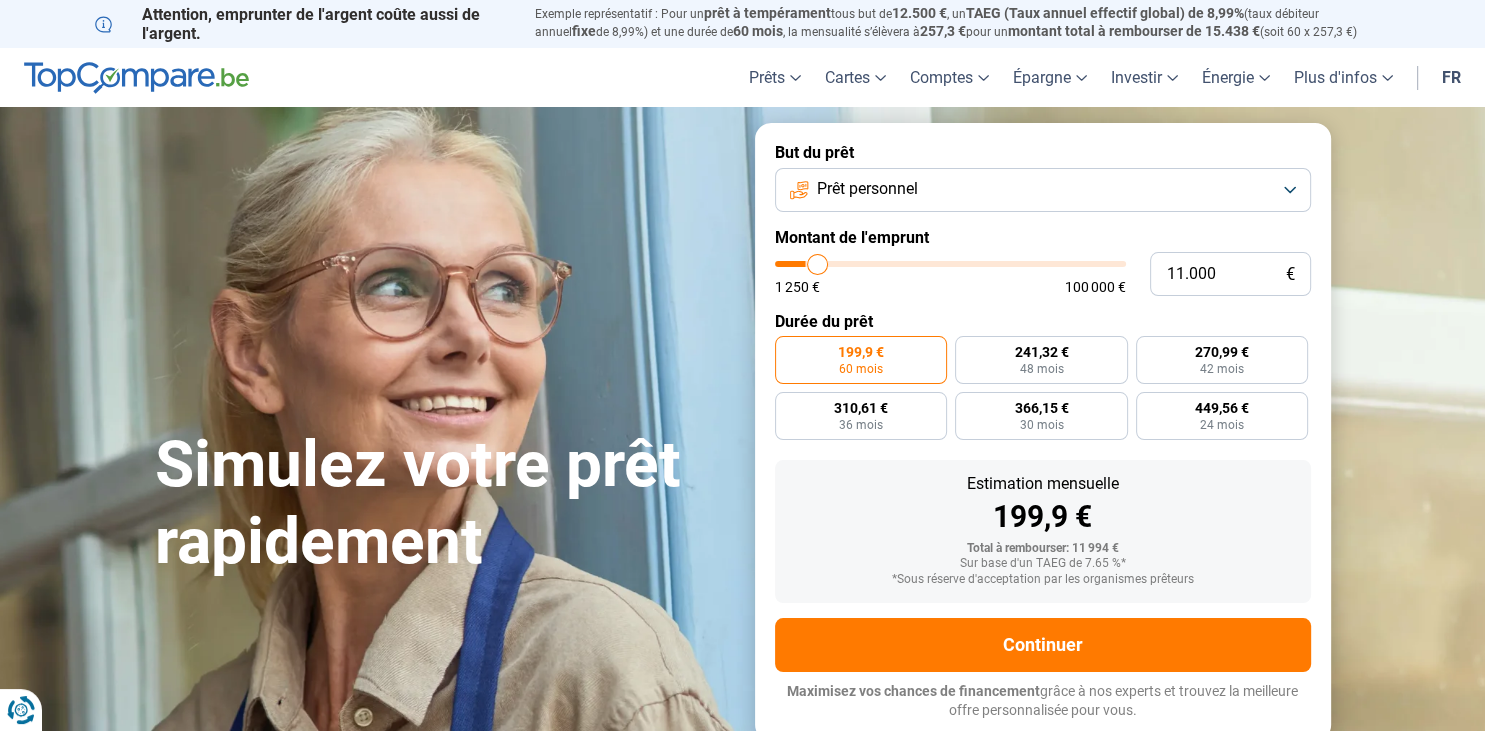 type on "11.250" 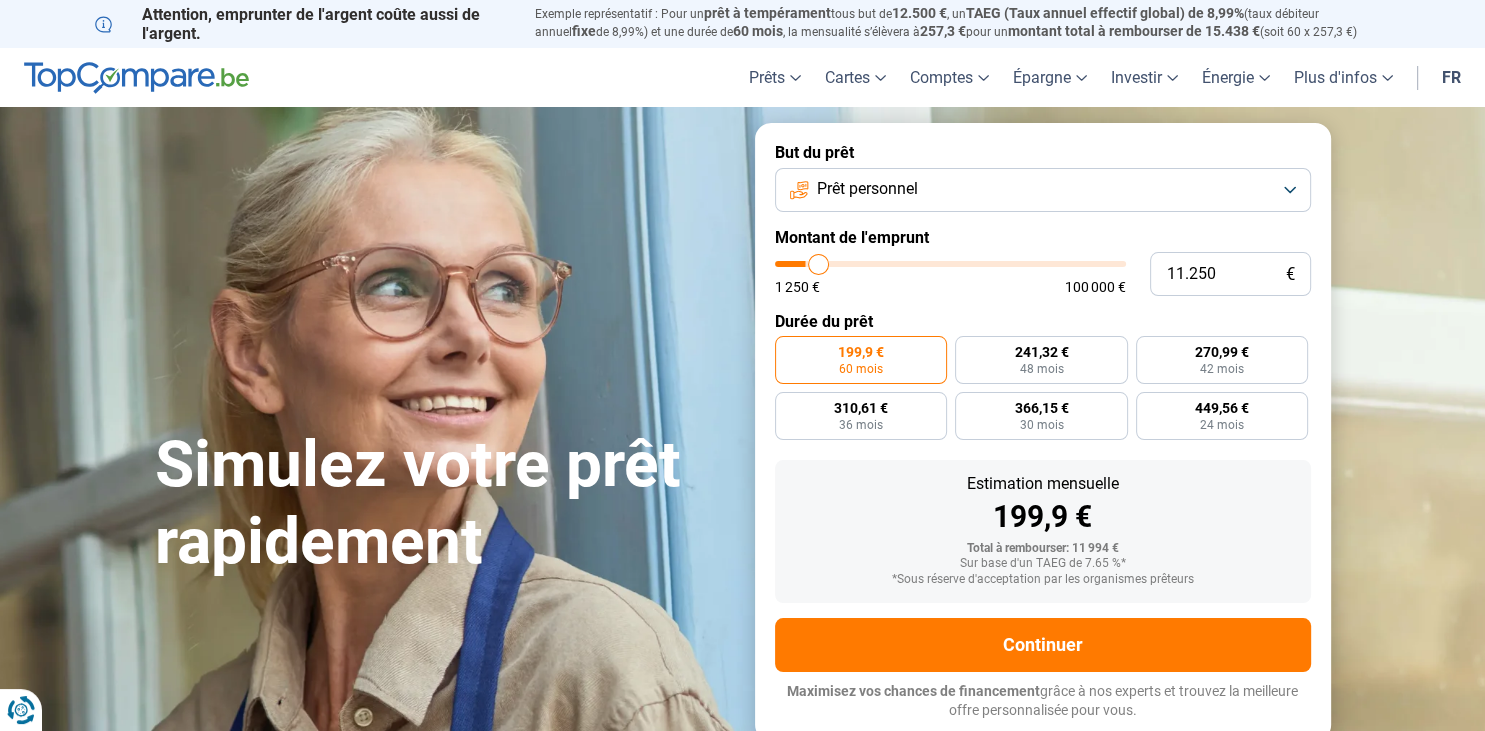 type on "11.750" 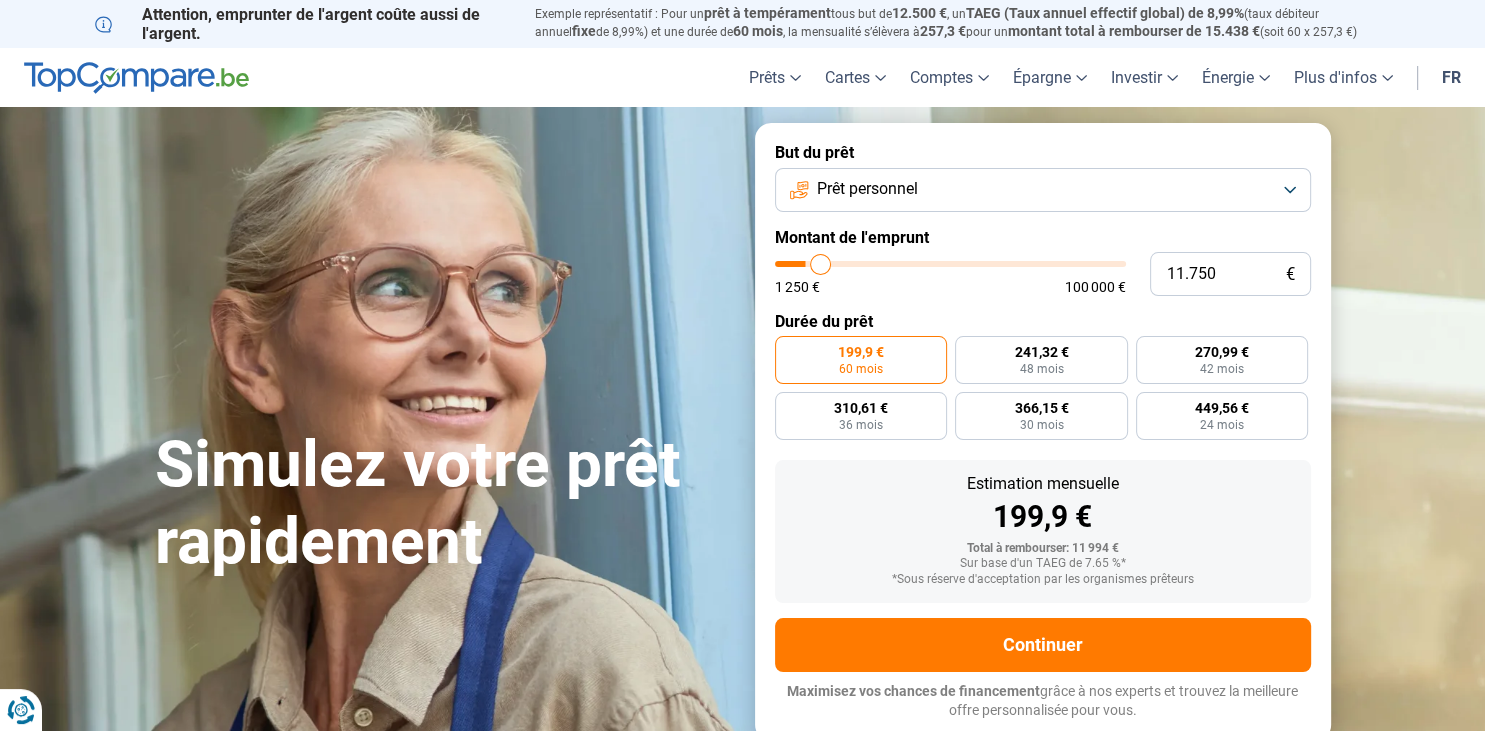 type on "12.000" 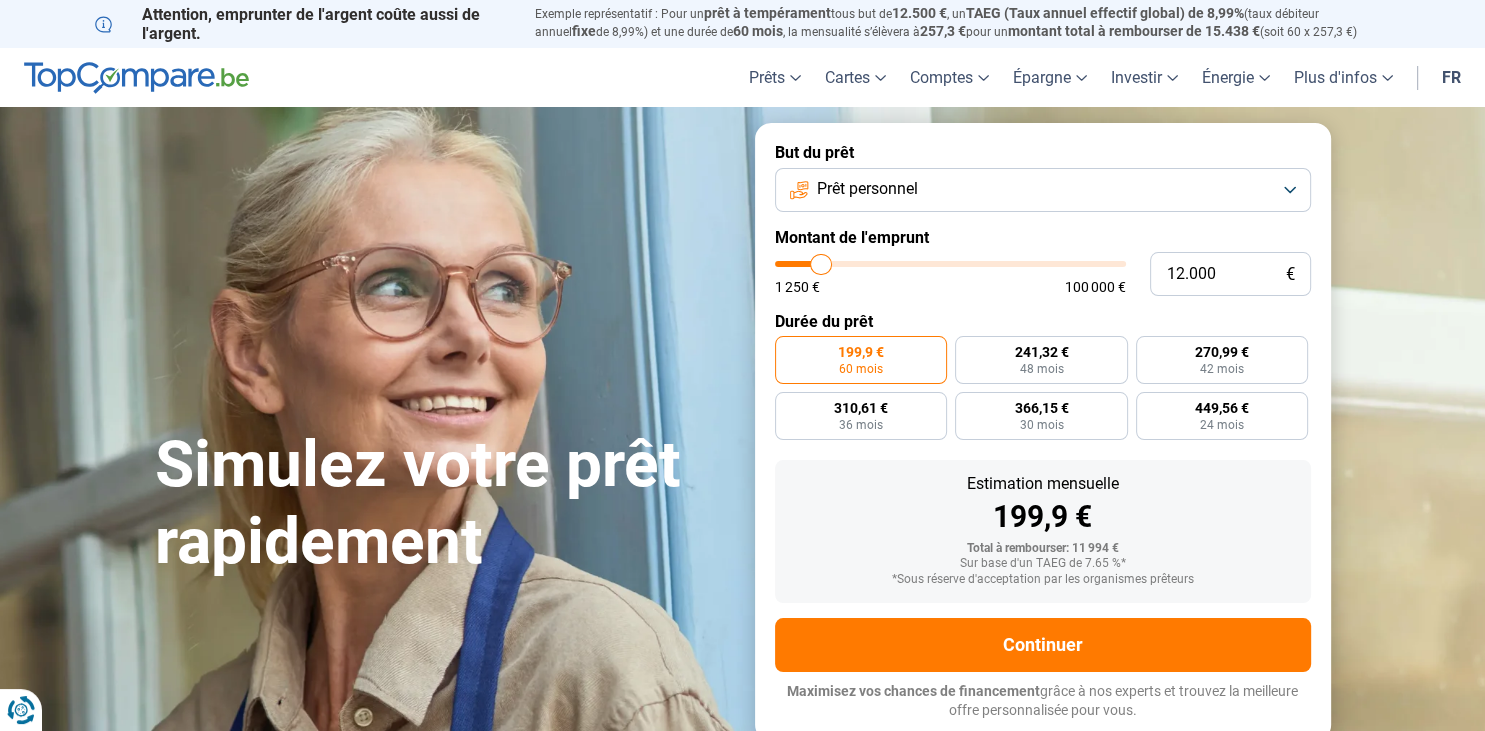 type on "12.250" 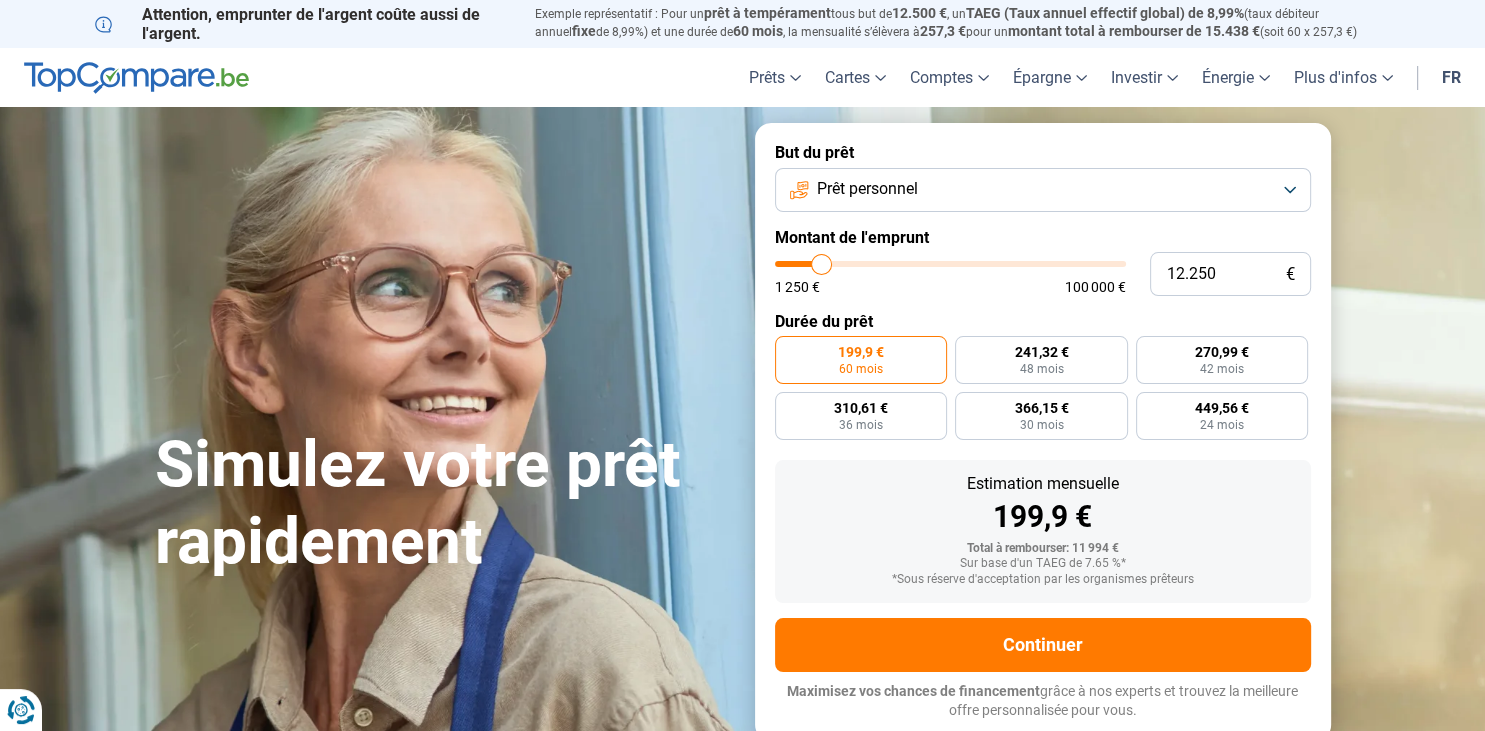 type on "12.750" 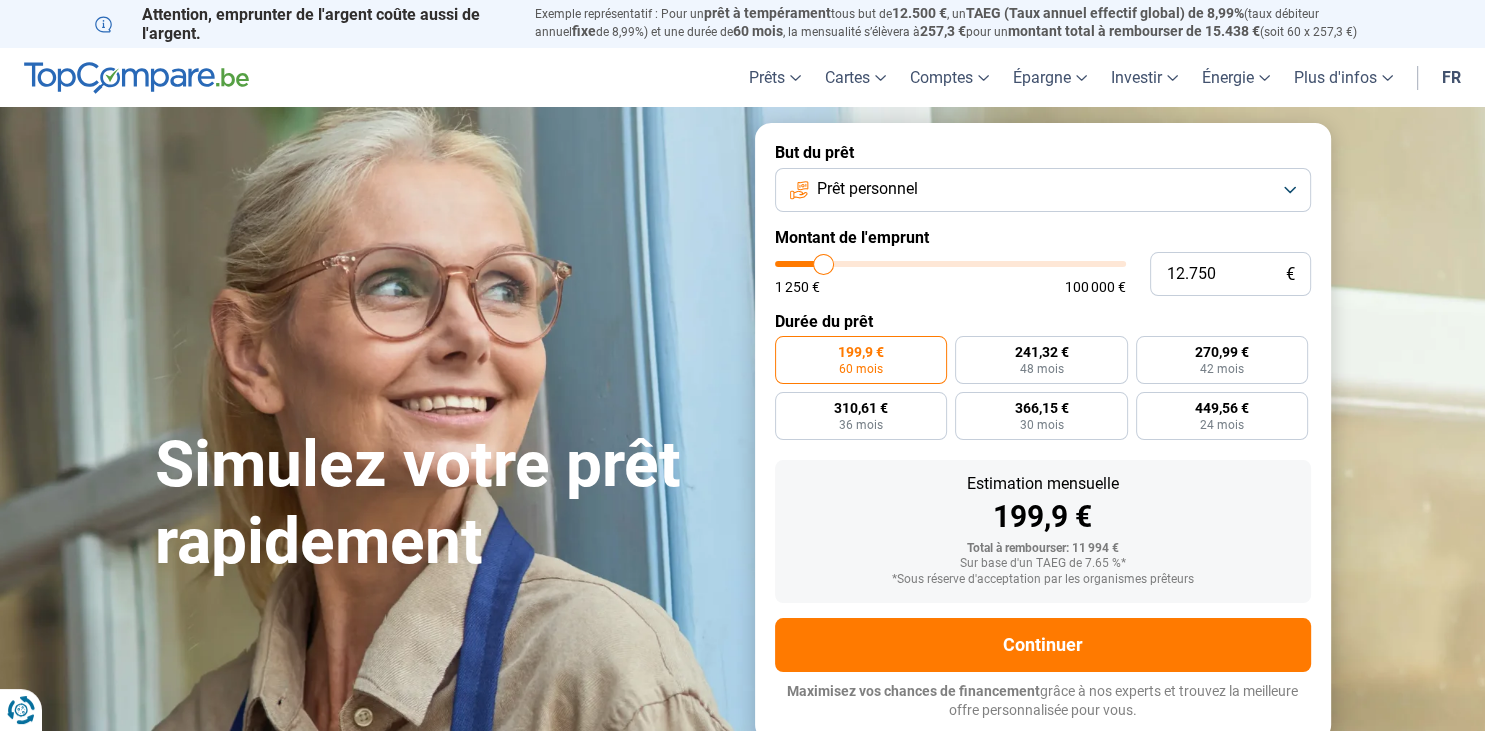 type on "13.000" 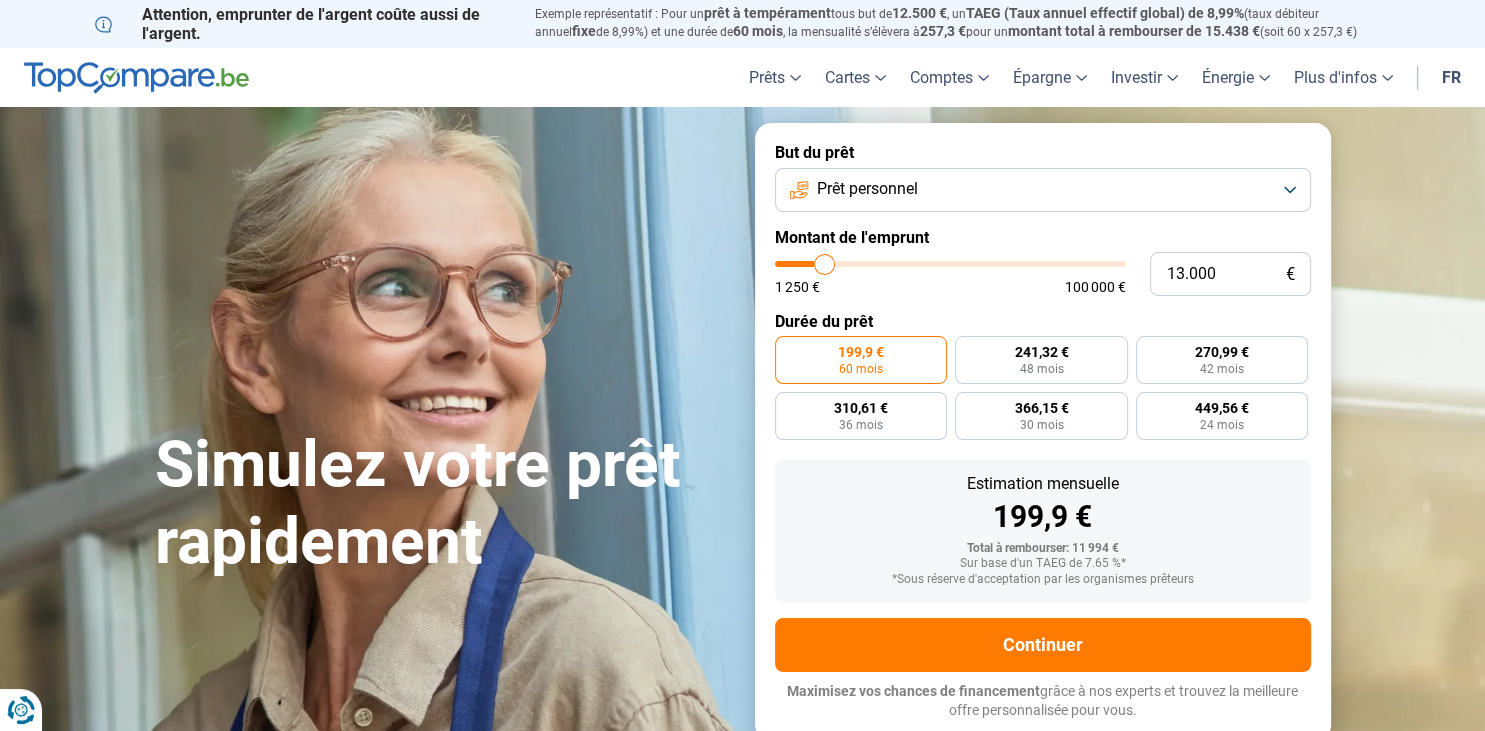 type on "13.500" 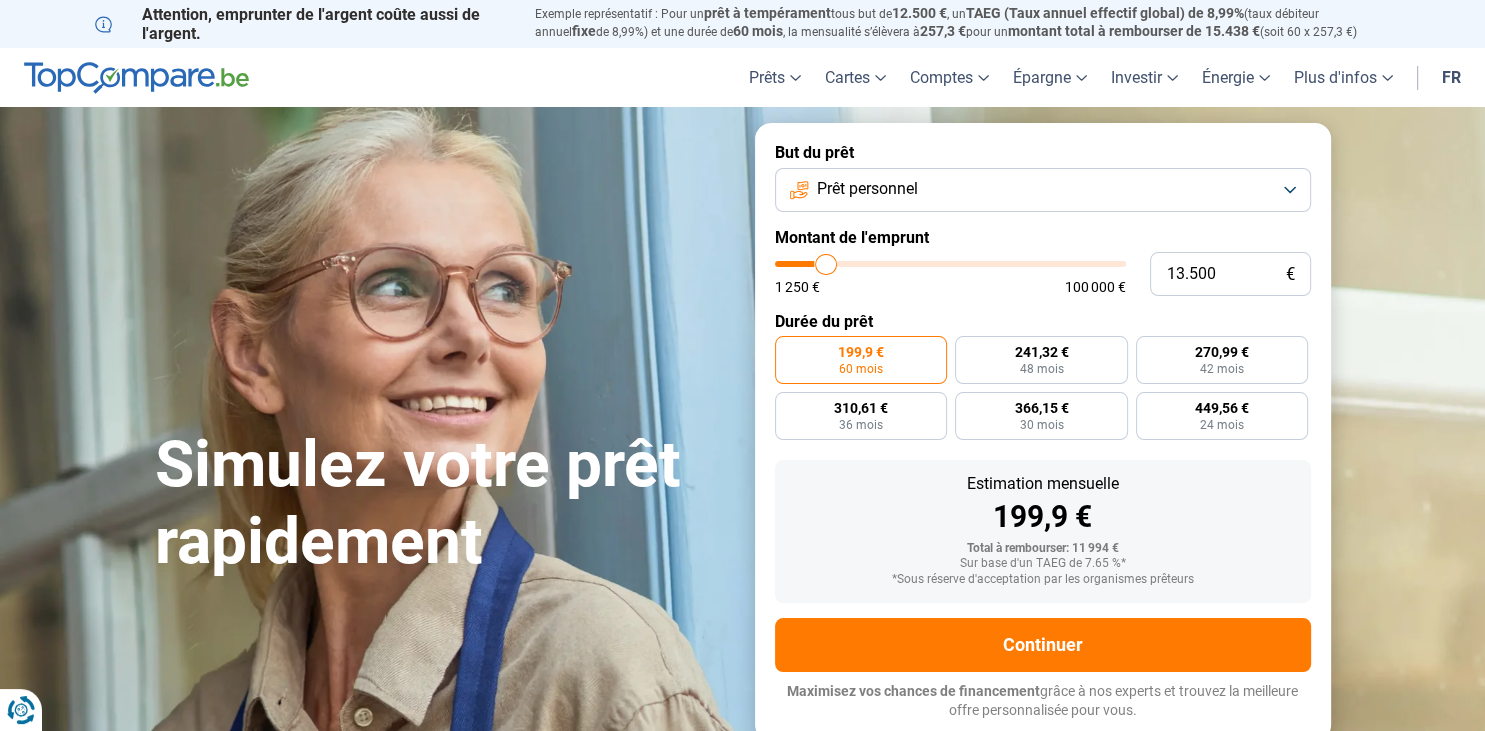 type on "13.750" 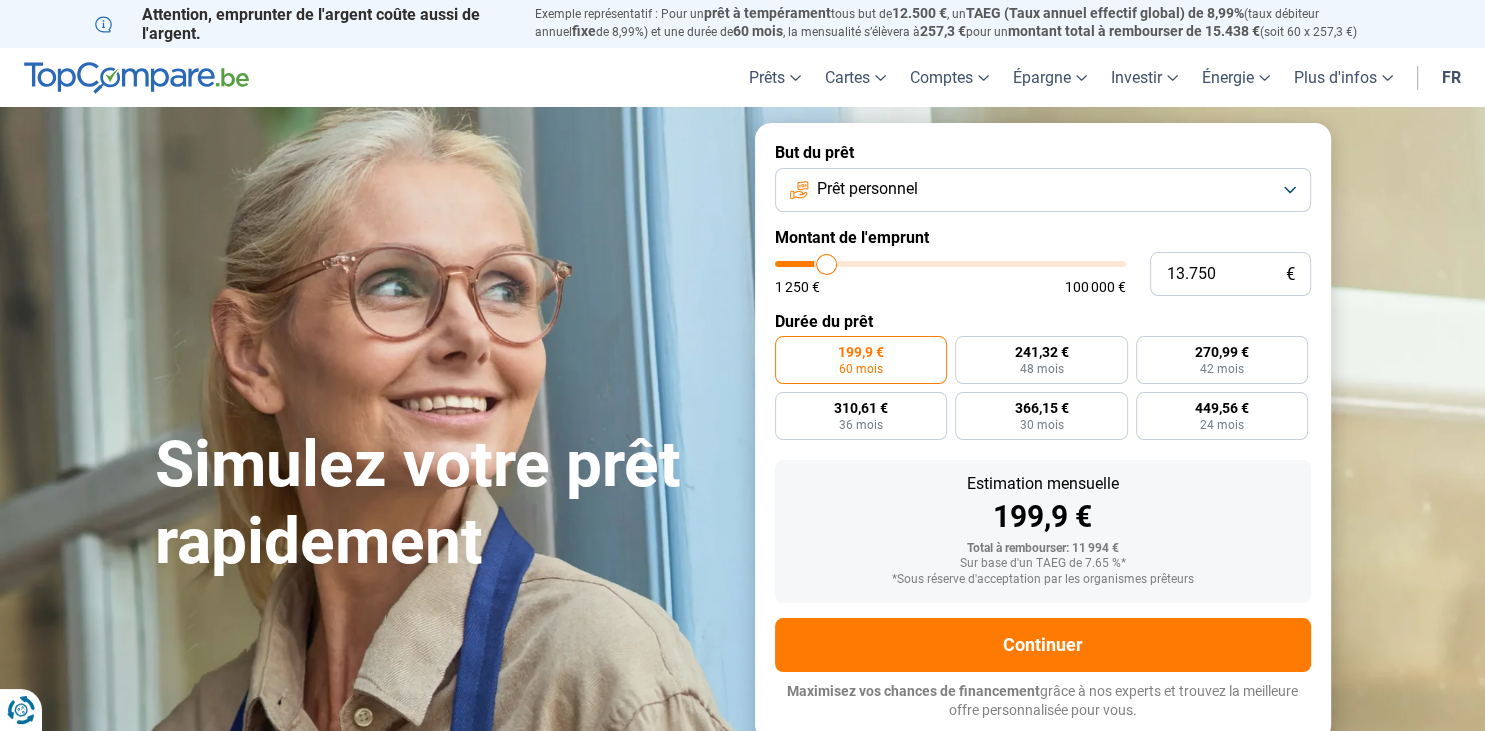 type on "14.250" 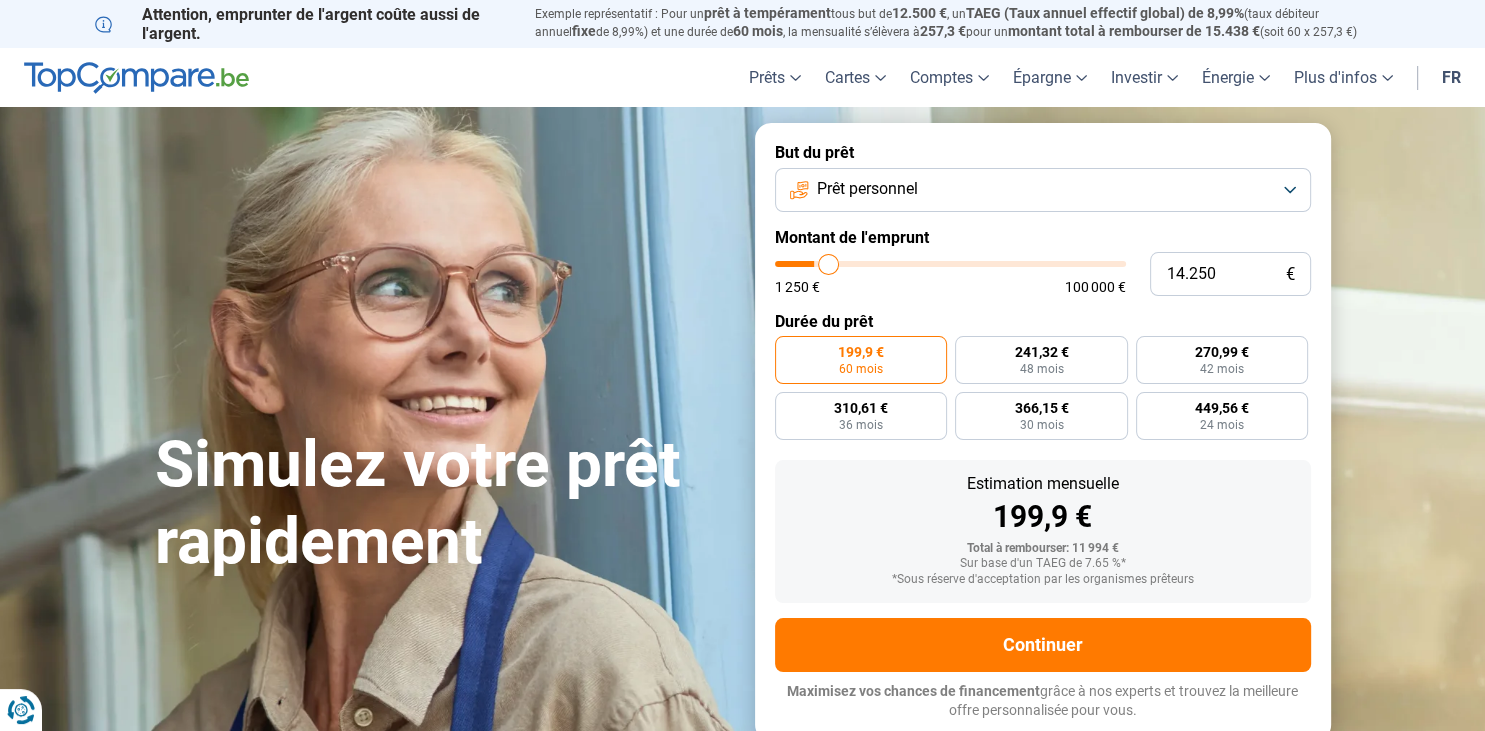 type on "14.500" 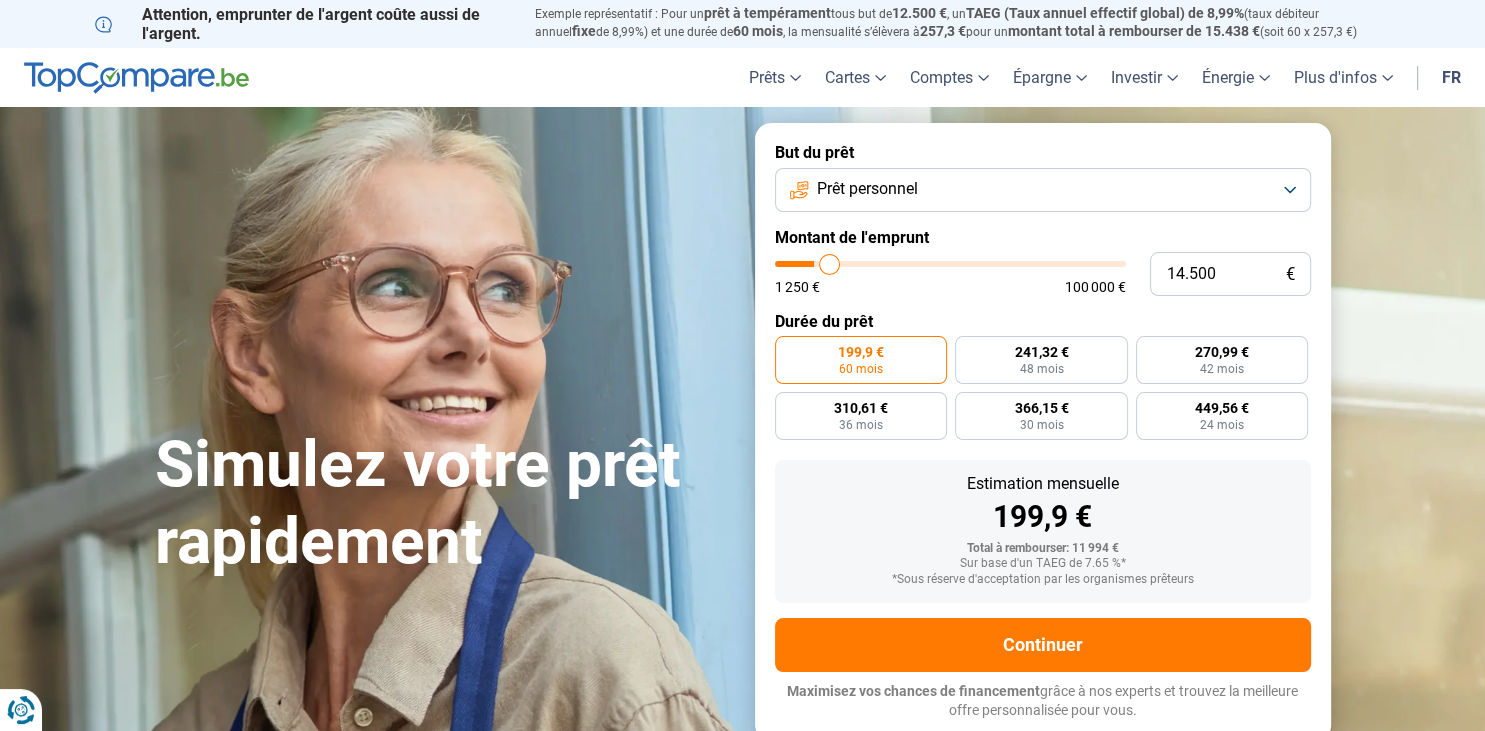 type on "14.750" 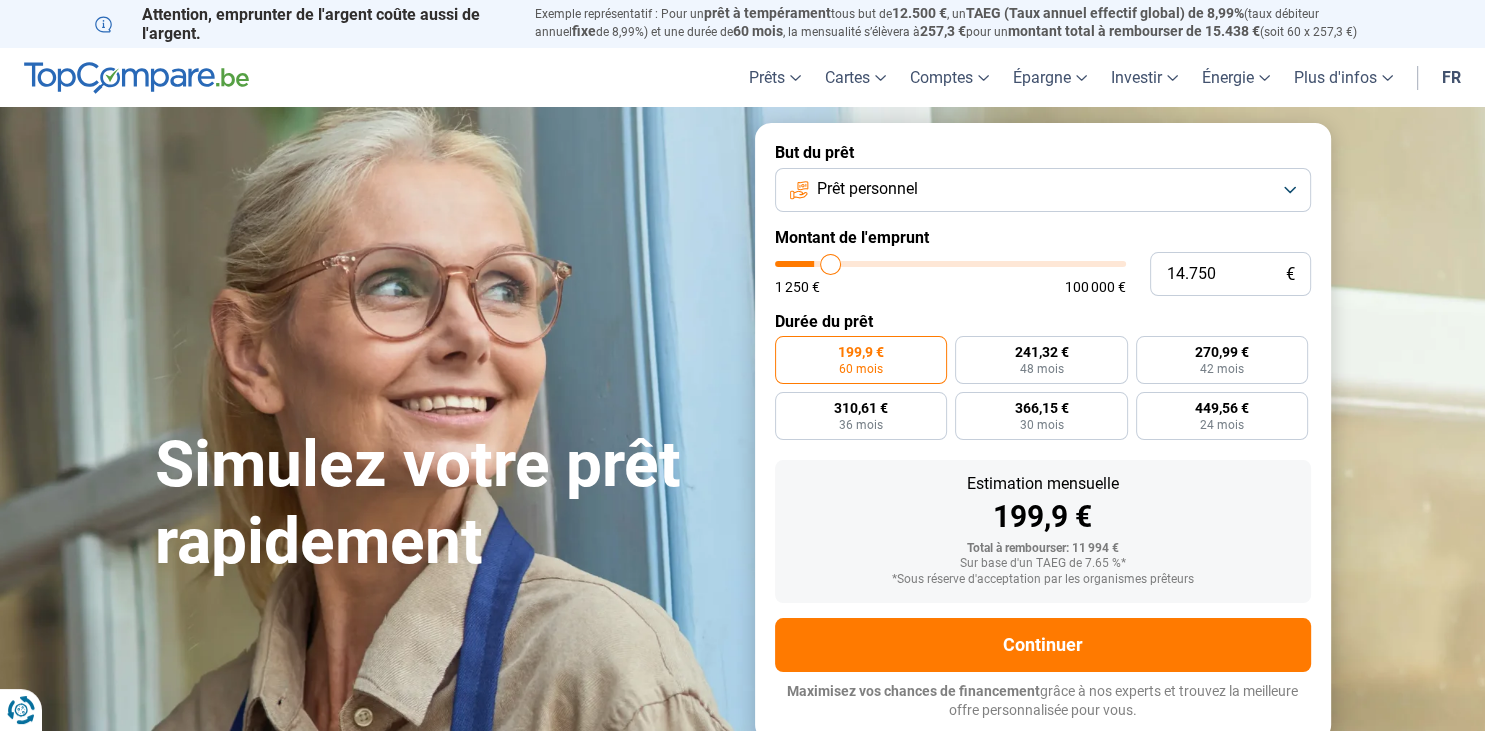 type on "15.000" 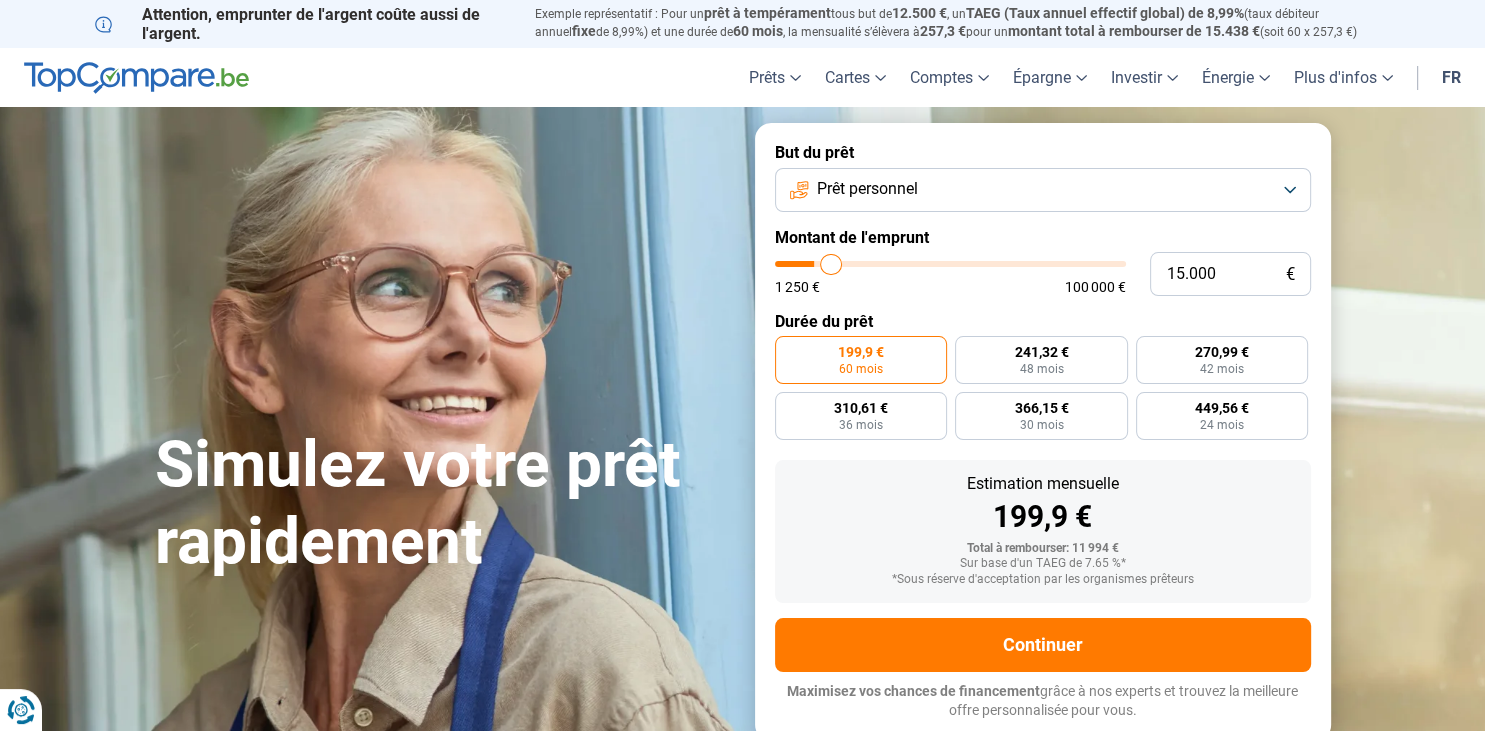 type on "15.250" 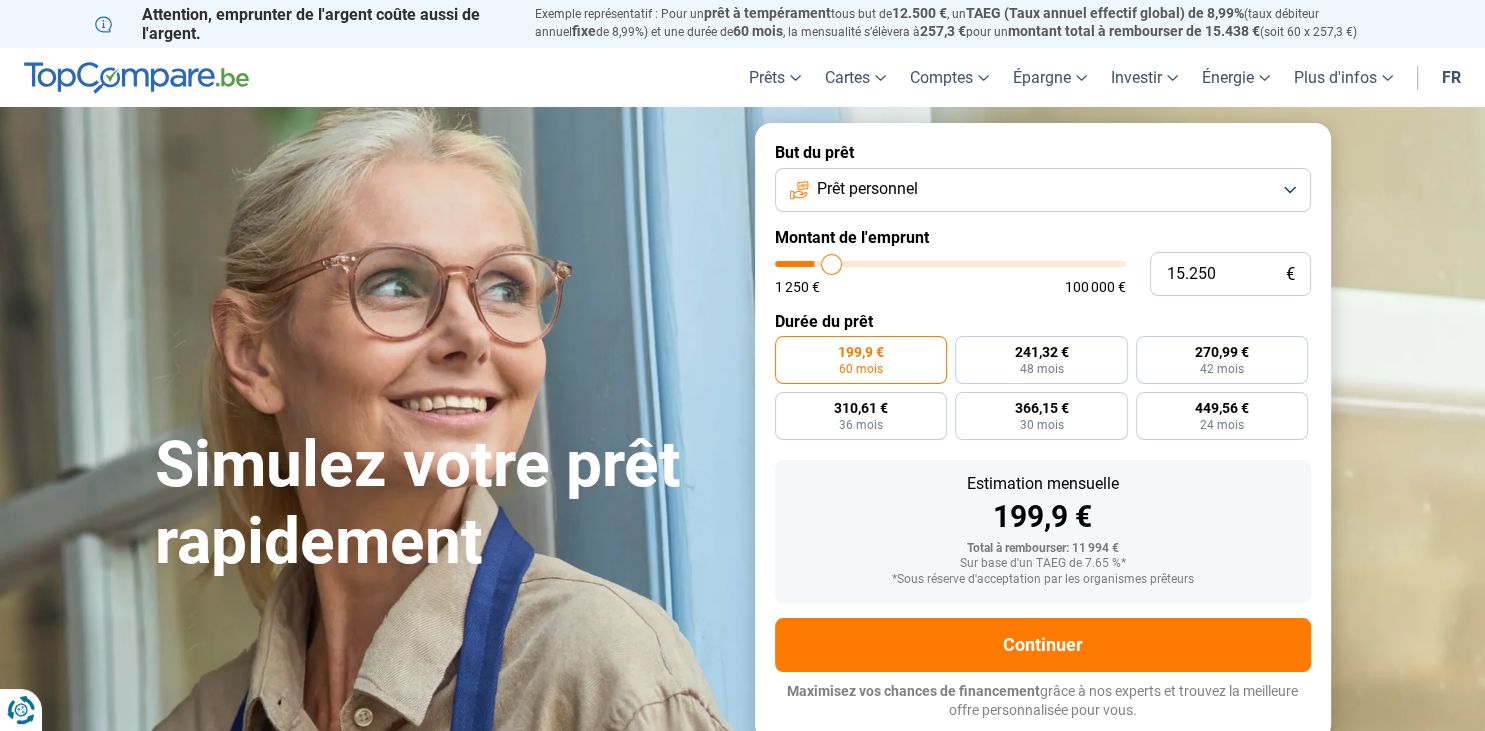 type on "15.500" 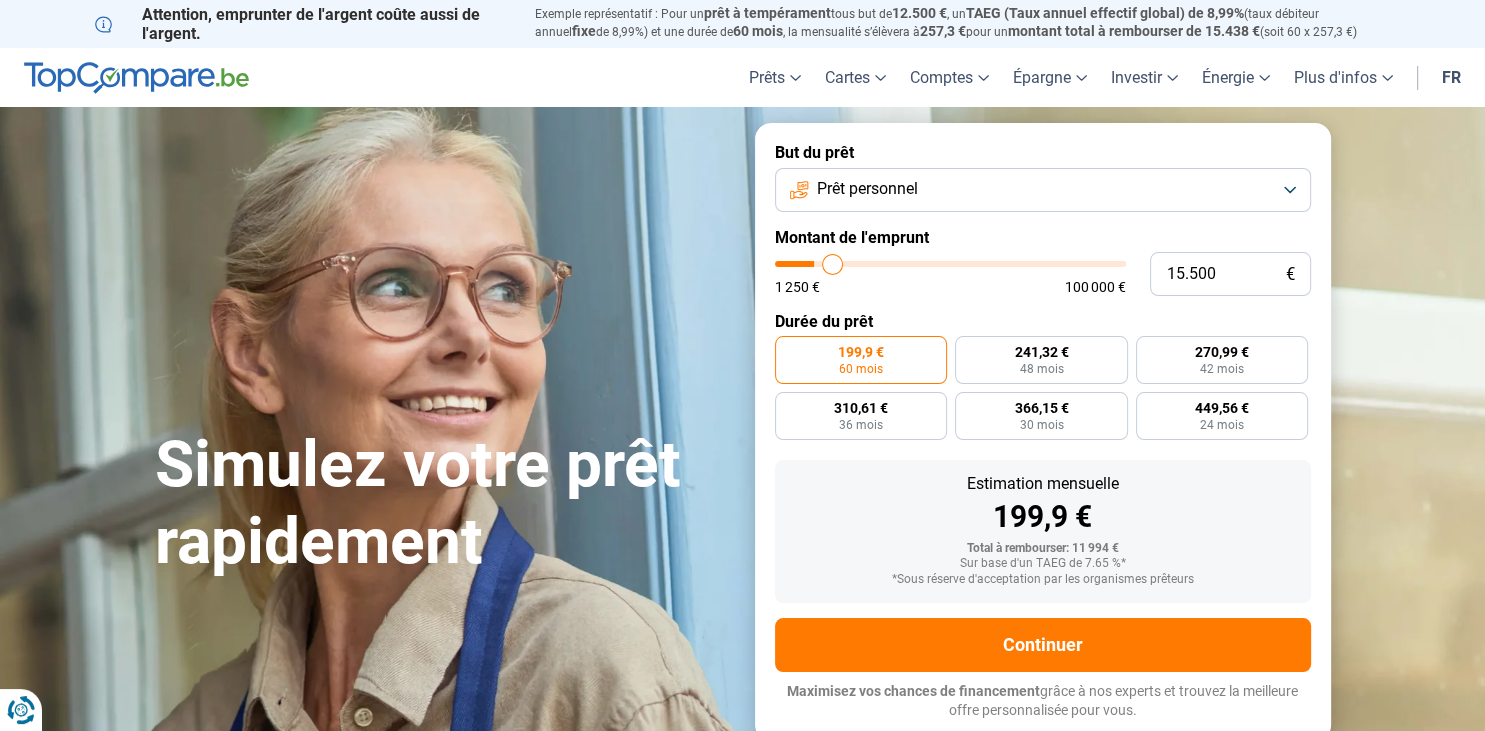 type on "16.000" 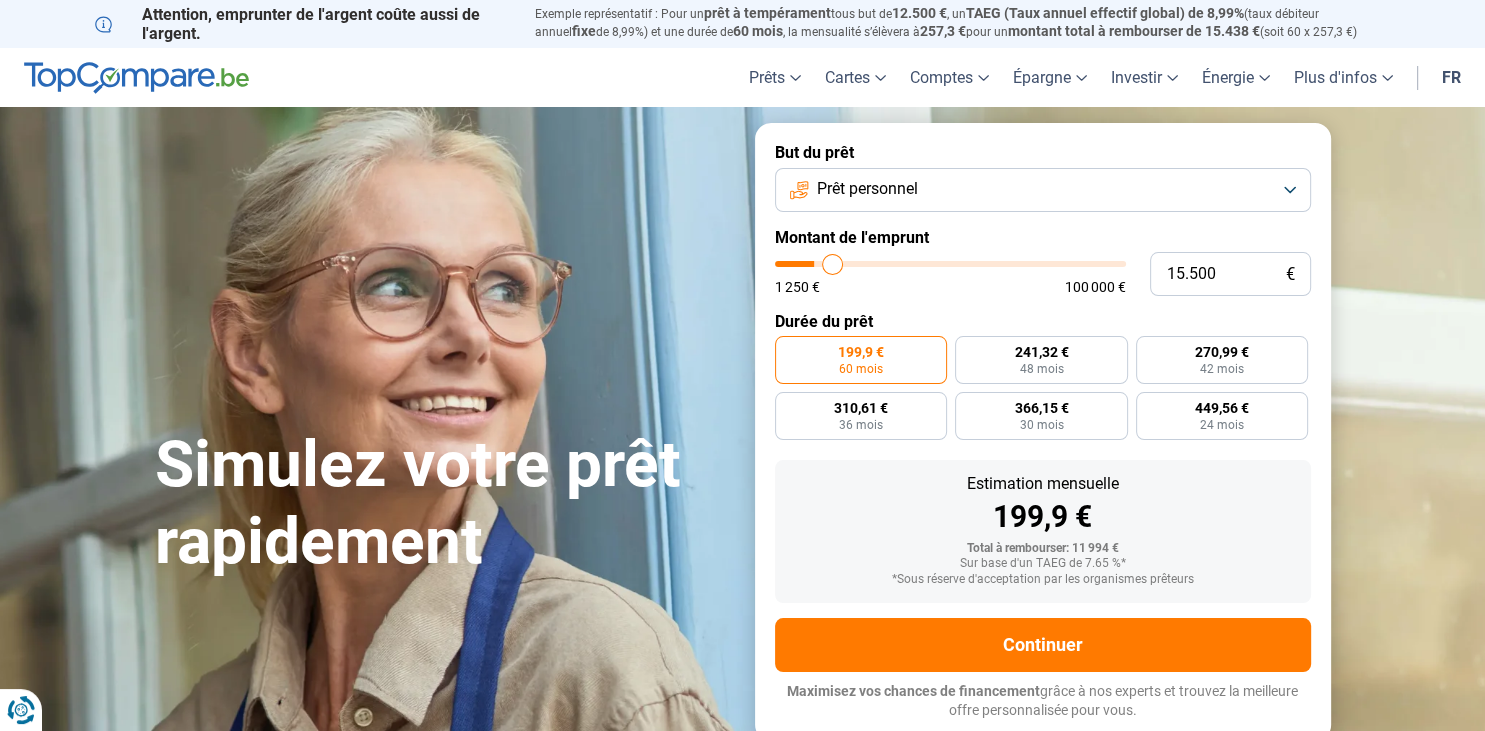 type on "16000" 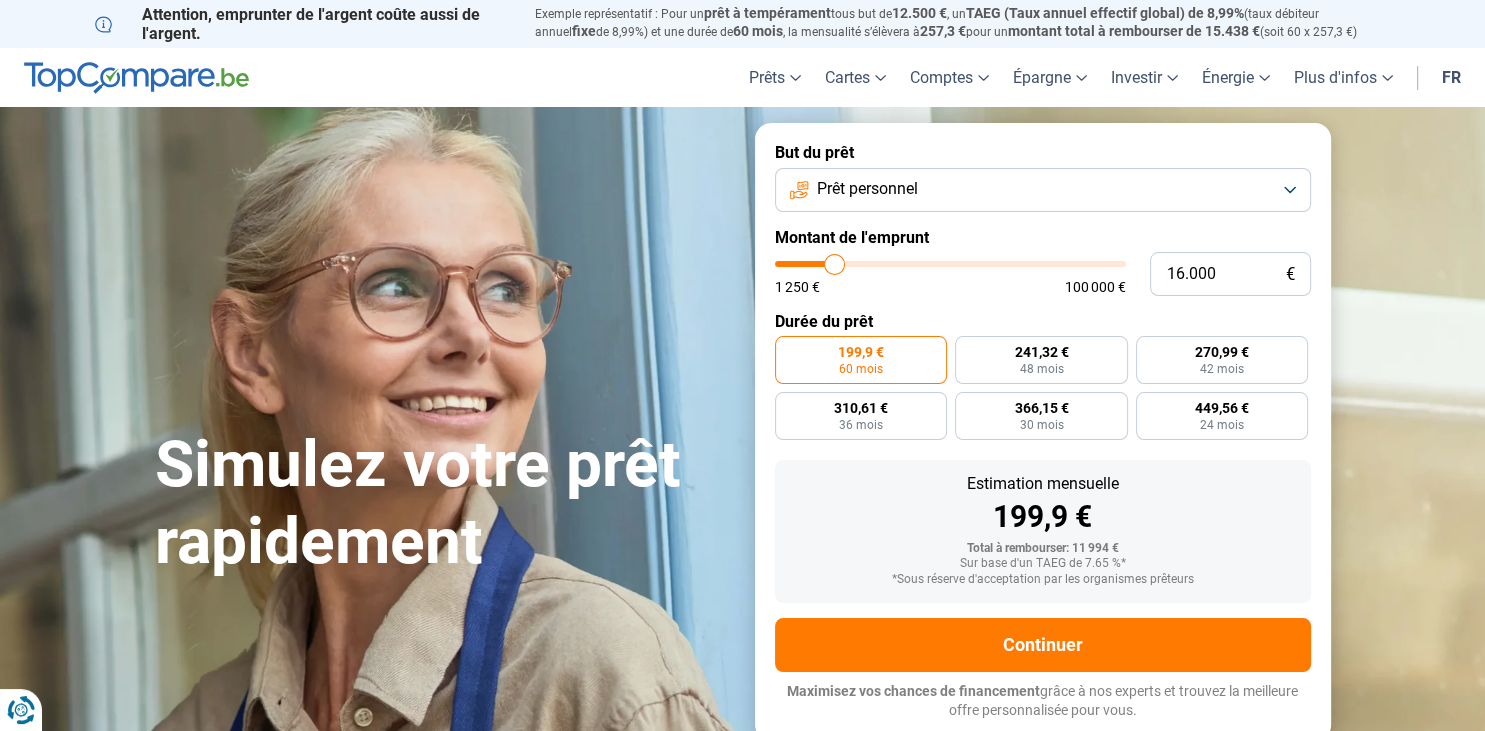 type on "16.250" 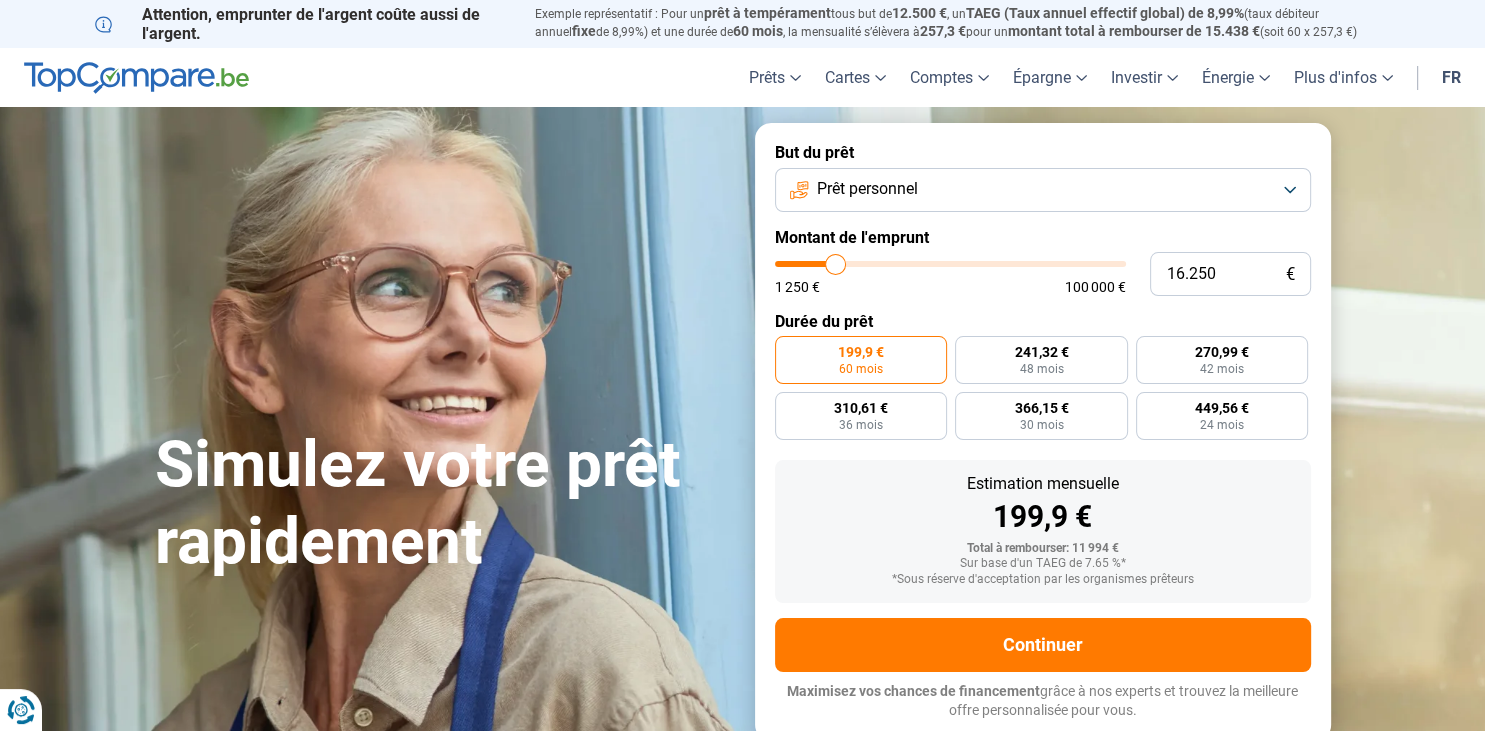 type on "16.500" 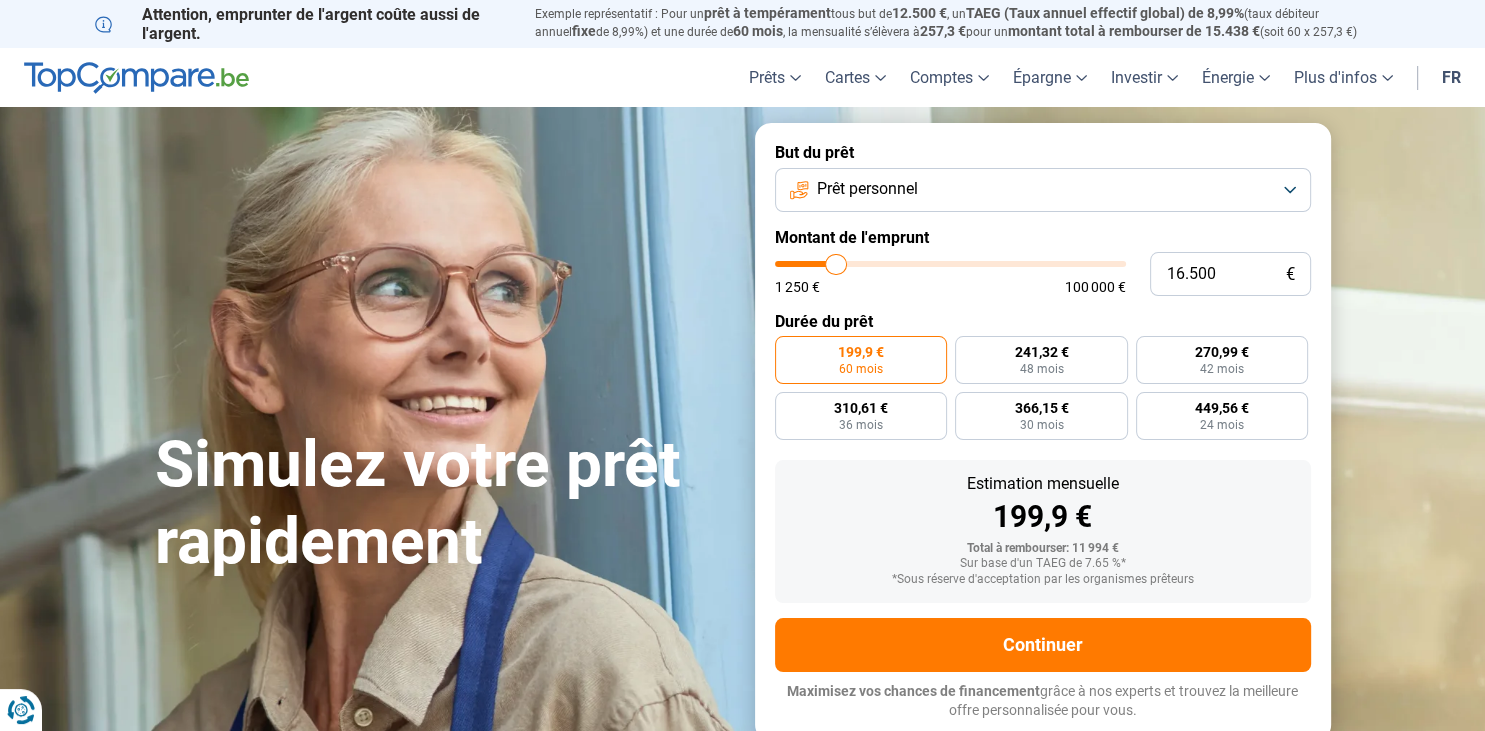 type on "16.750" 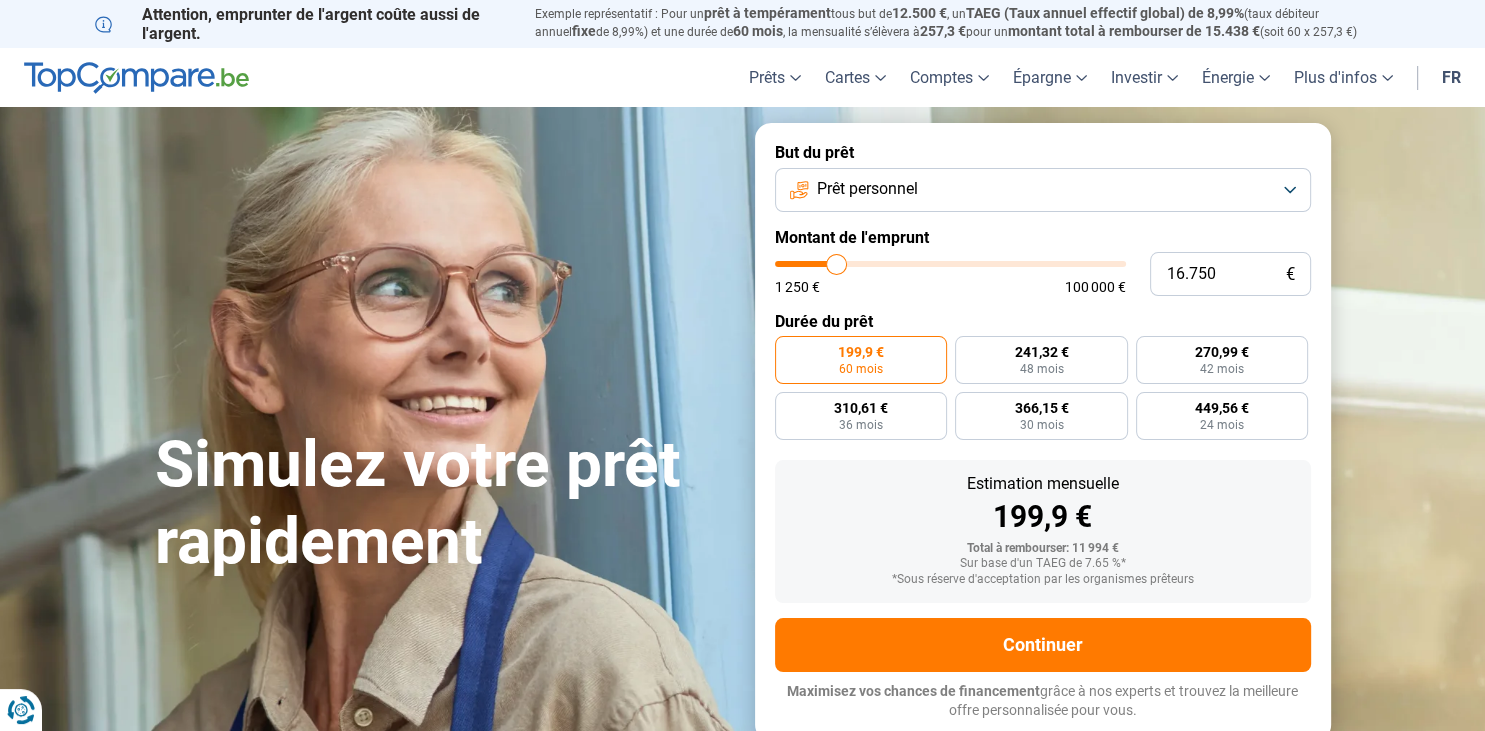 type on "17.250" 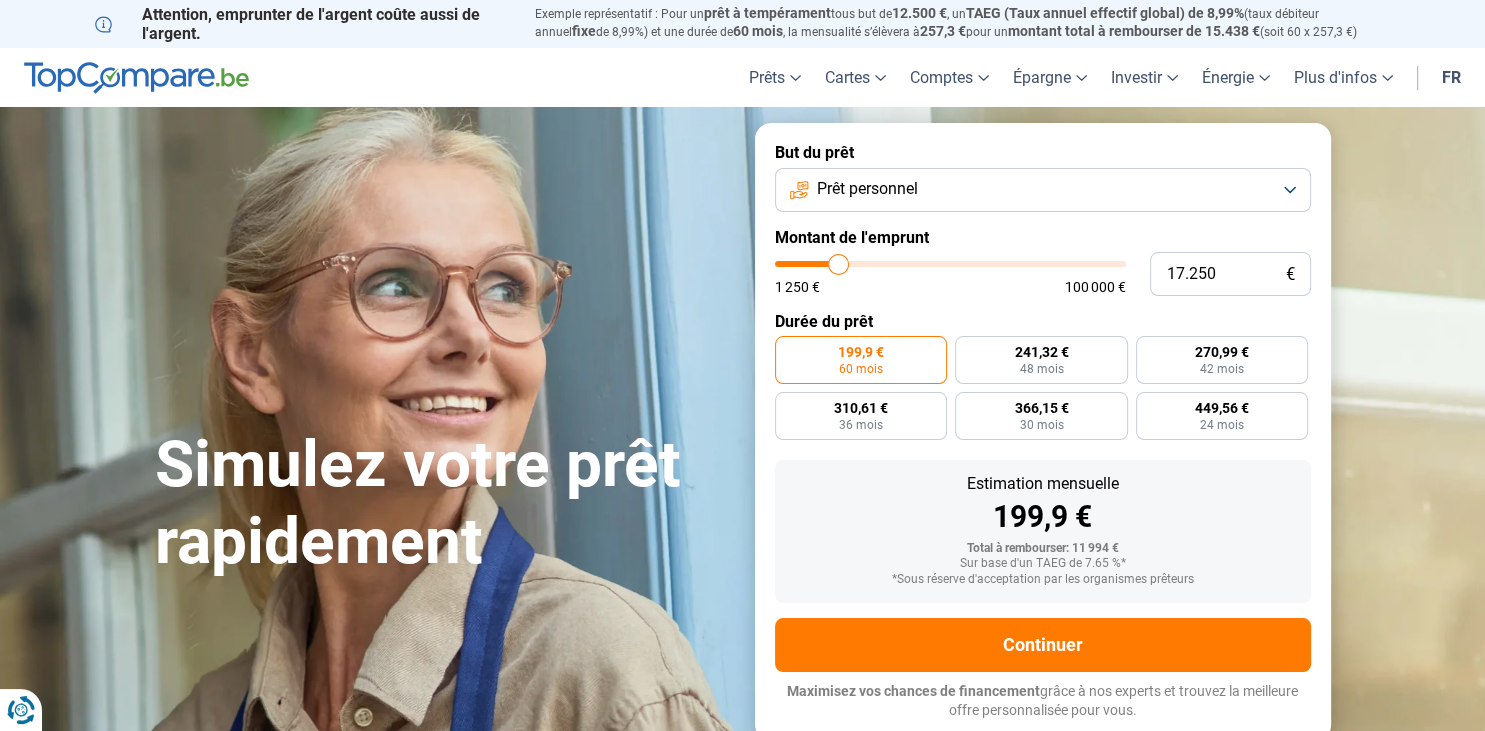 type on "17.500" 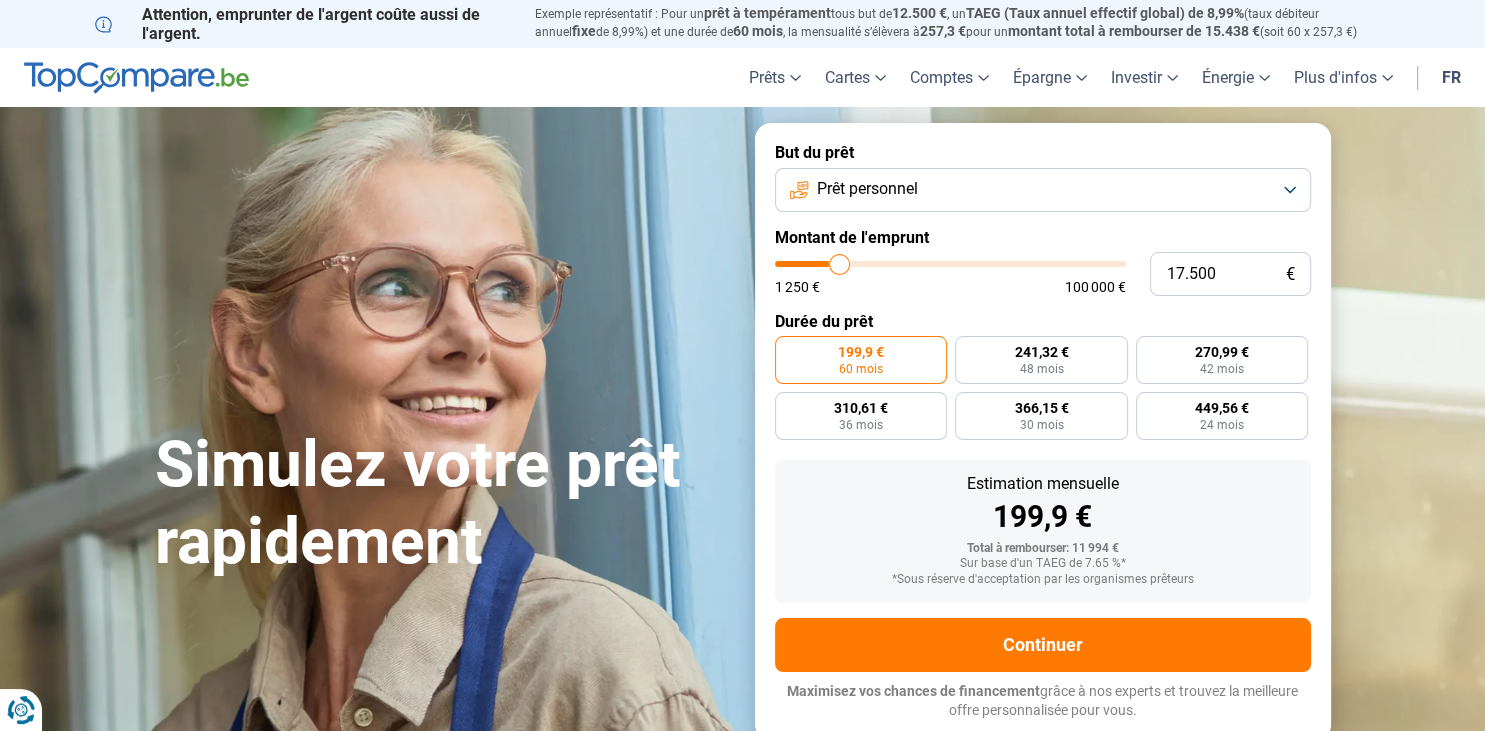 type on "18.000" 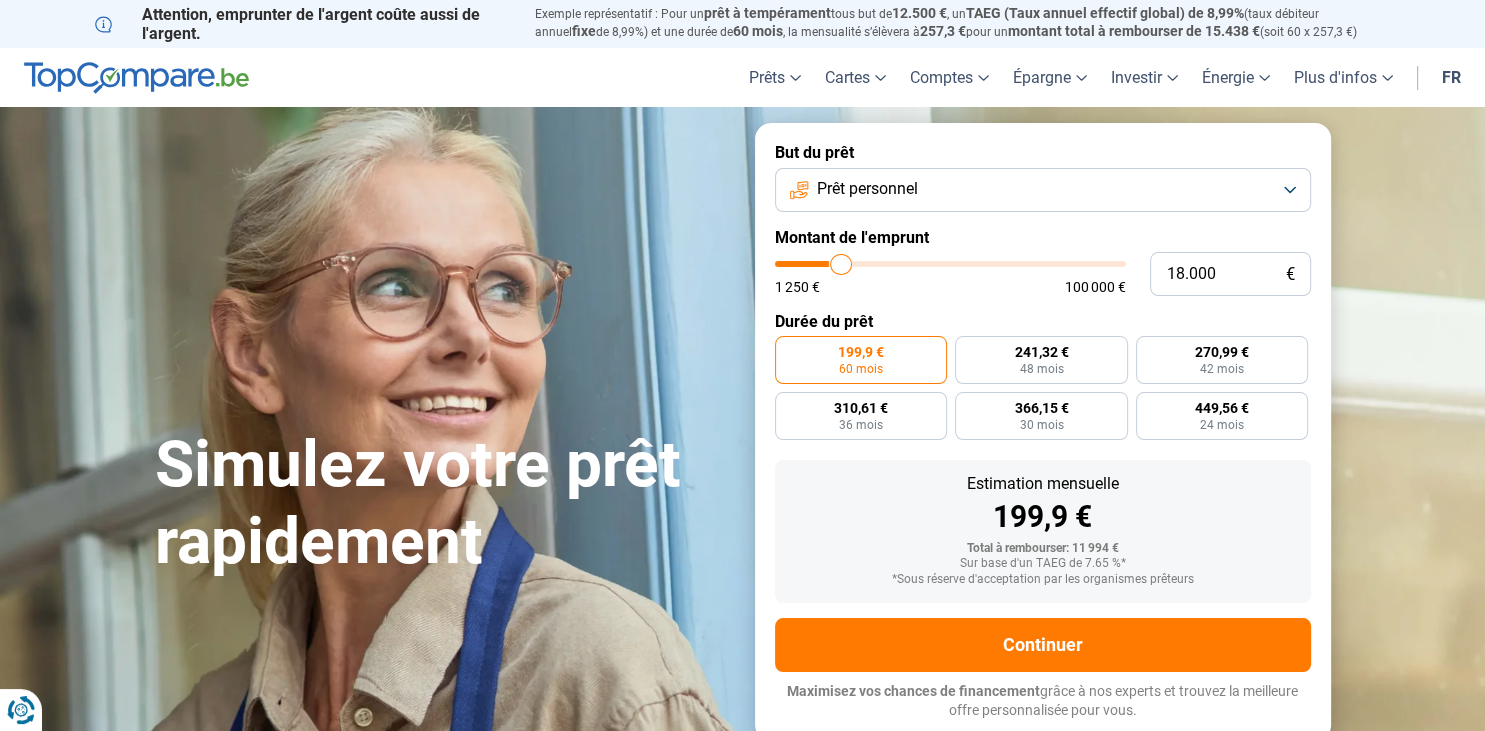 type on "18.500" 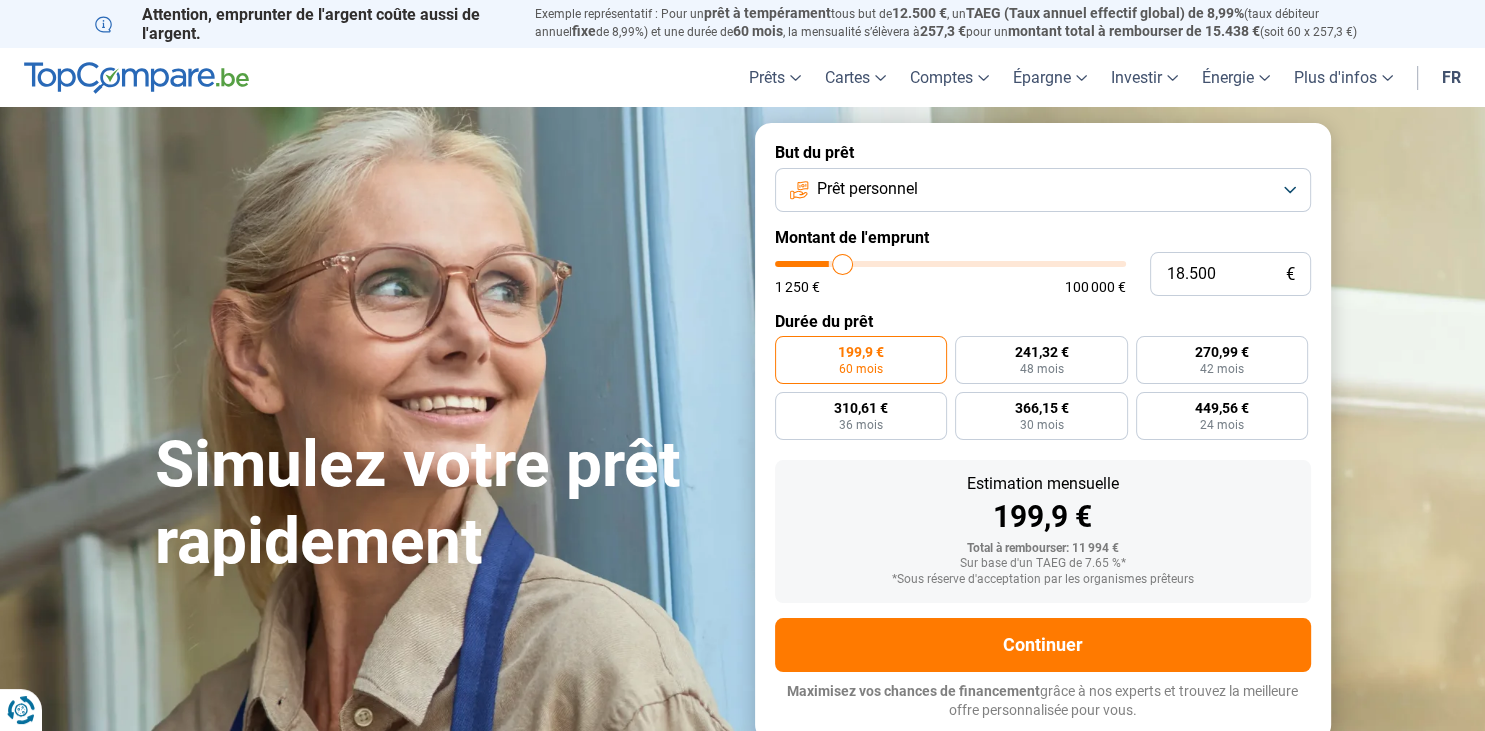 type on "19.000" 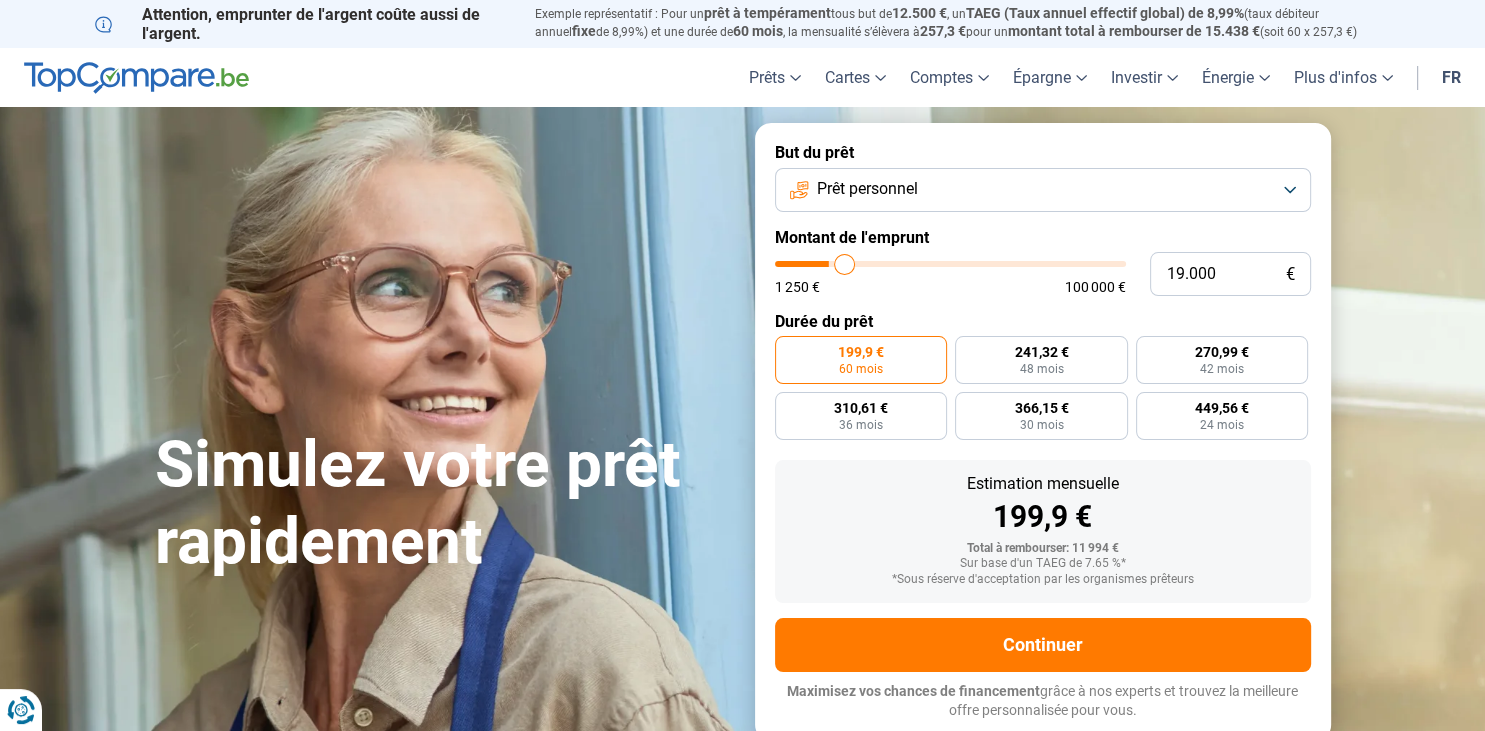 type on "19.500" 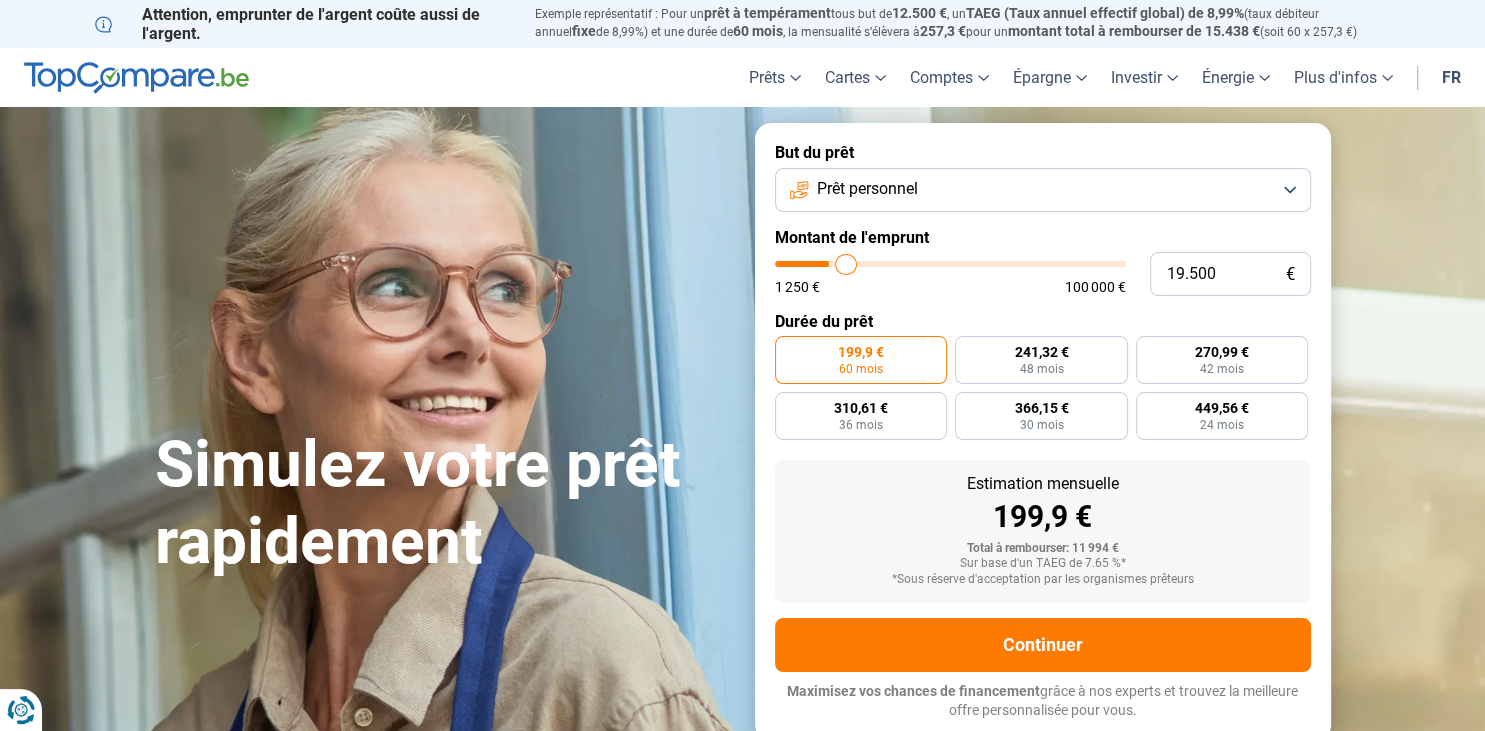 type on "20.000" 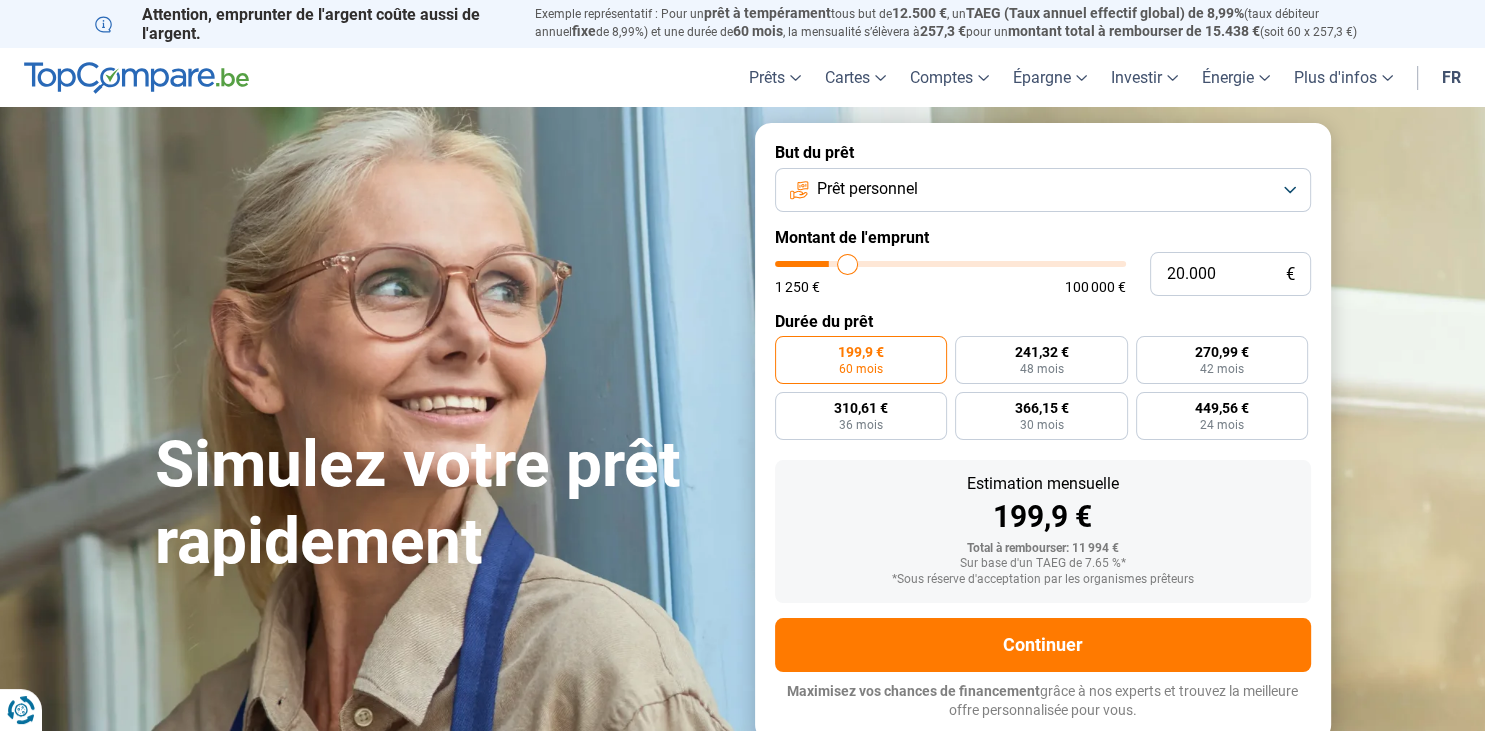 type on "20.750" 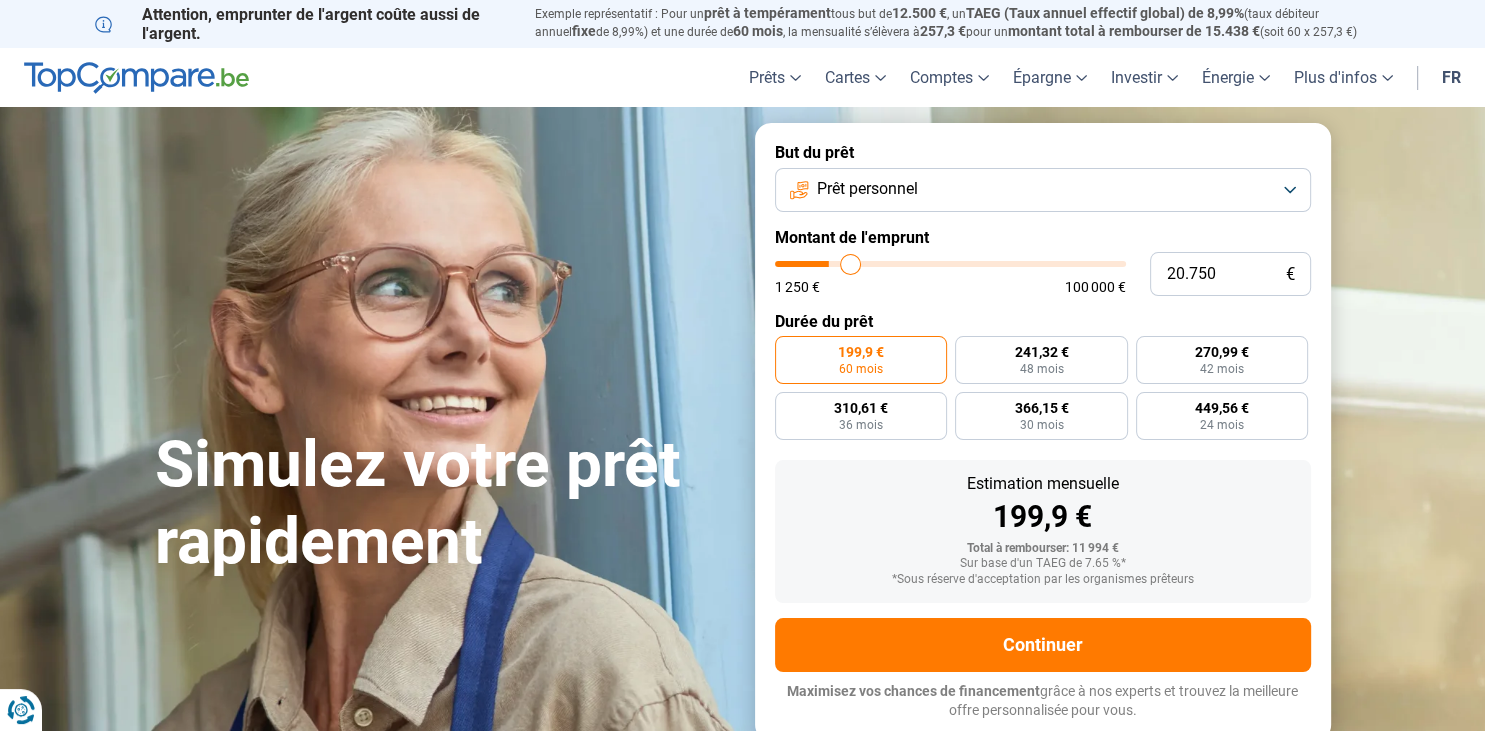type on "21.500" 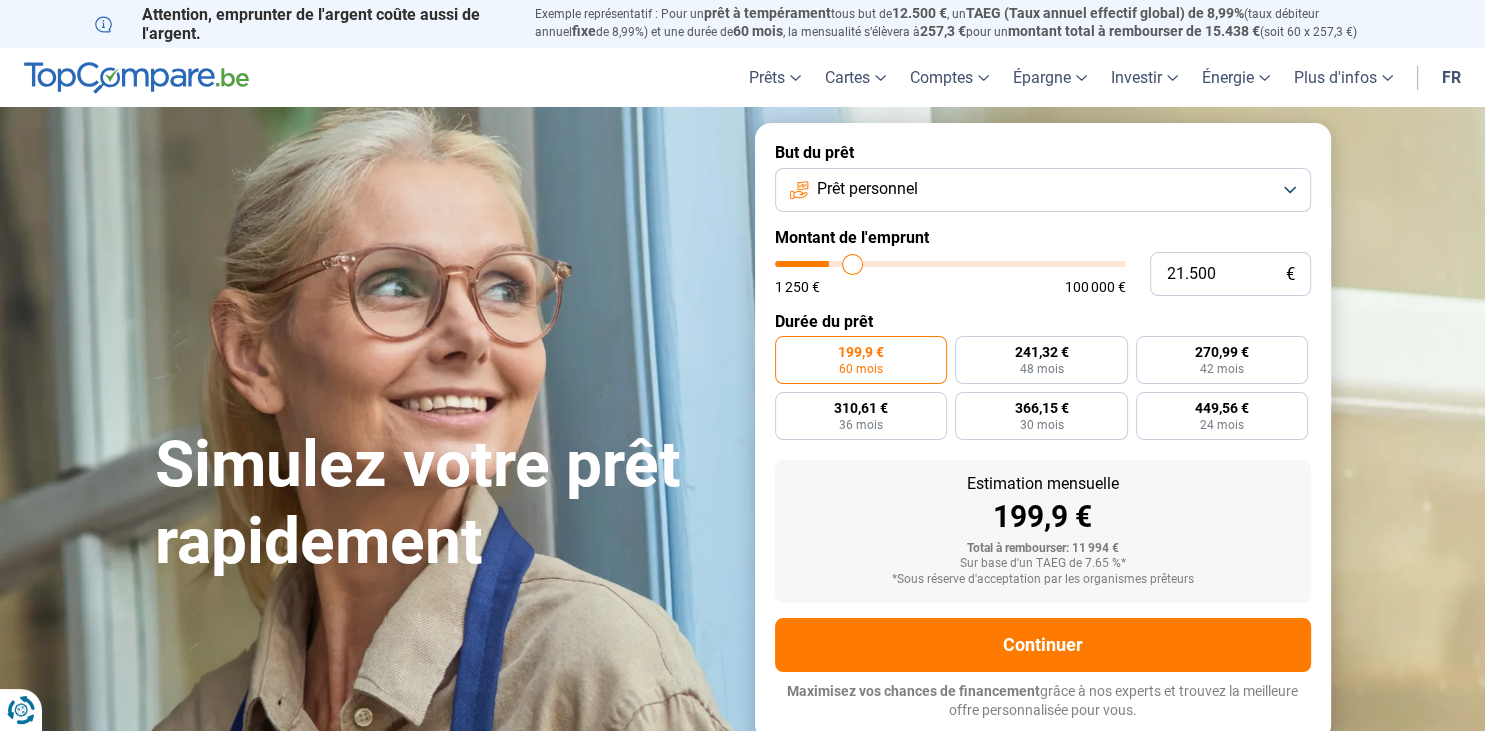type on "21.750" 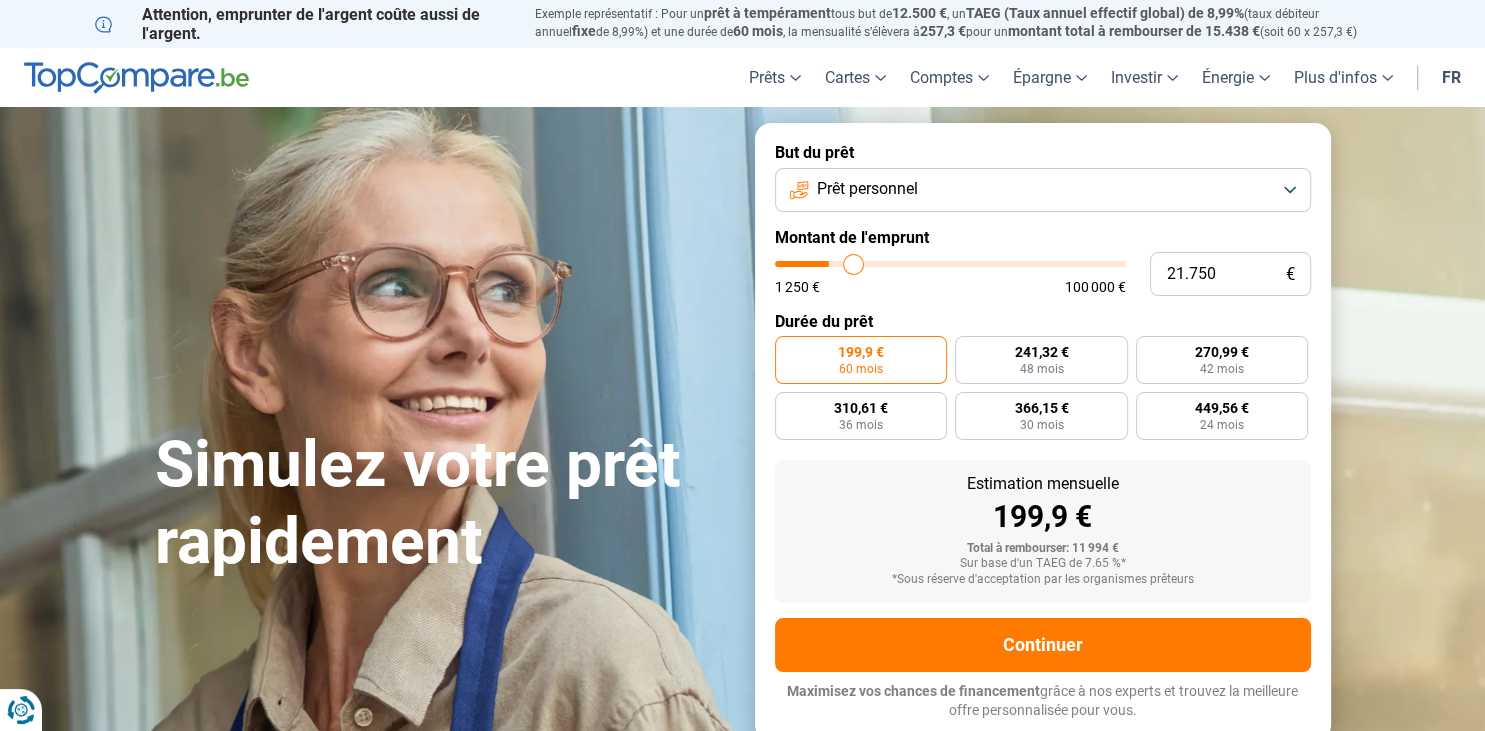 type on "22.000" 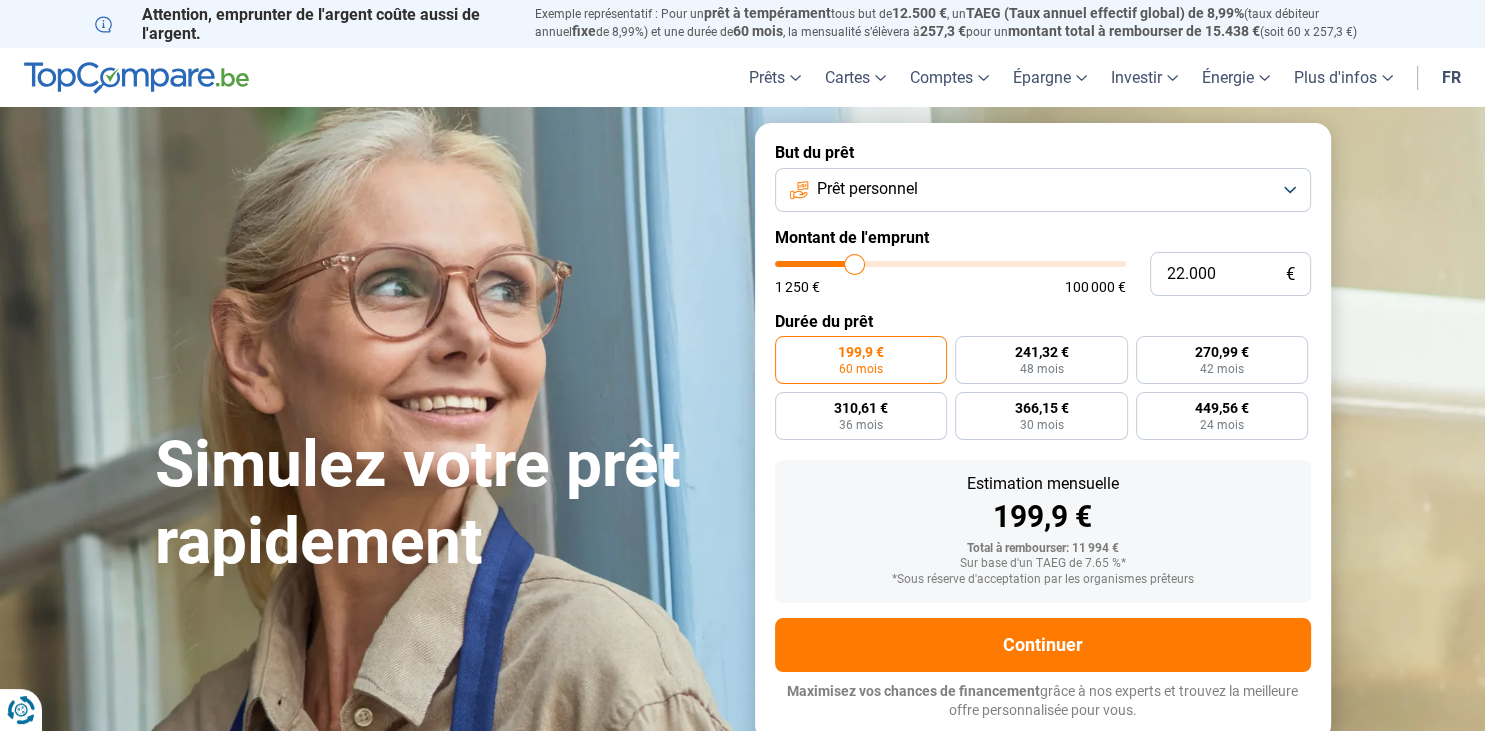 type on "22.500" 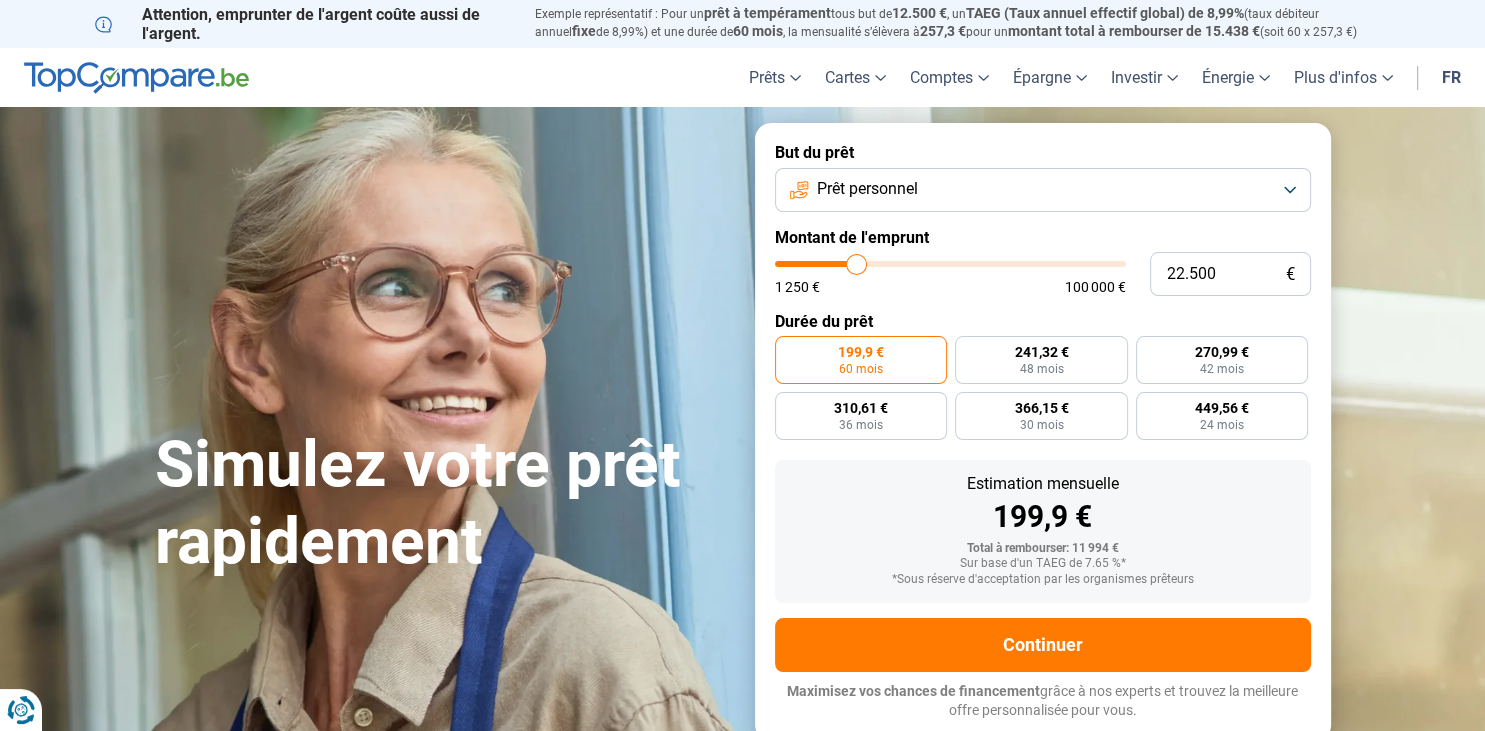 type on "22.750" 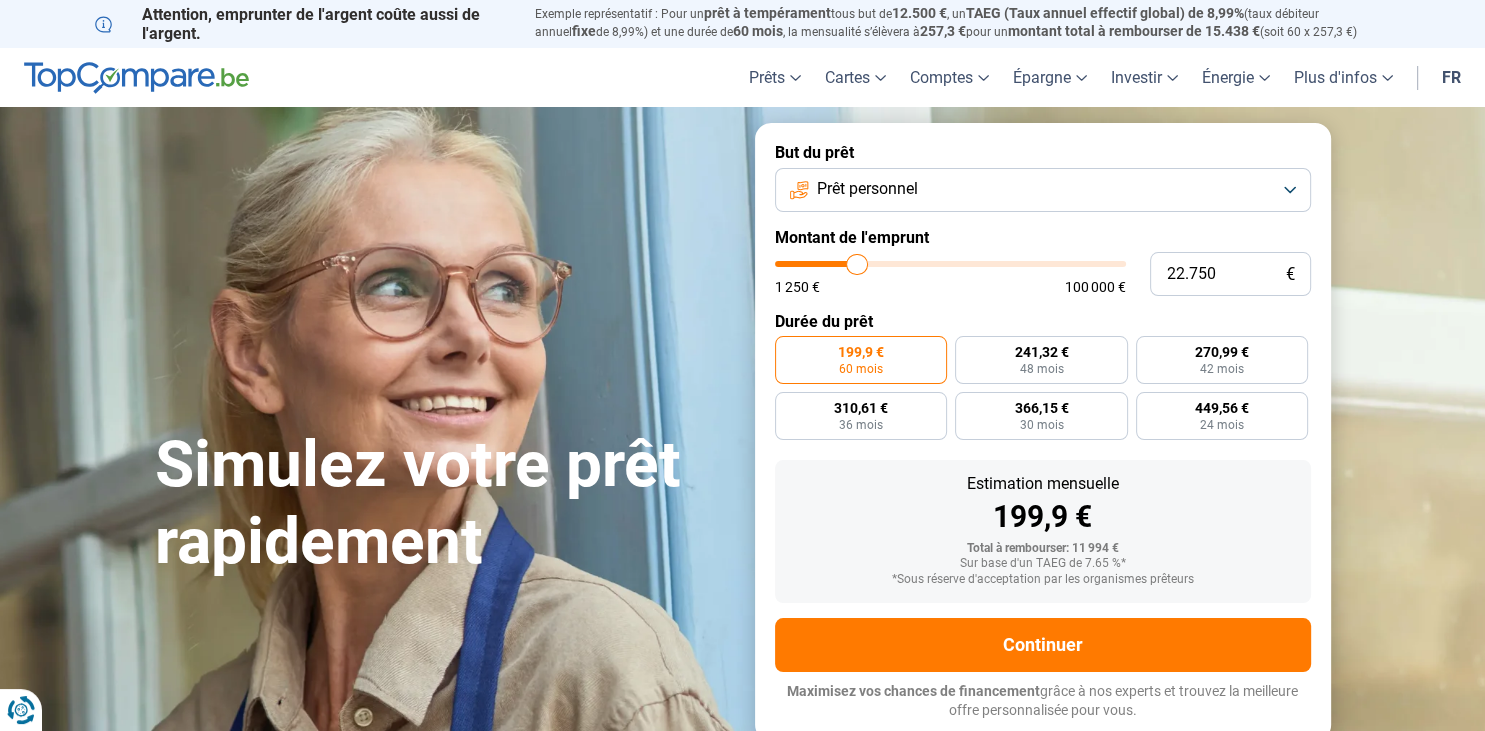 type on "23.000" 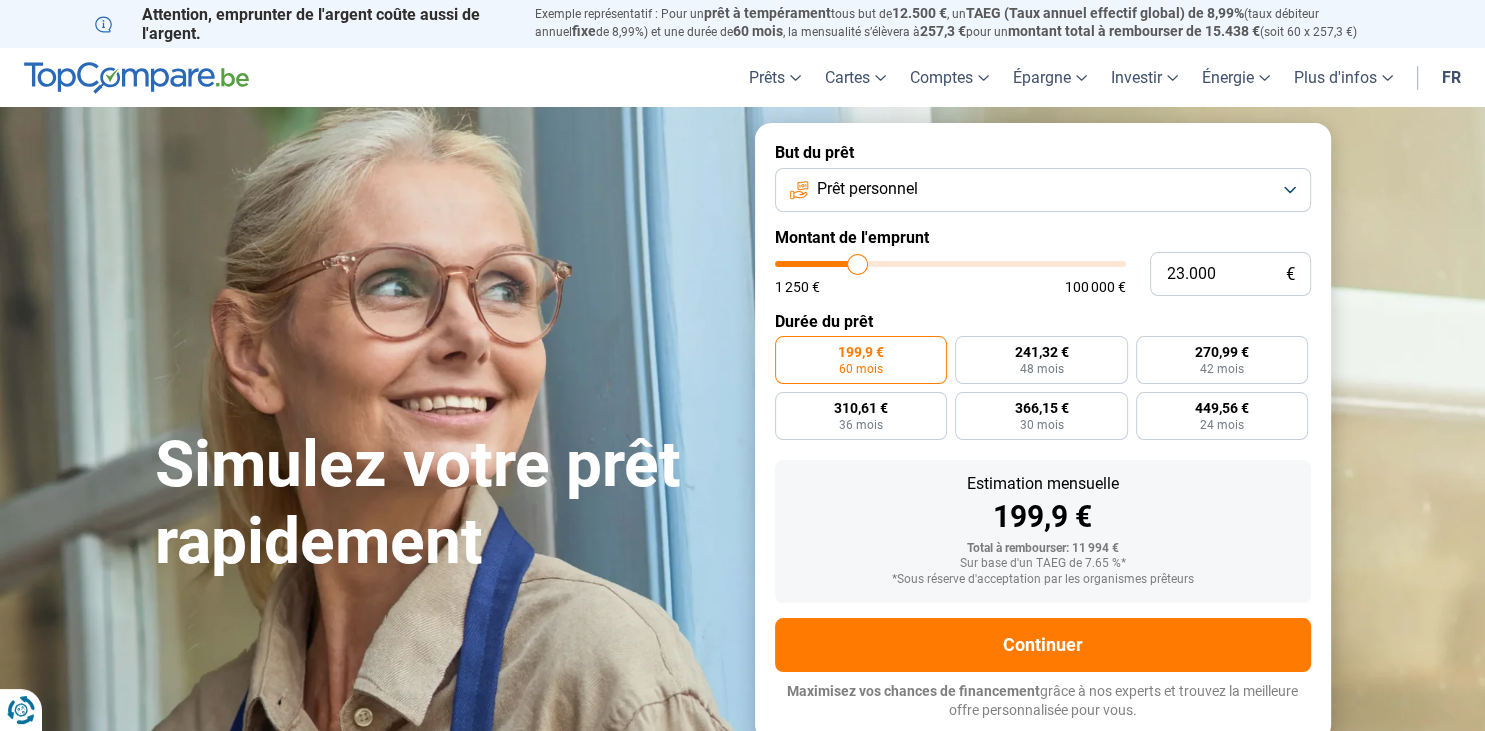 type on "23.500" 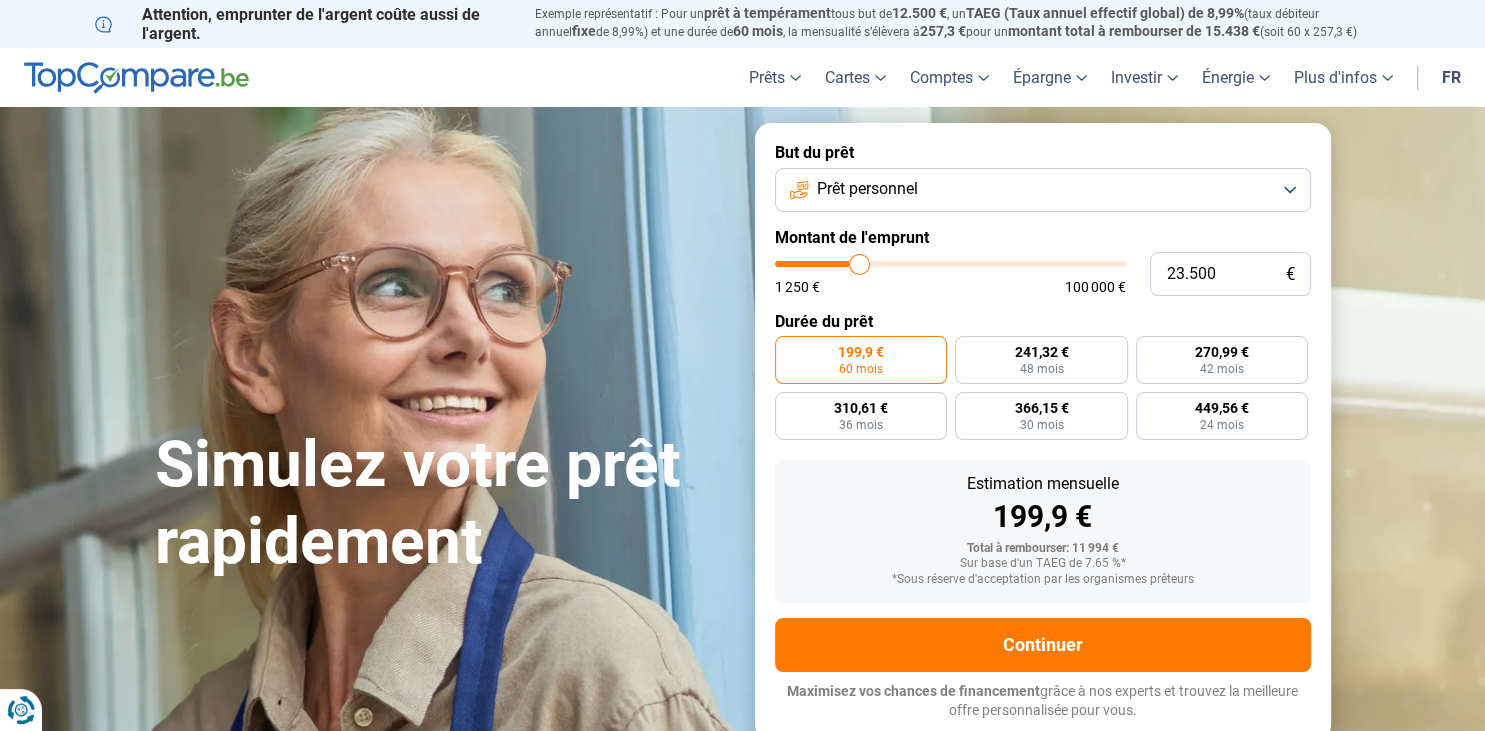 type on "23.750" 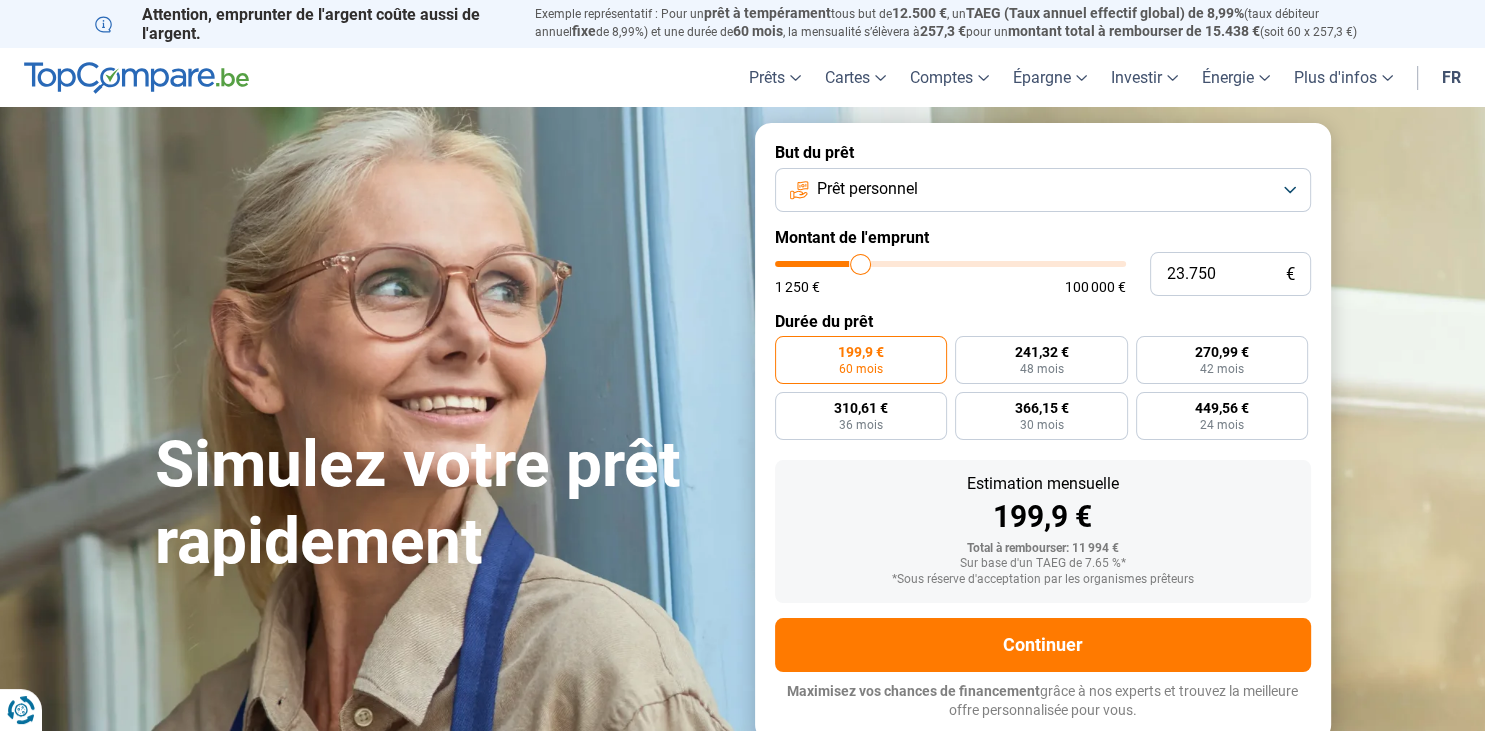 type on "24.500" 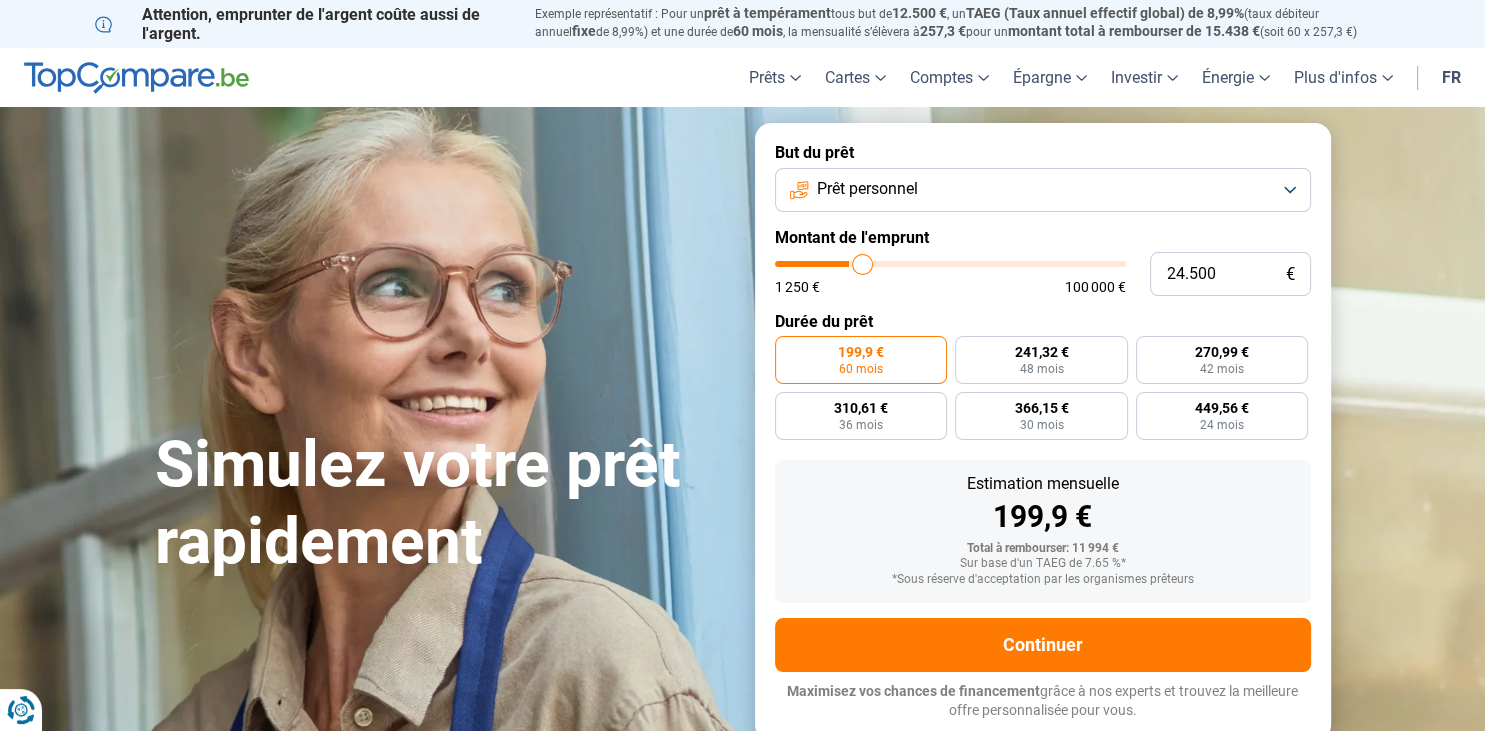 type on "25.250" 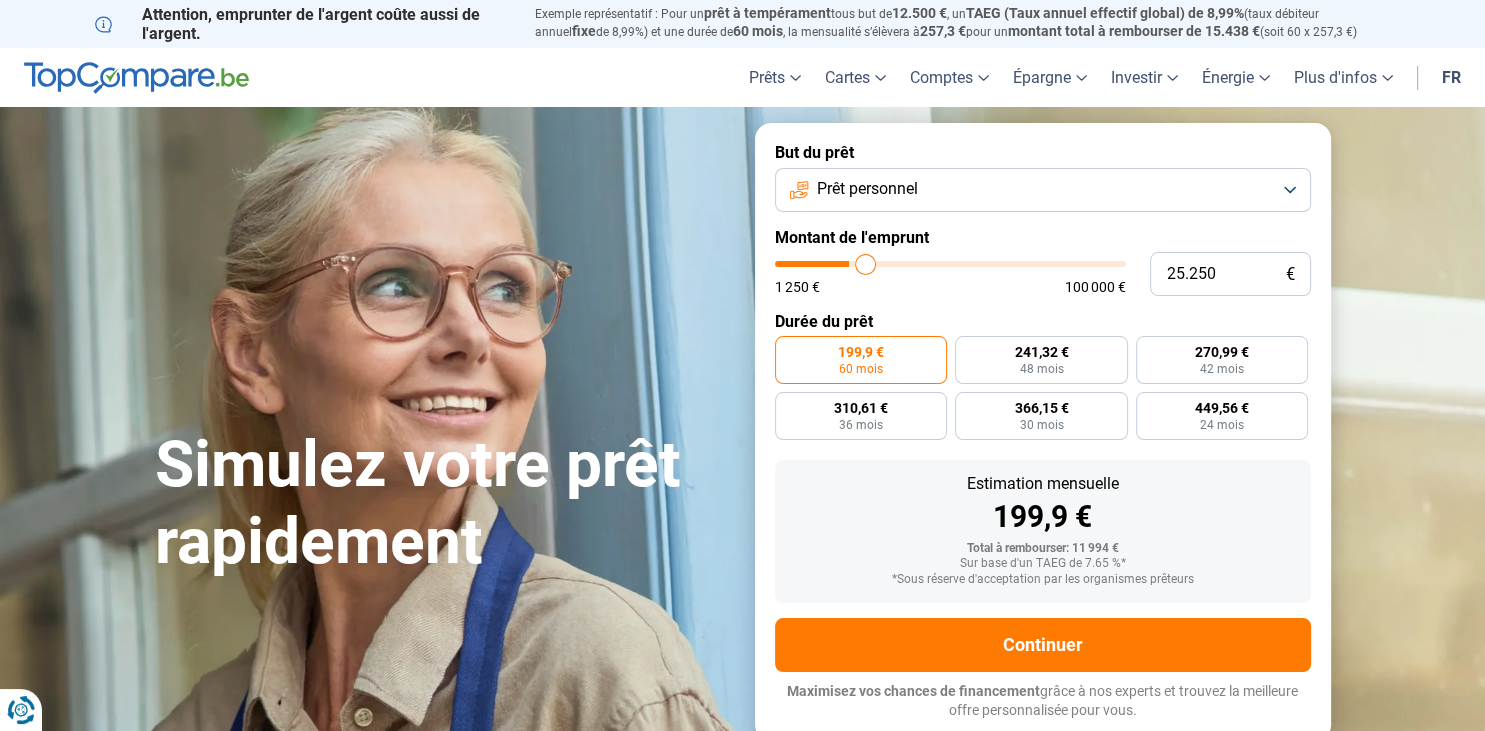 type on "26.000" 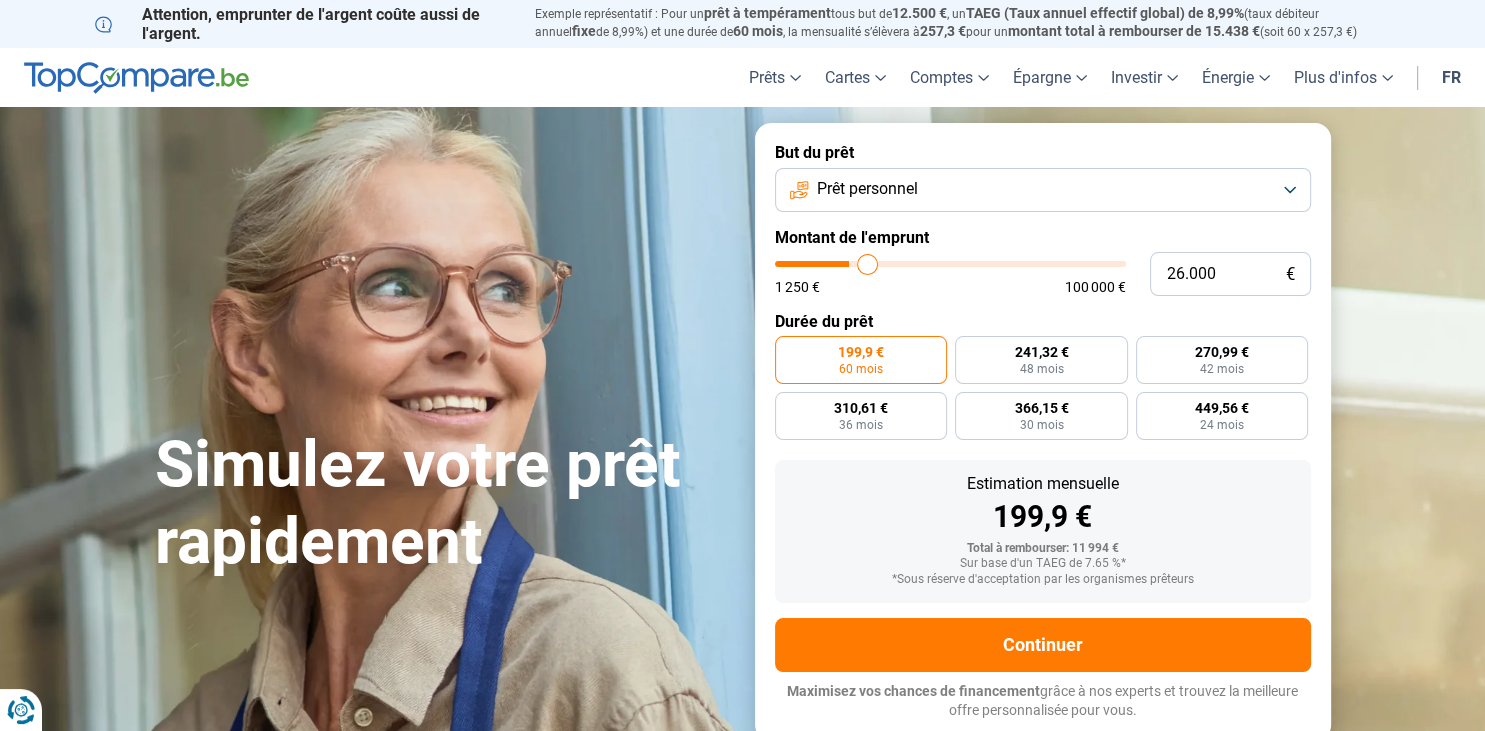 type on "26.500" 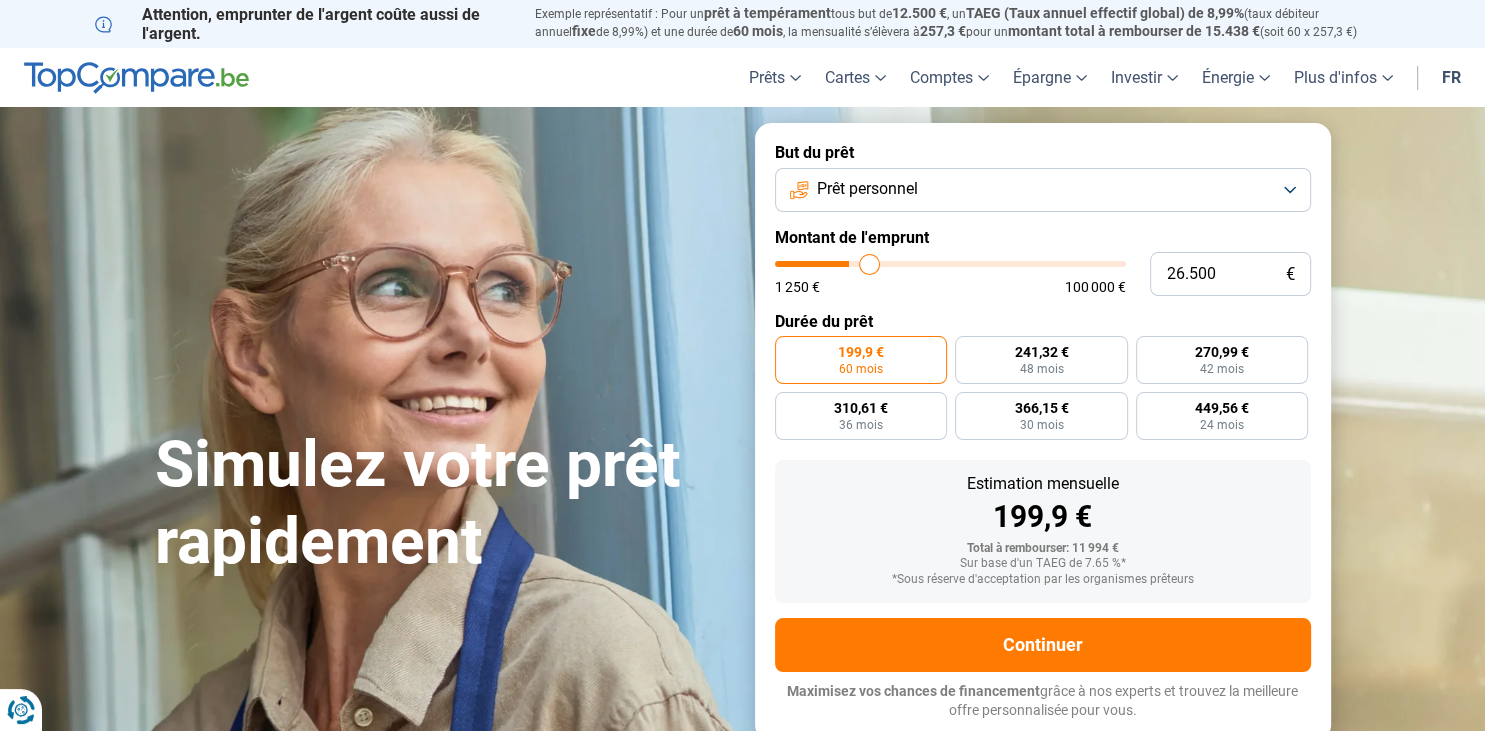 type on "26.750" 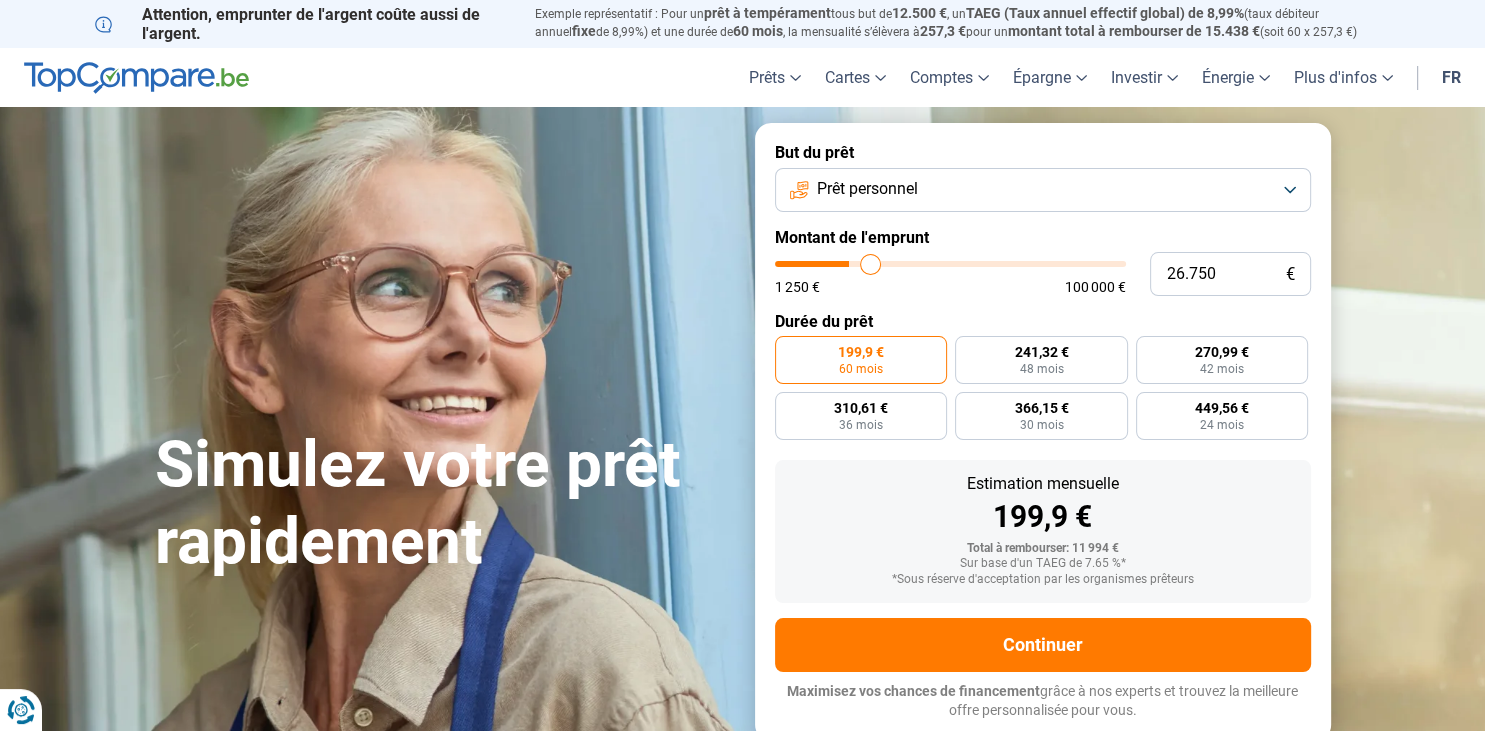 type on "27.750" 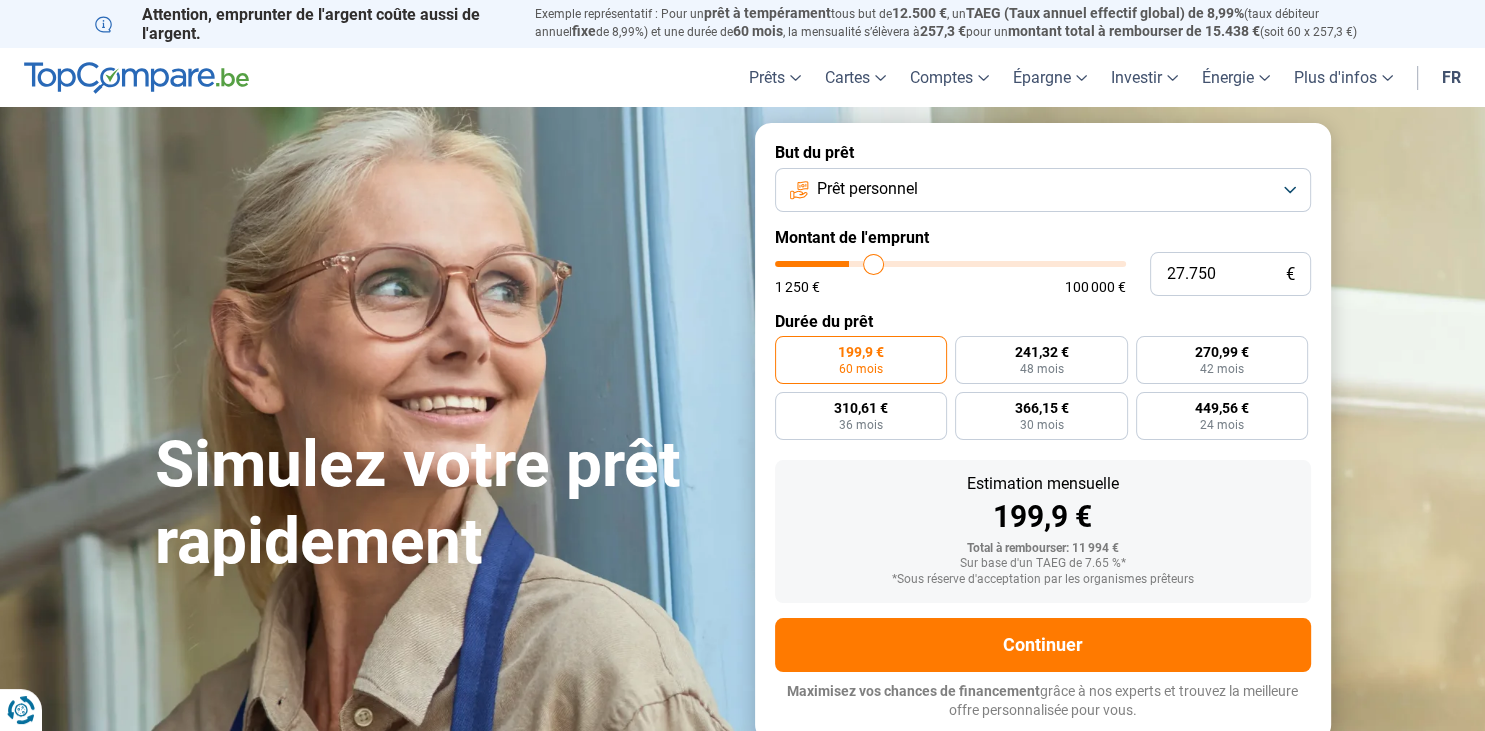type on "28.250" 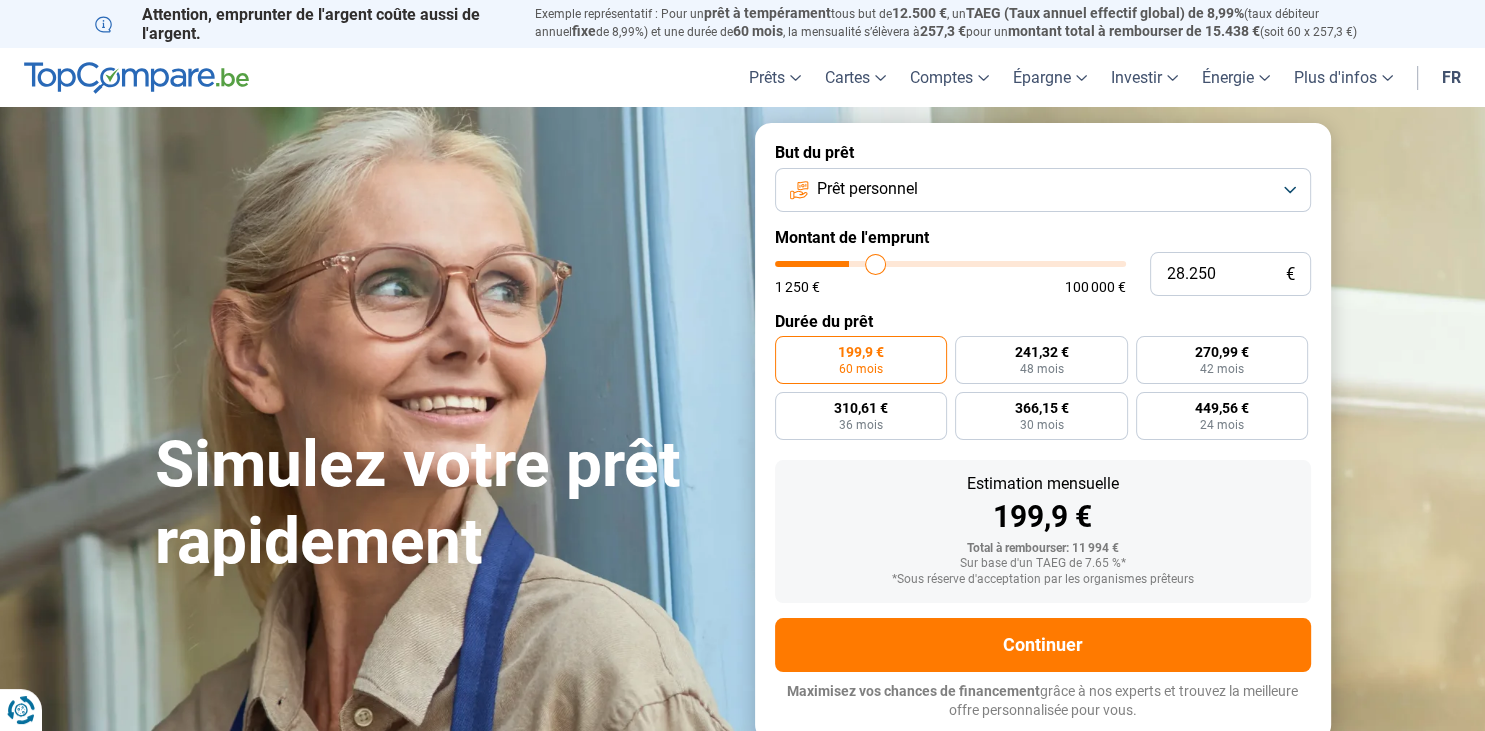 type on "29.000" 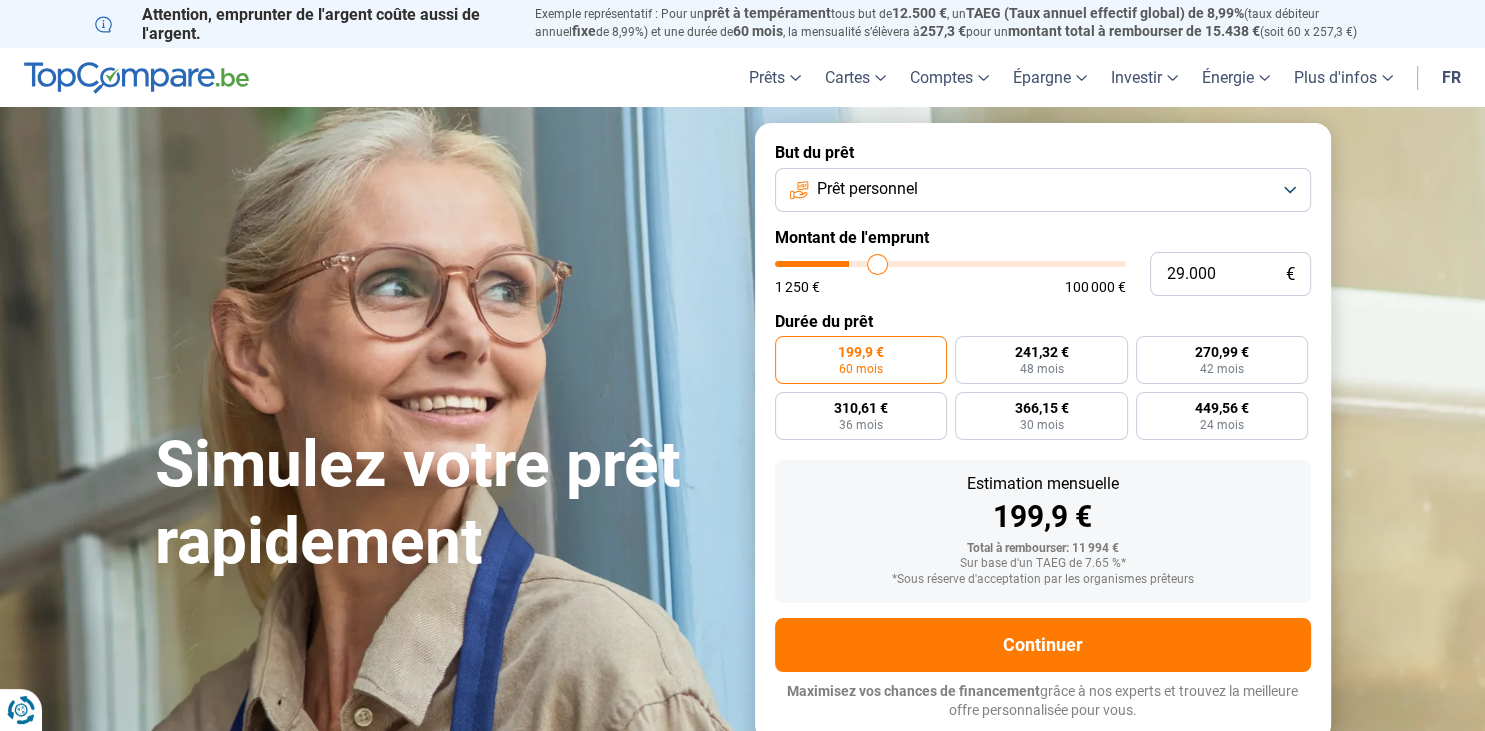 type on "30.500" 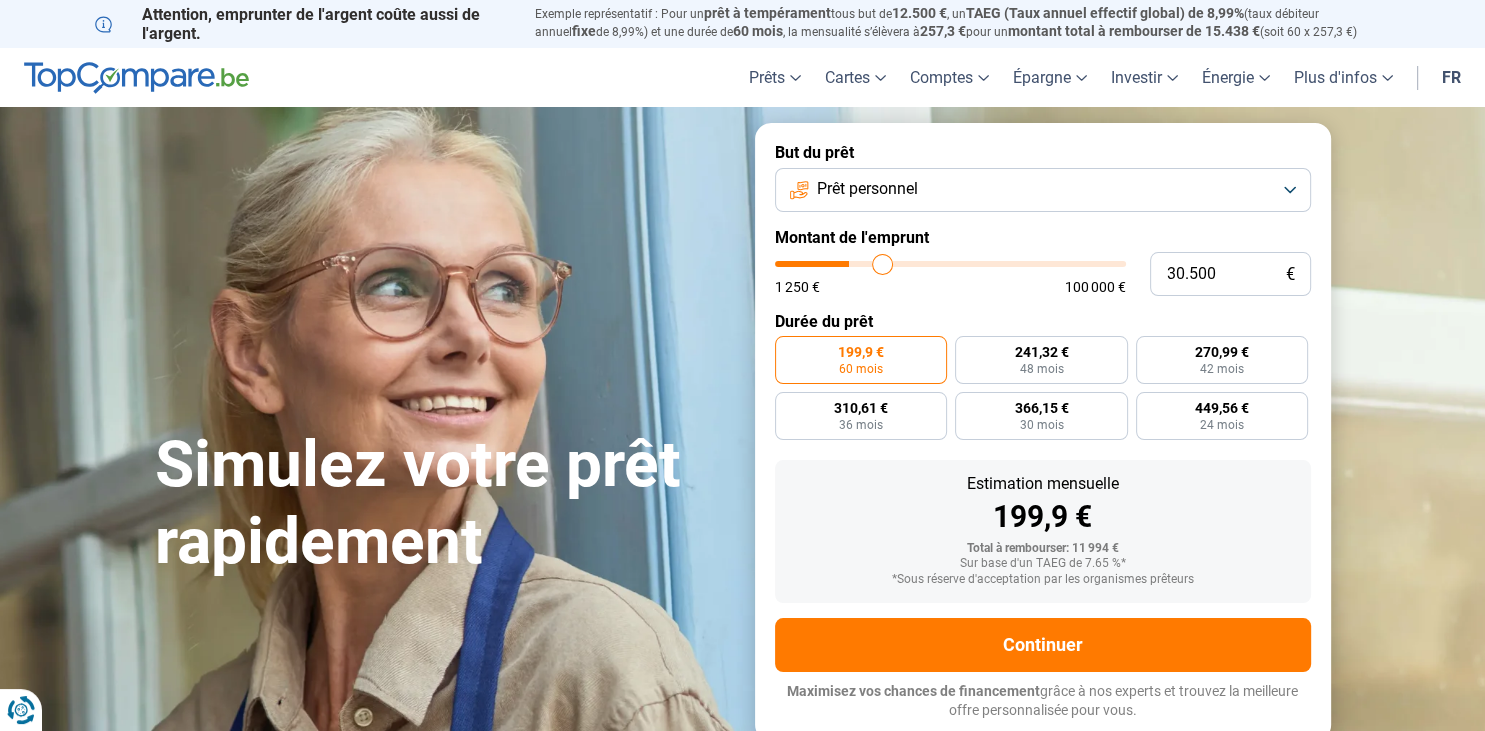 type on "32.000" 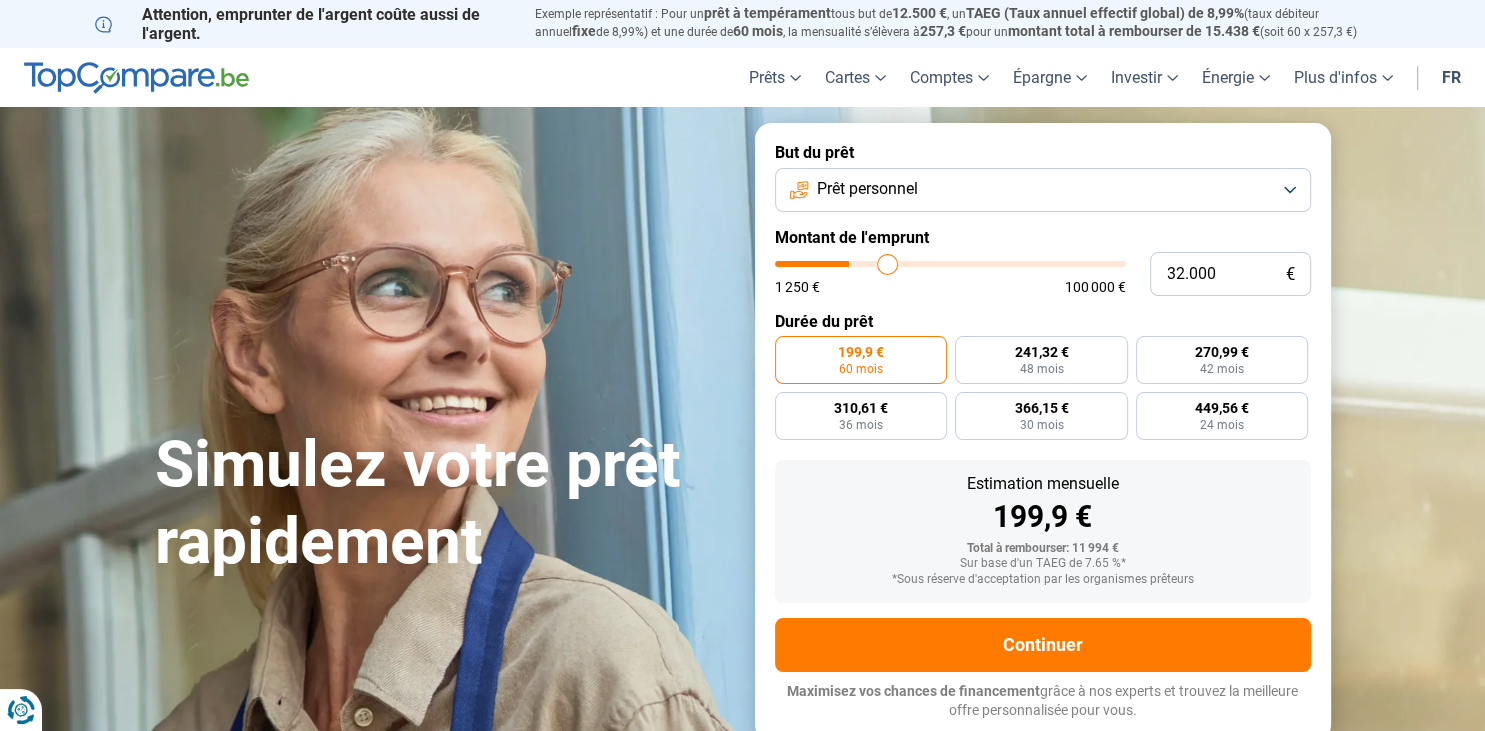 type on "32.750" 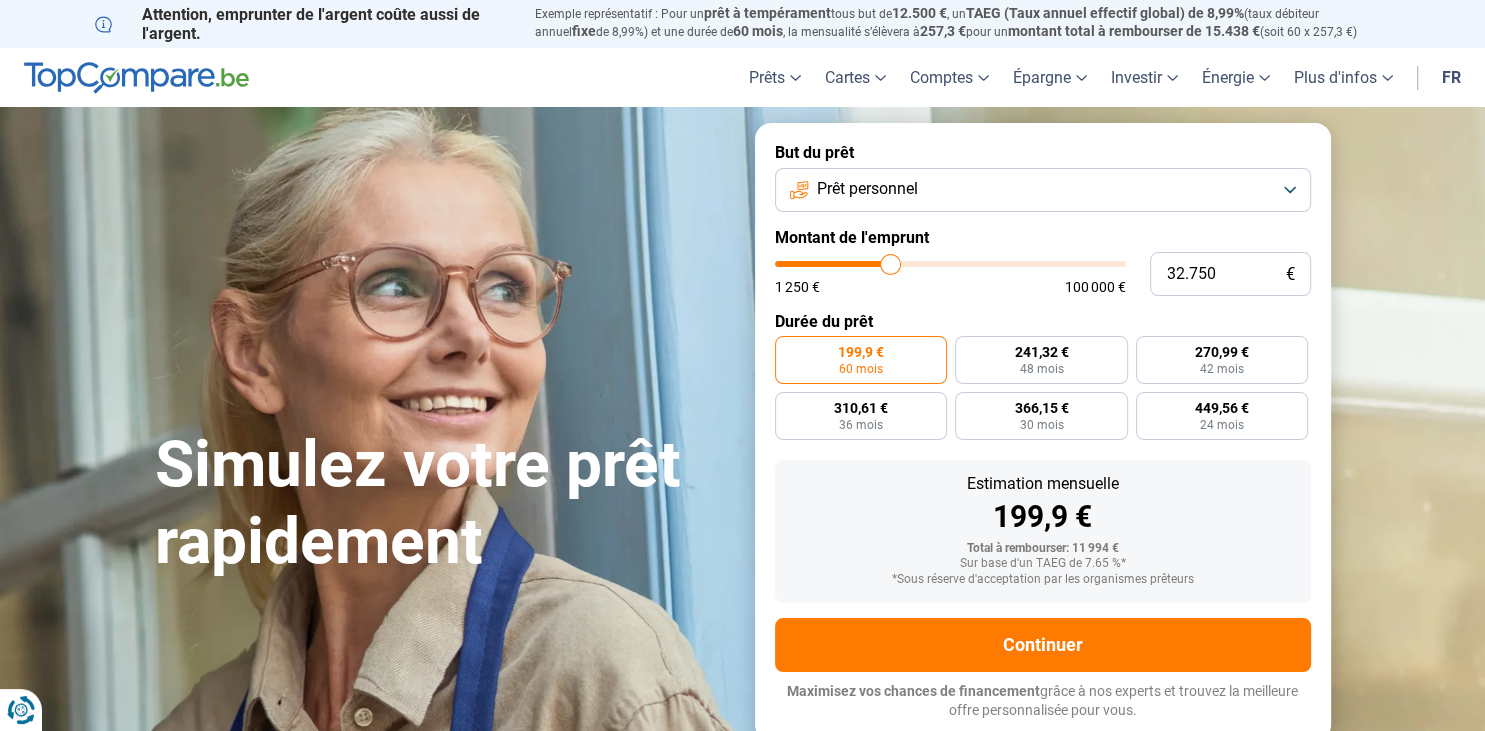 type on "33.000" 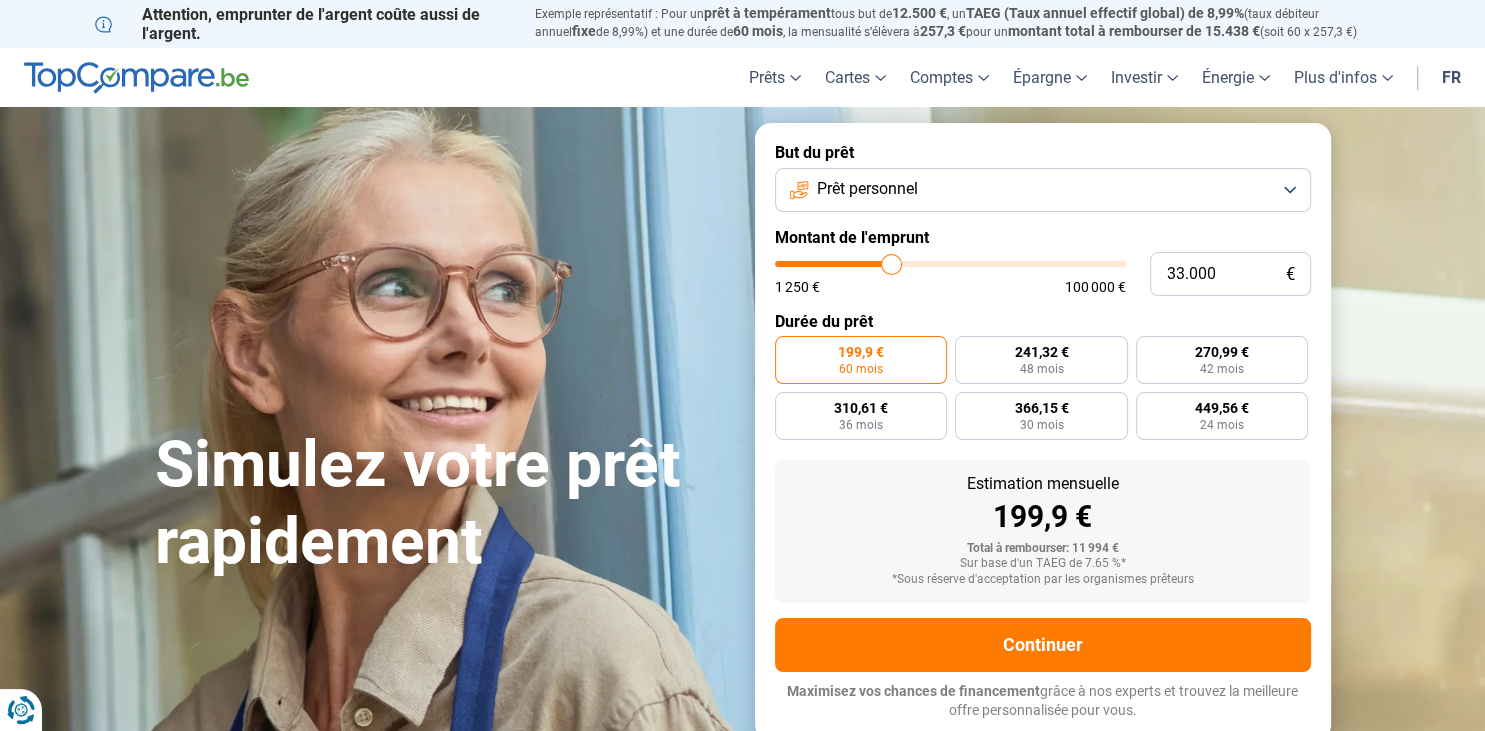 type on "33.250" 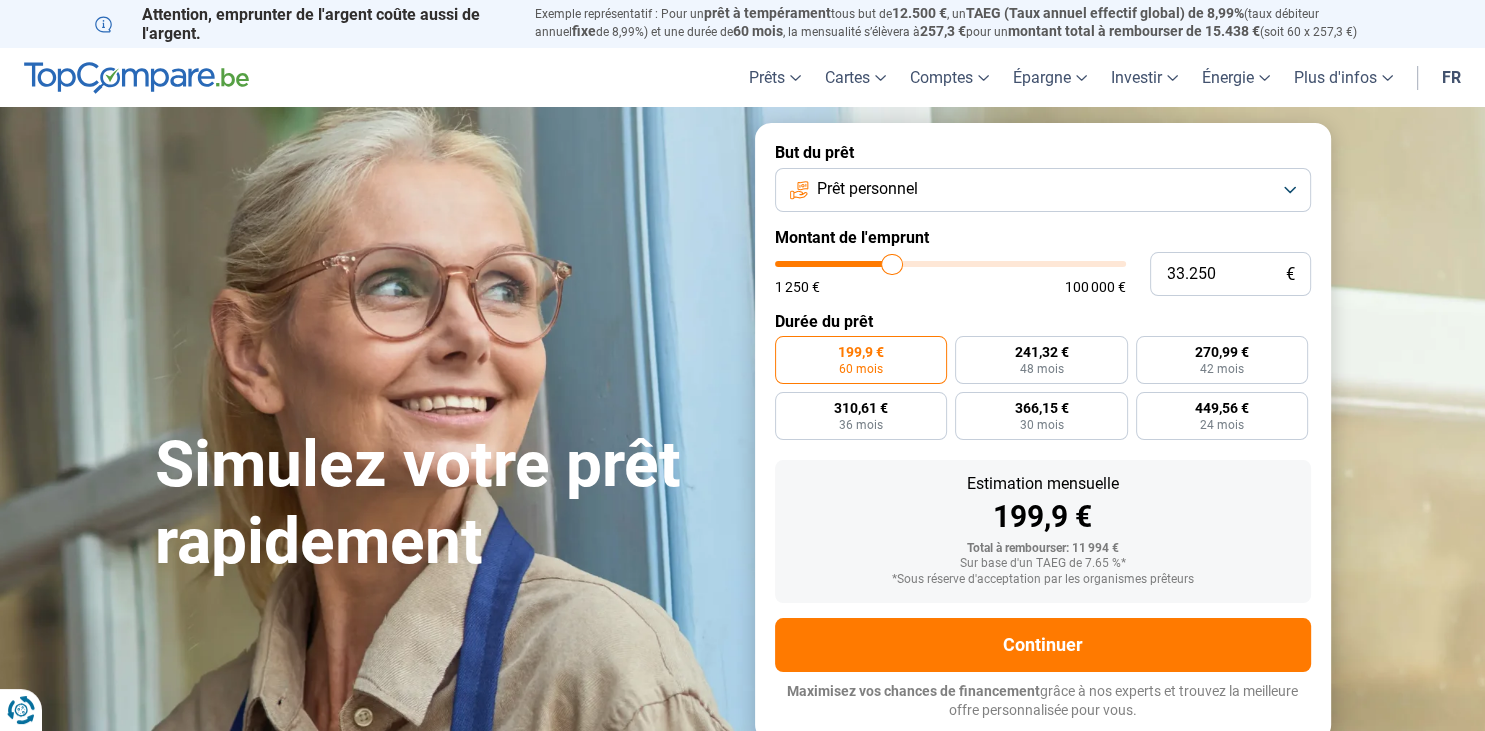 type on "33.750" 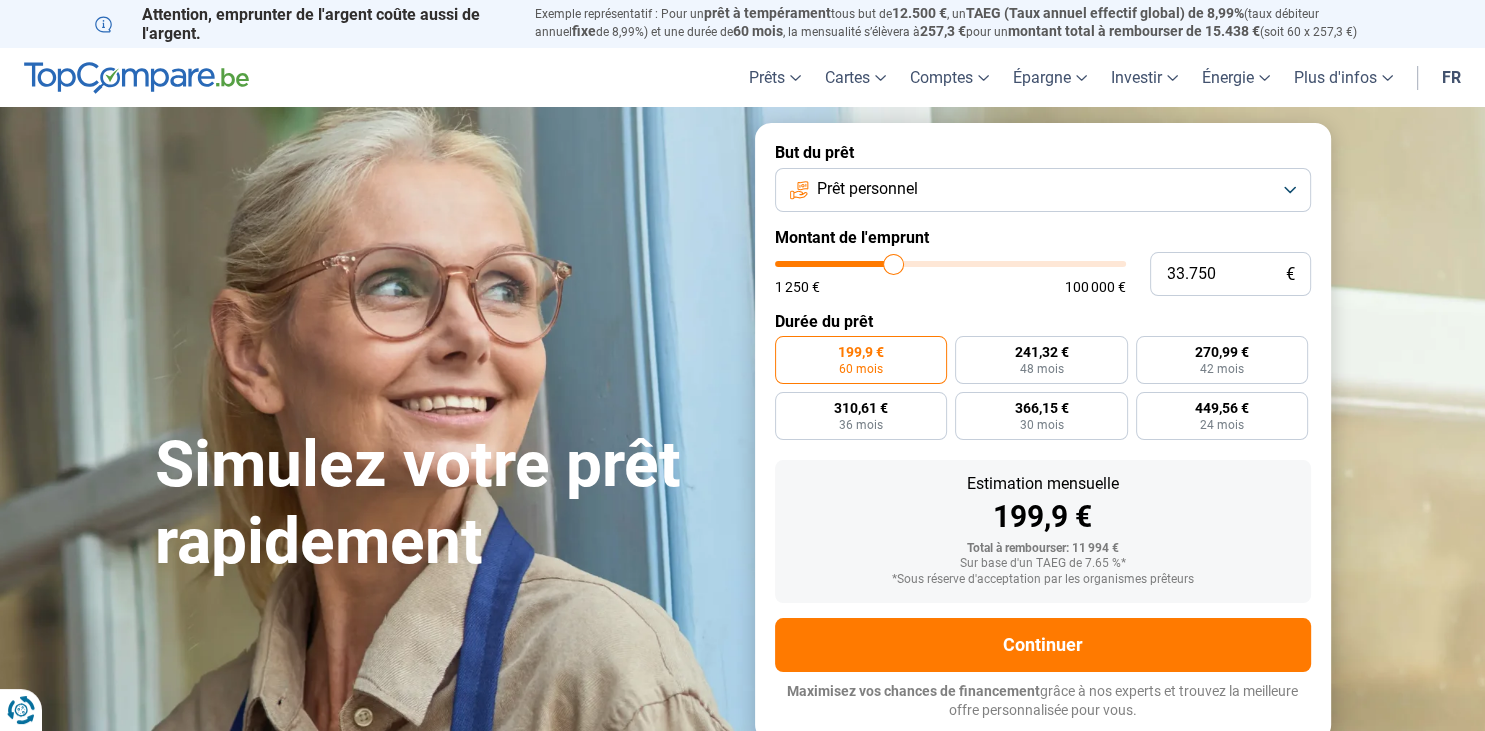 type on "34.250" 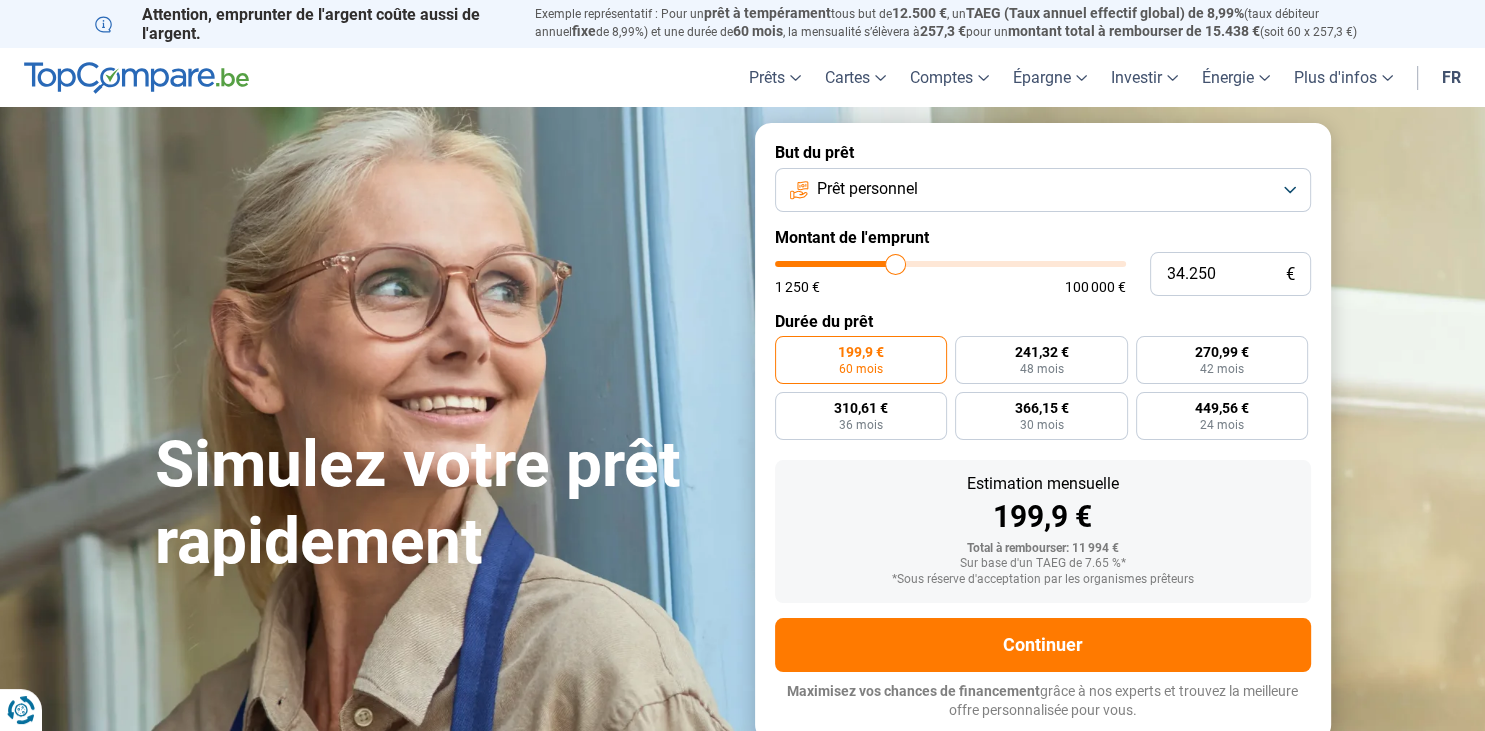 type on "34.500" 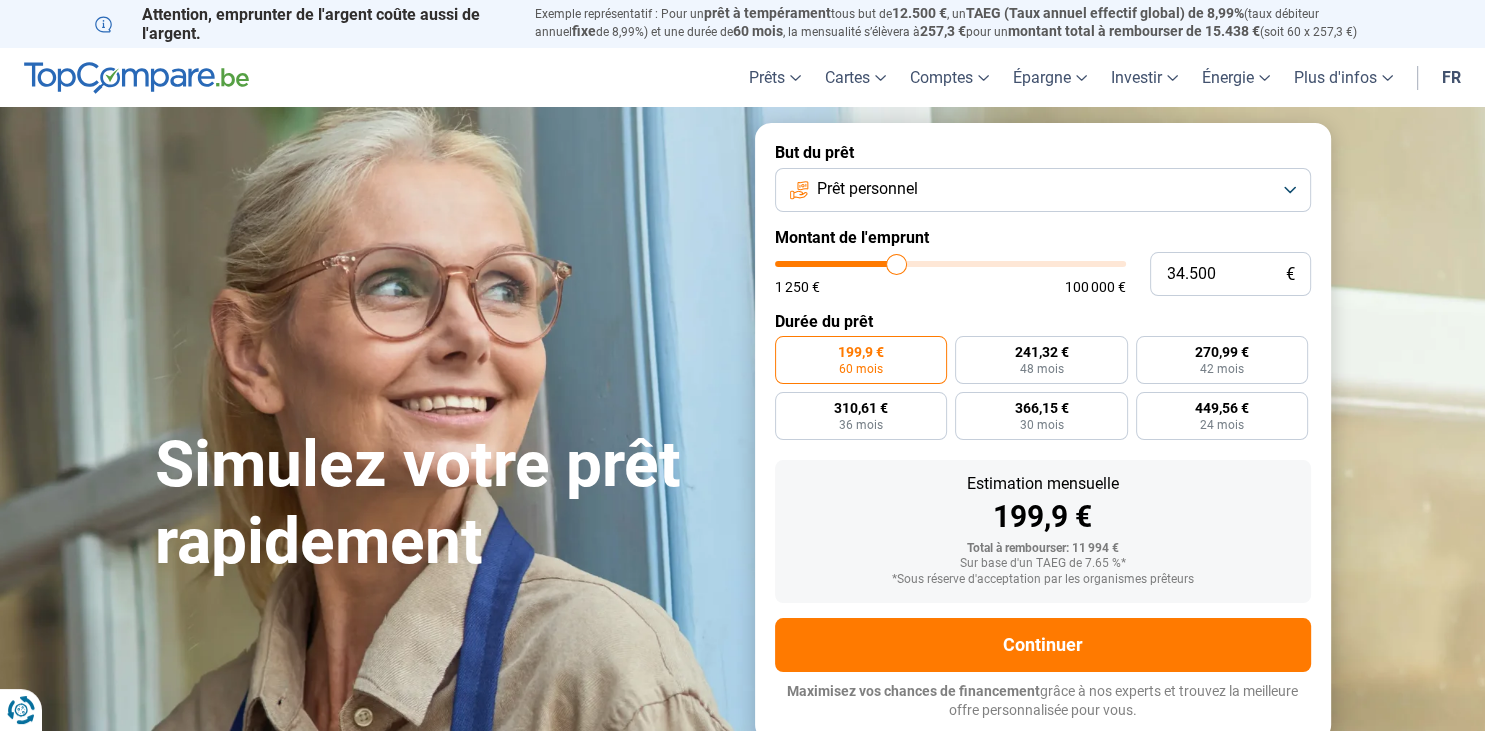 type on "34.750" 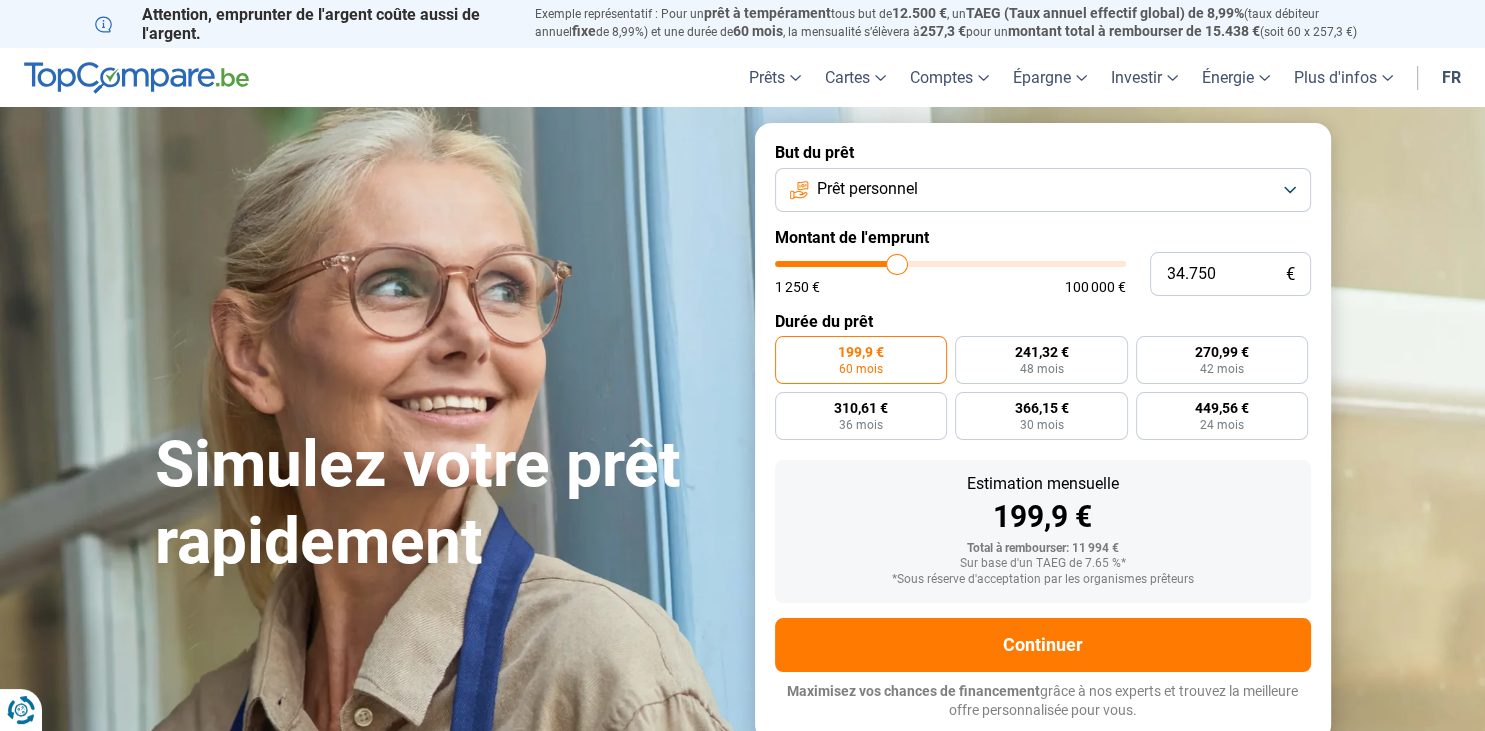 type on "35.000" 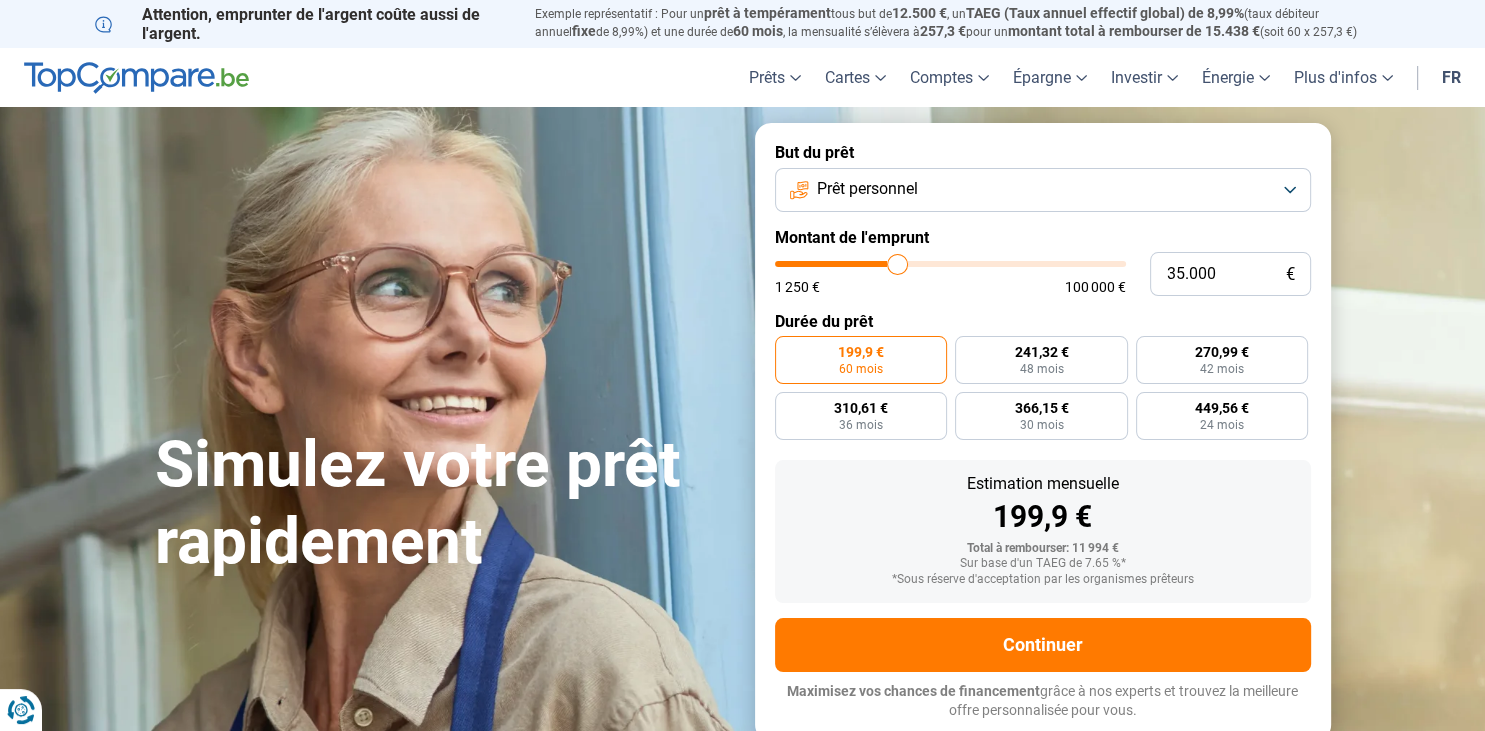 type on "35.250" 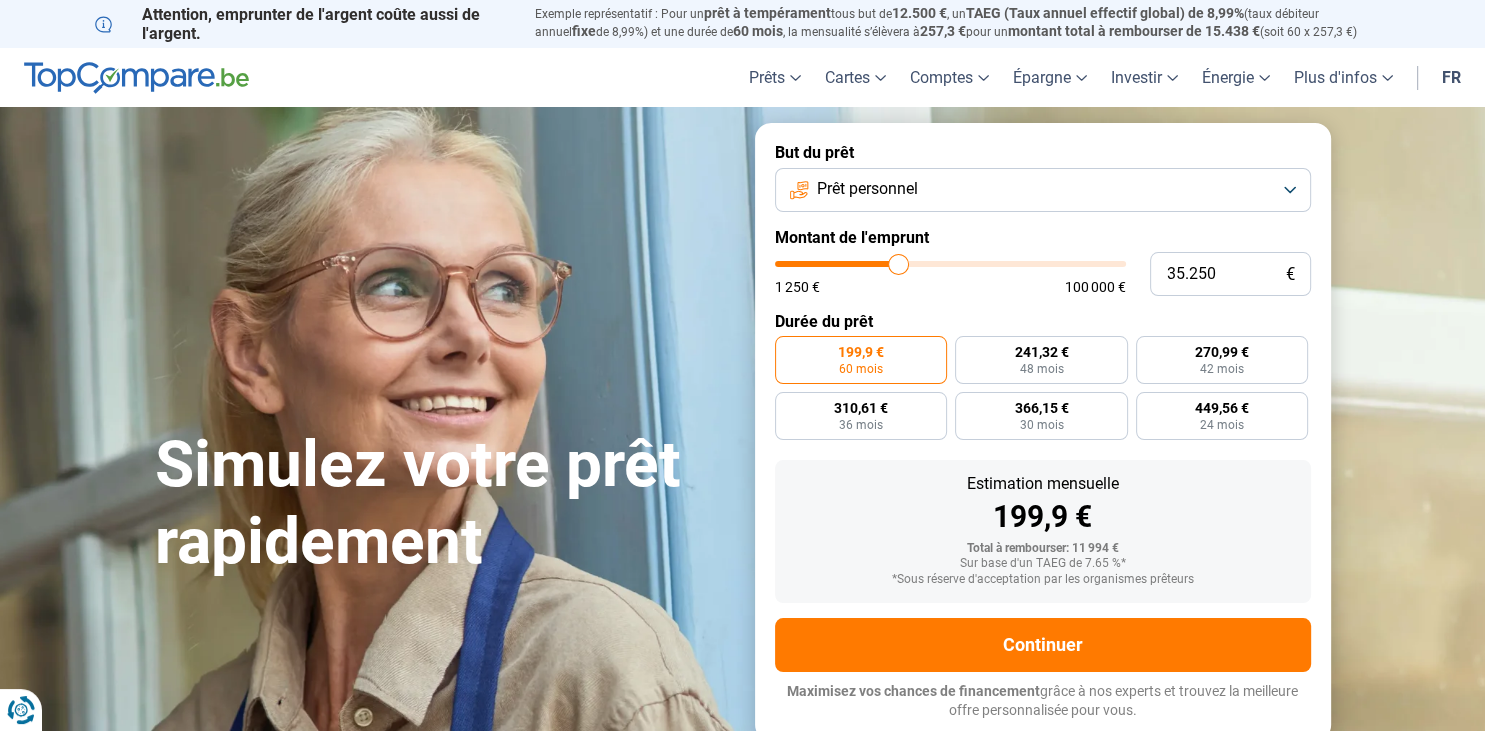 type on "35.500" 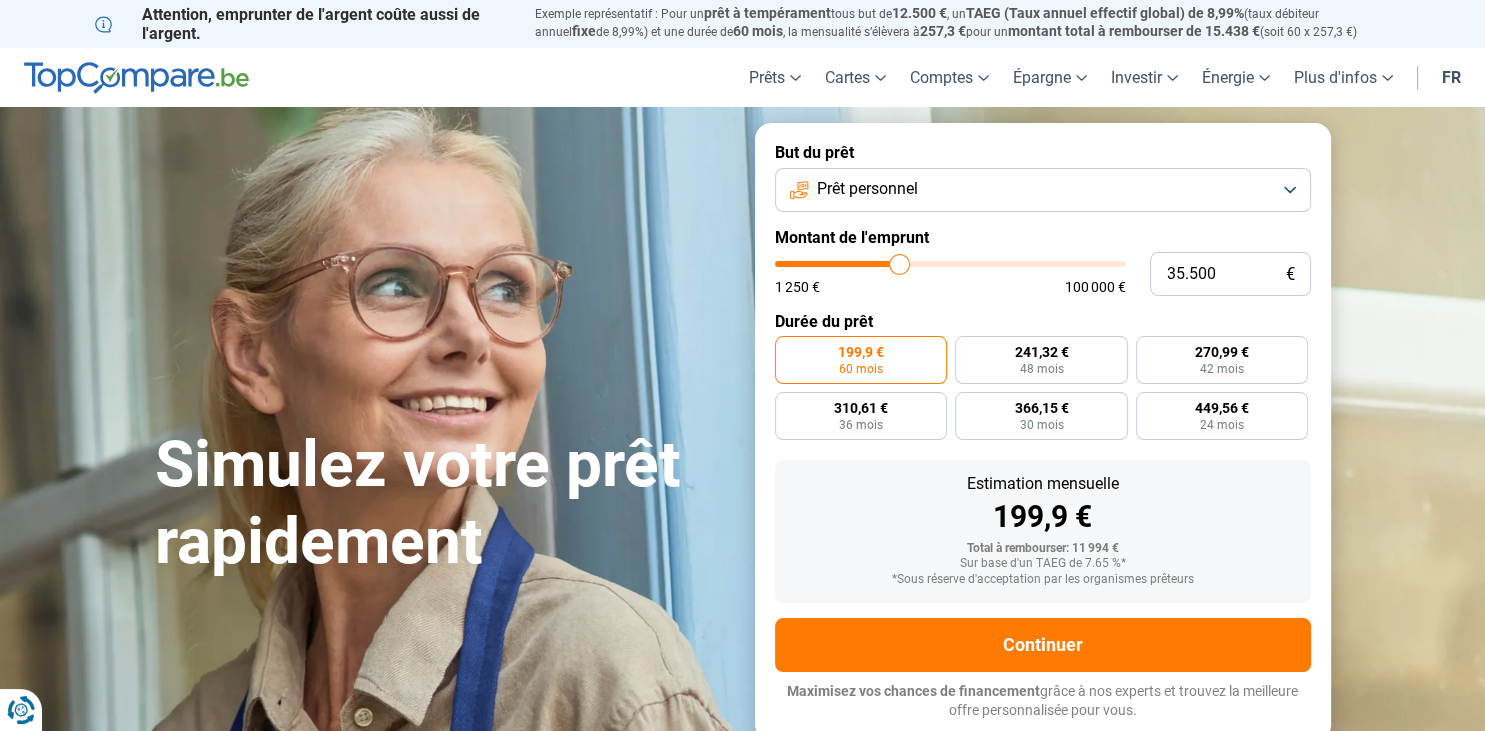 type on "35.750" 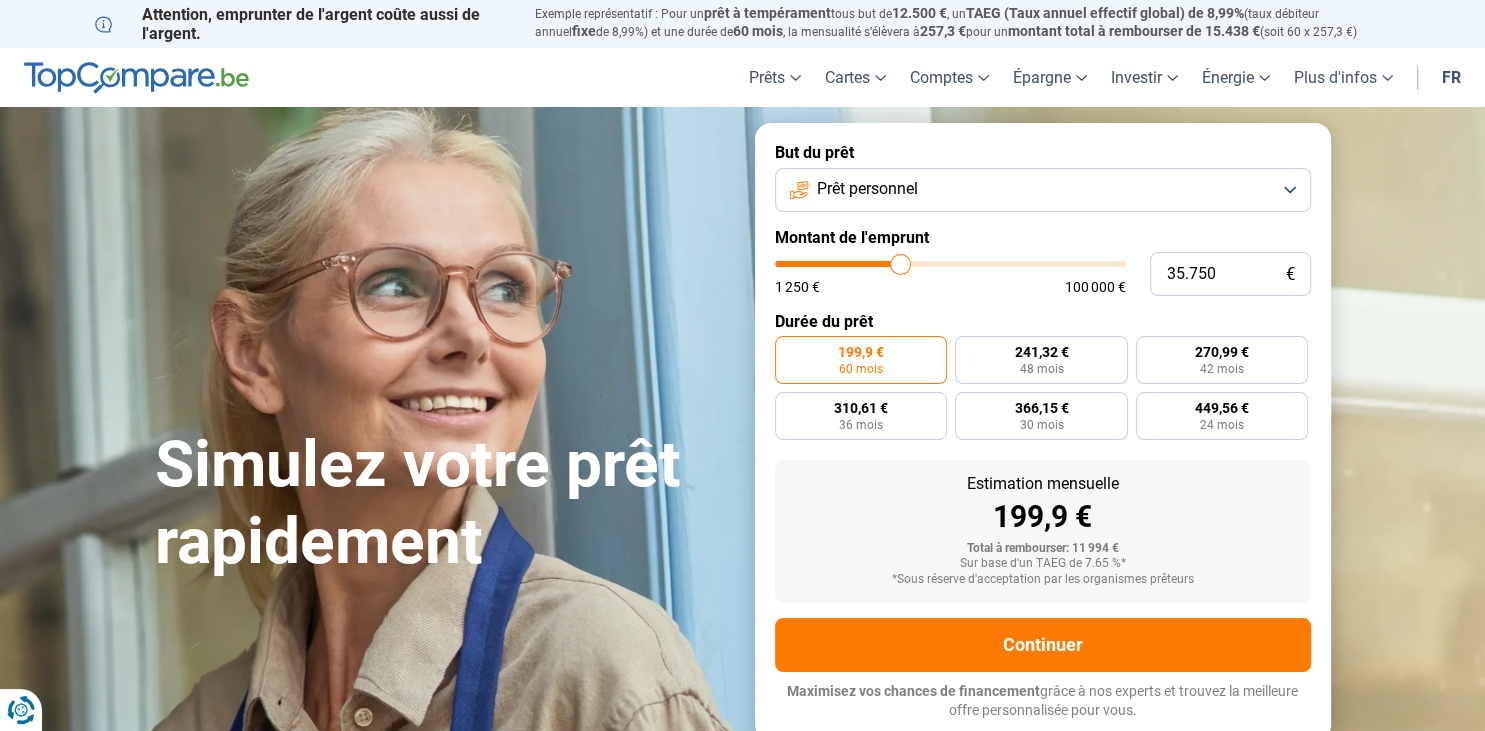 type on "36.250" 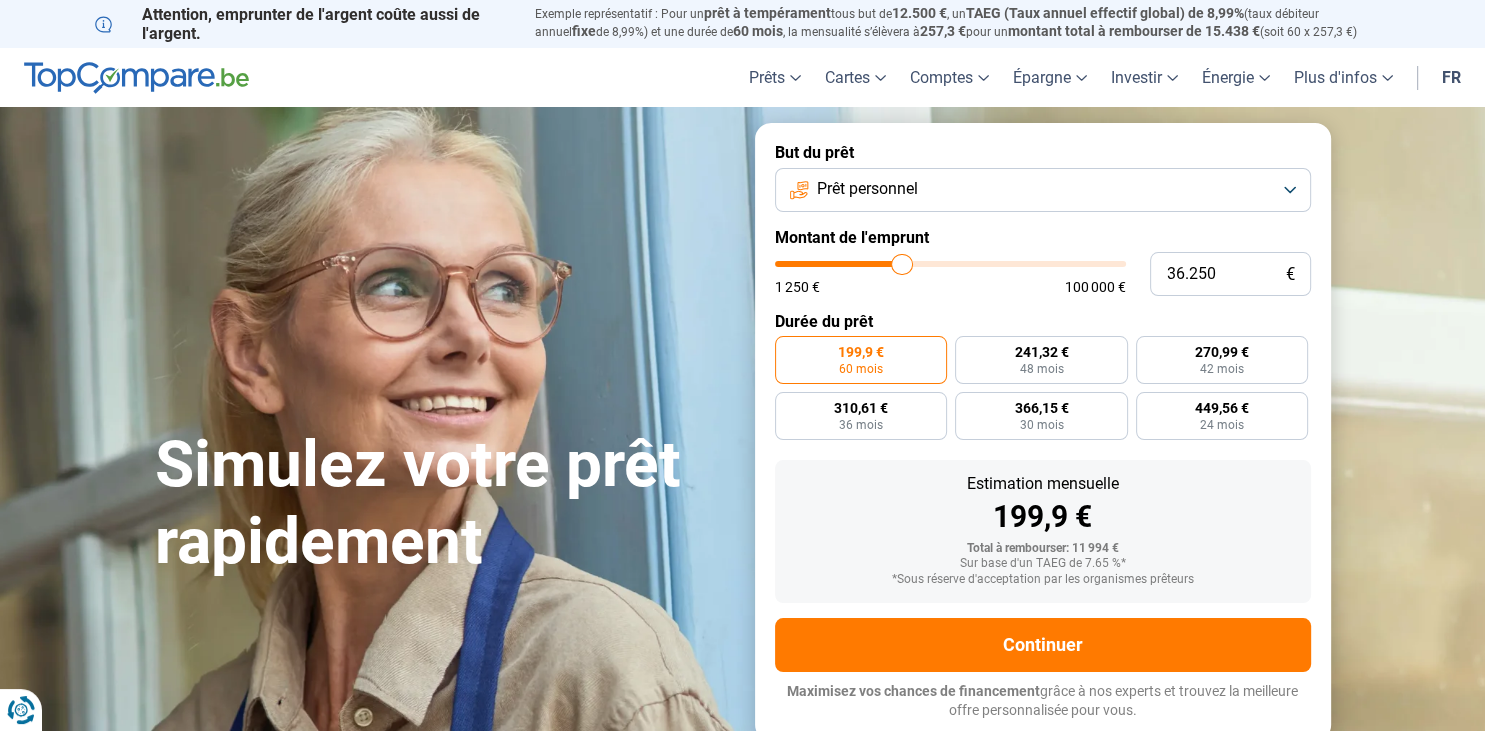type on "36.500" 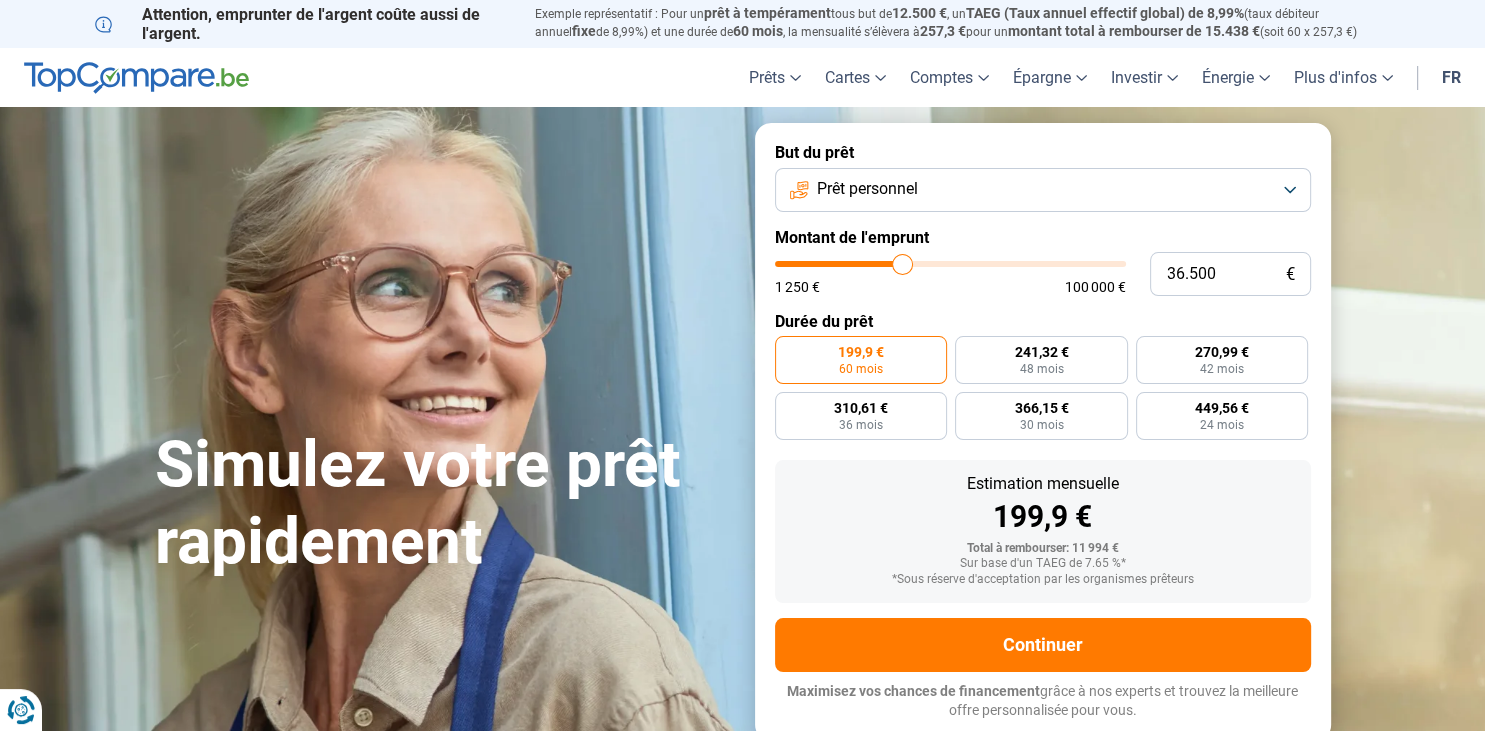 type on "36.750" 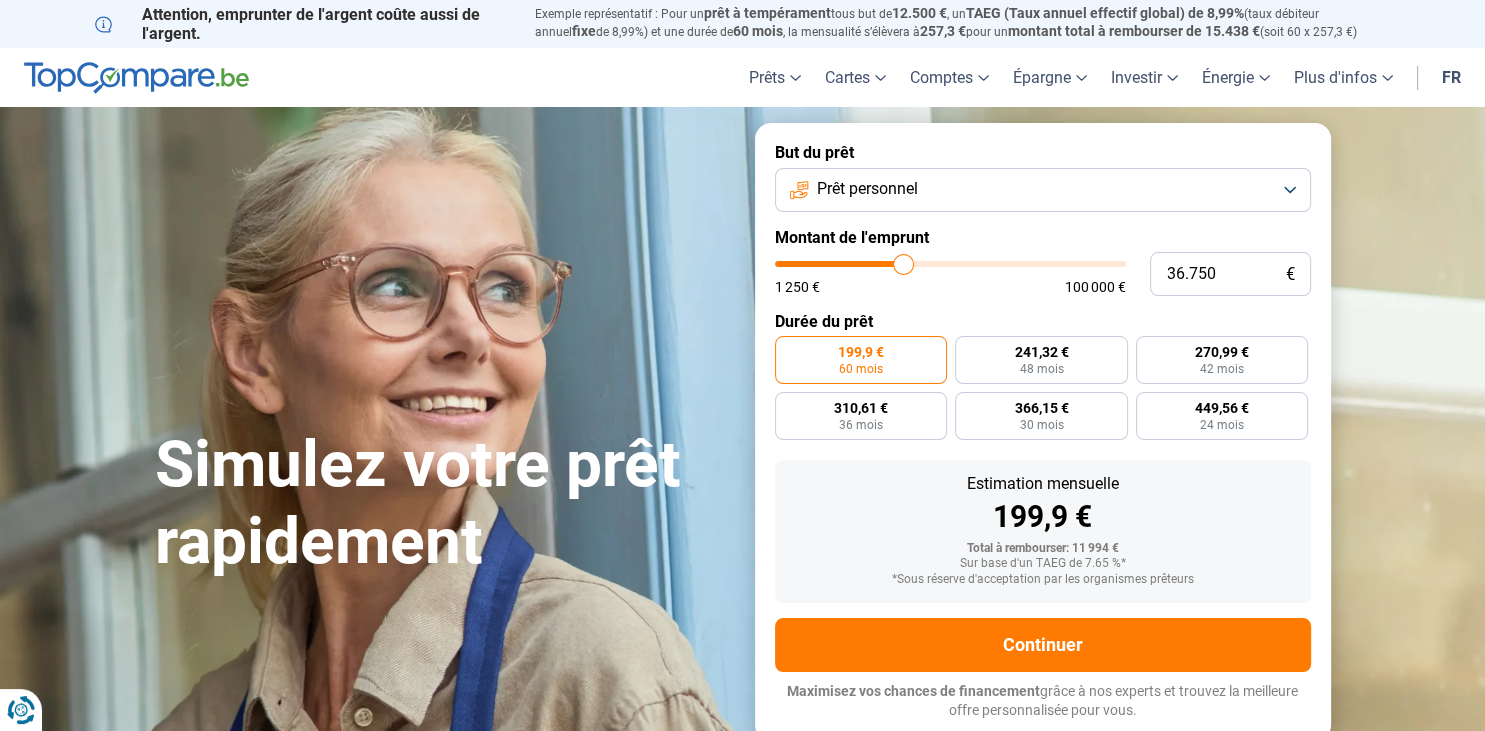 type on "37.000" 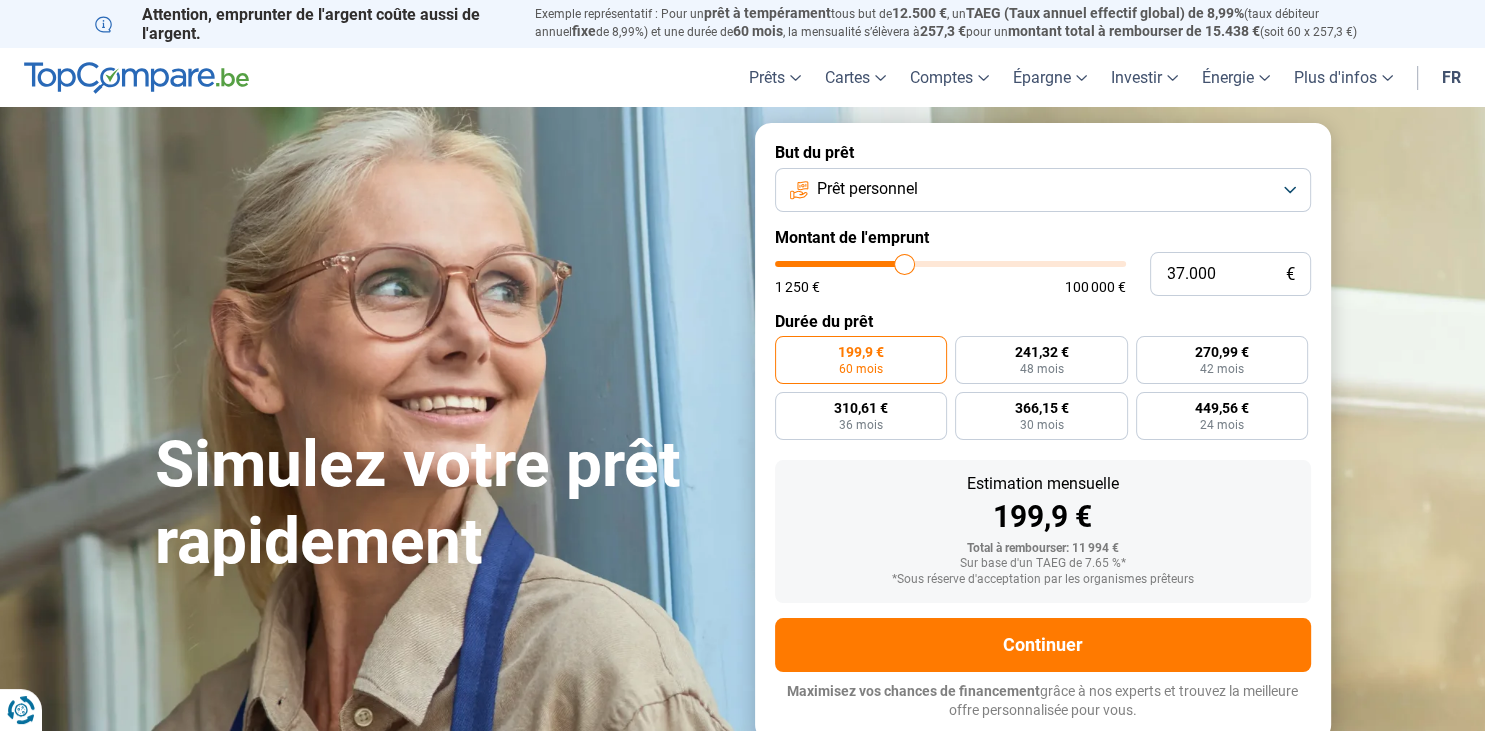 type on "37.250" 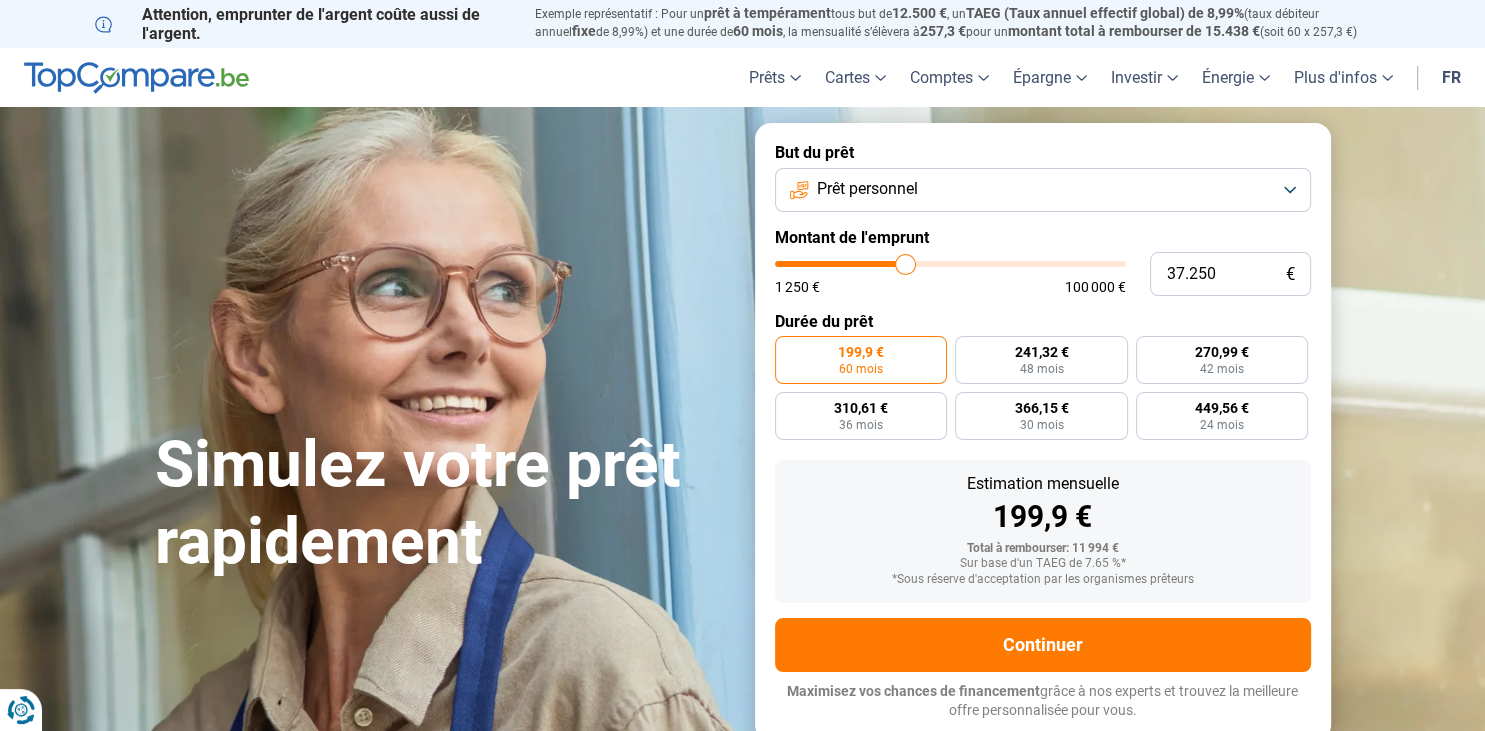 type on "37.500" 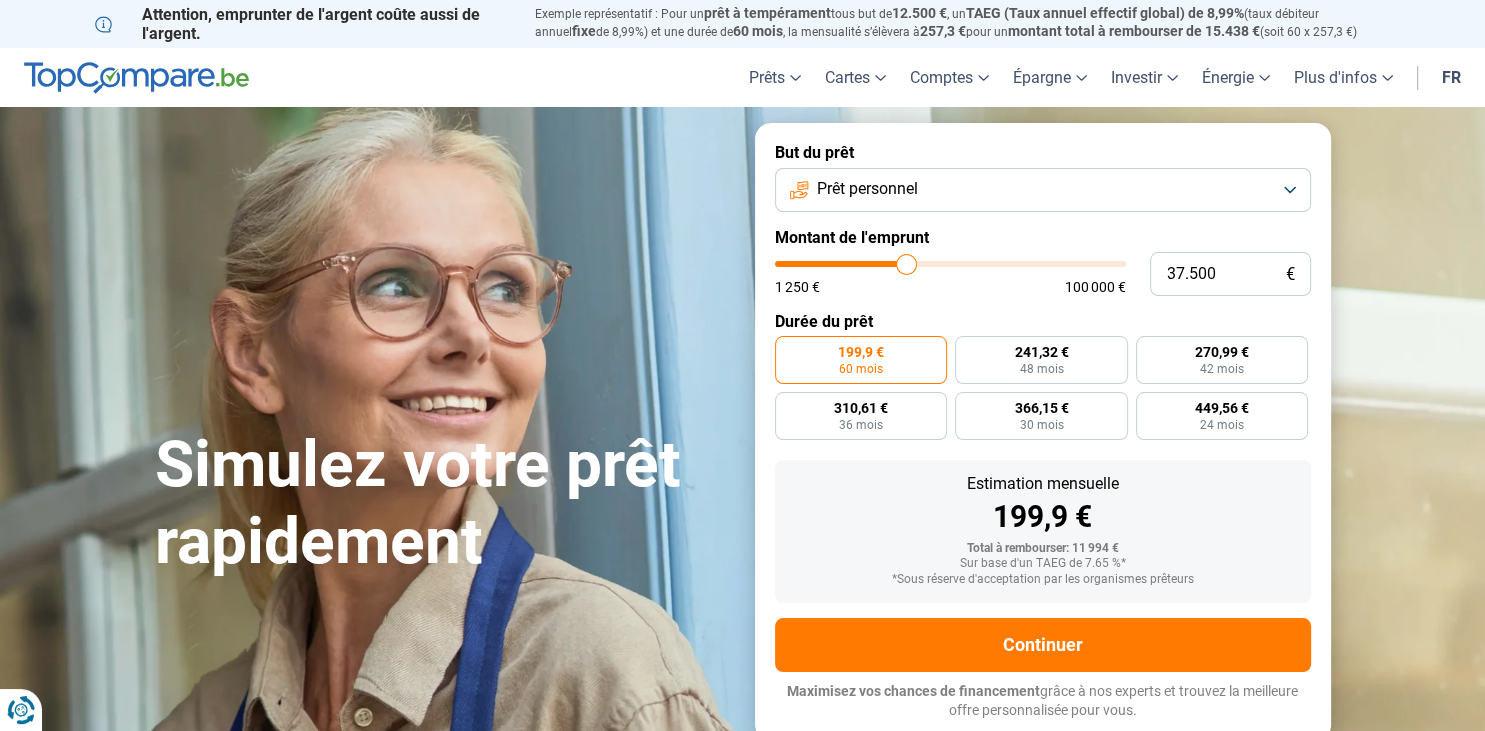 type on "37.750" 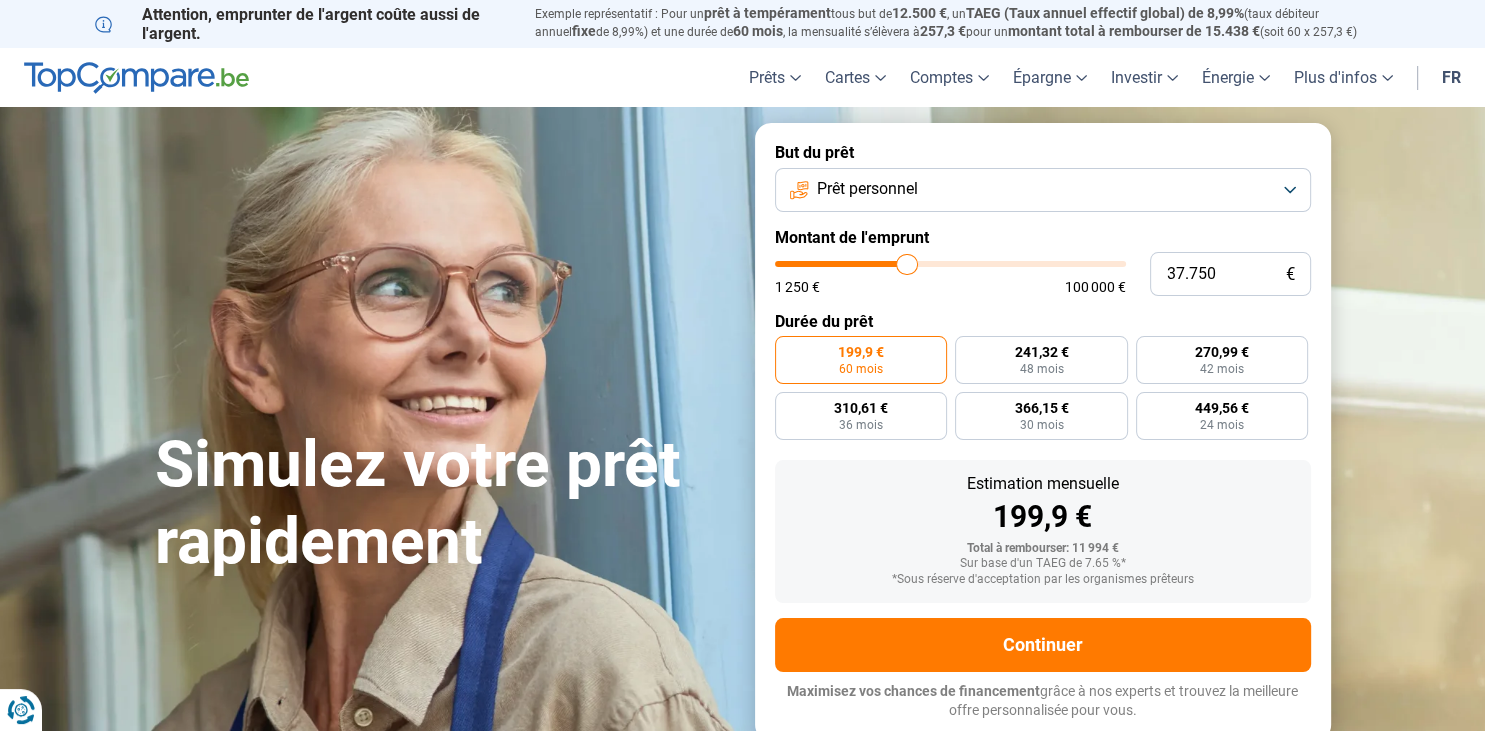 type on "38.250" 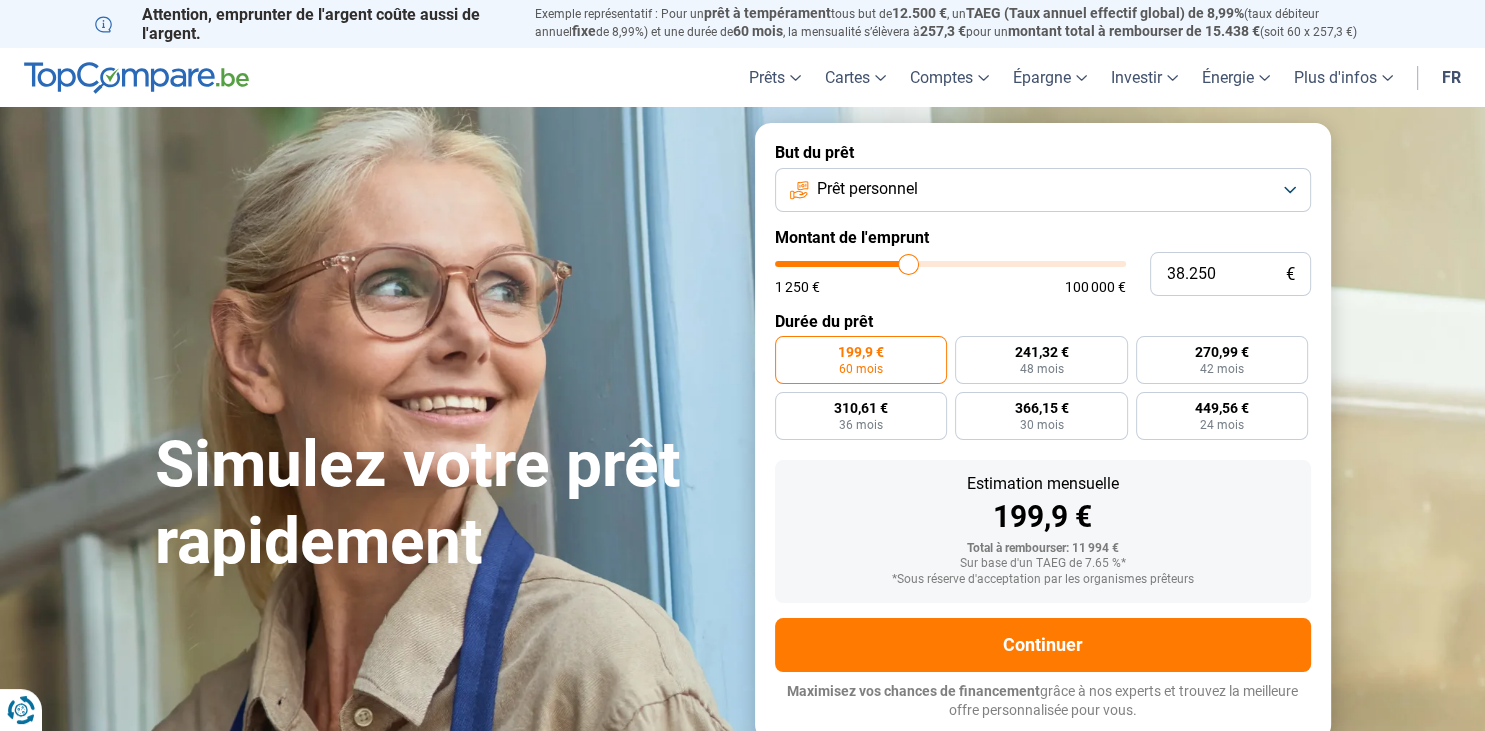 type on "38.750" 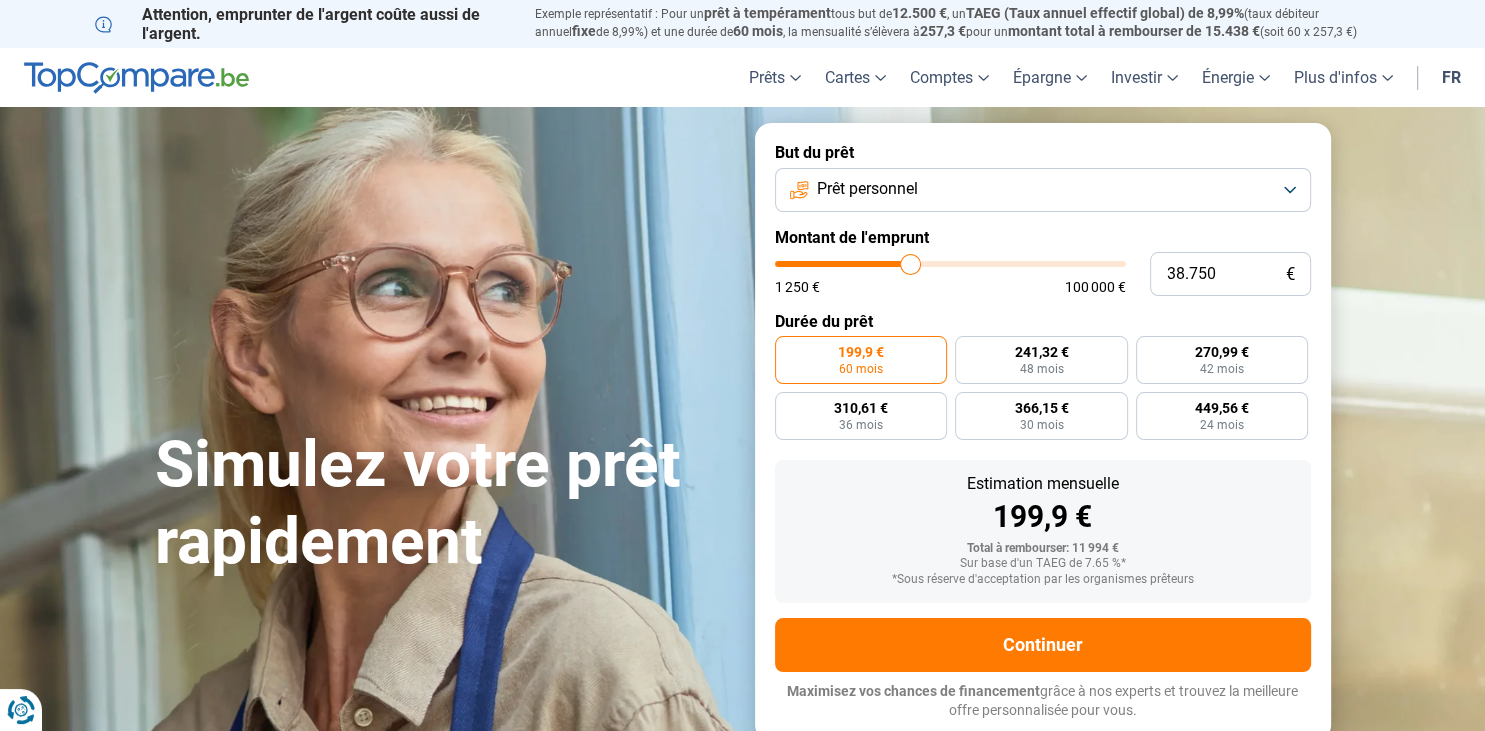 type on "39.500" 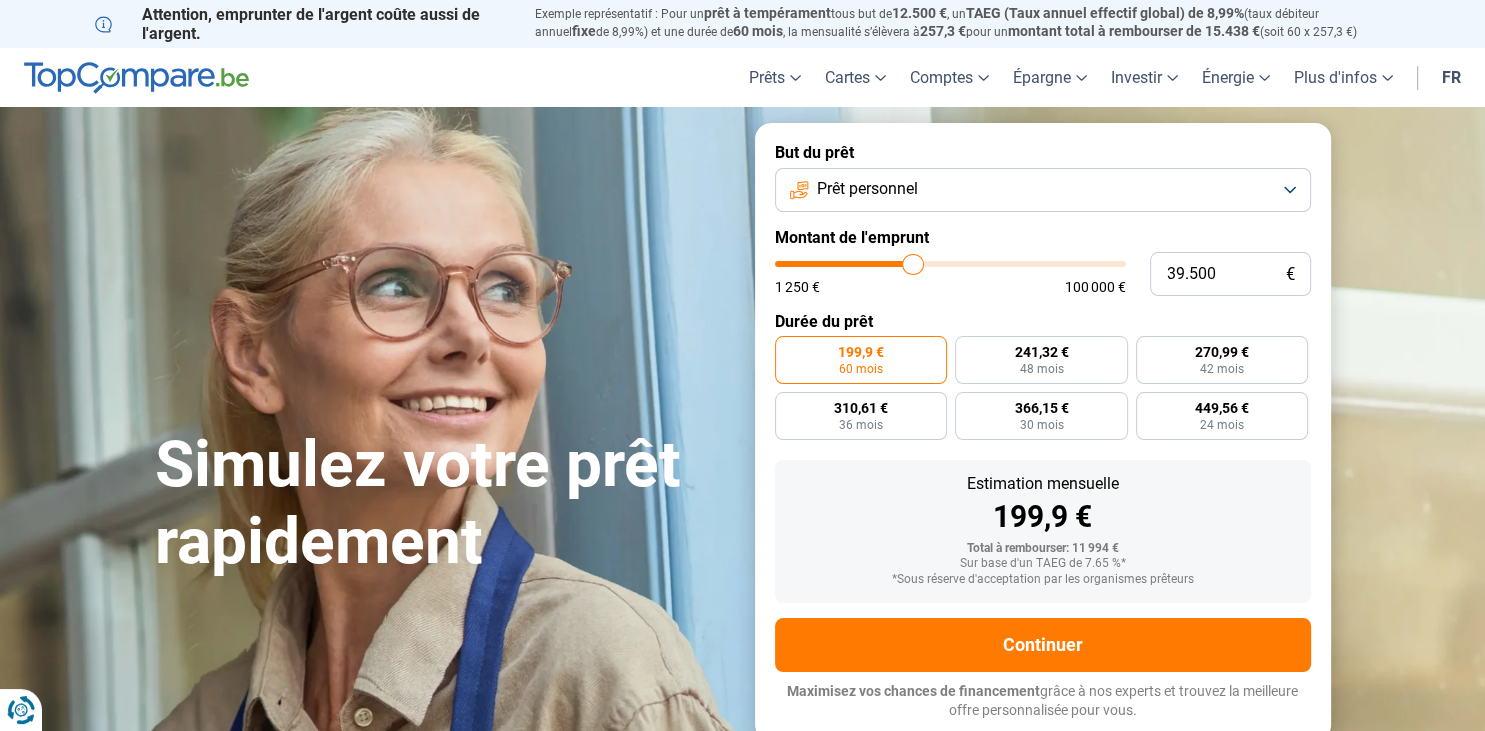 type on "40.500" 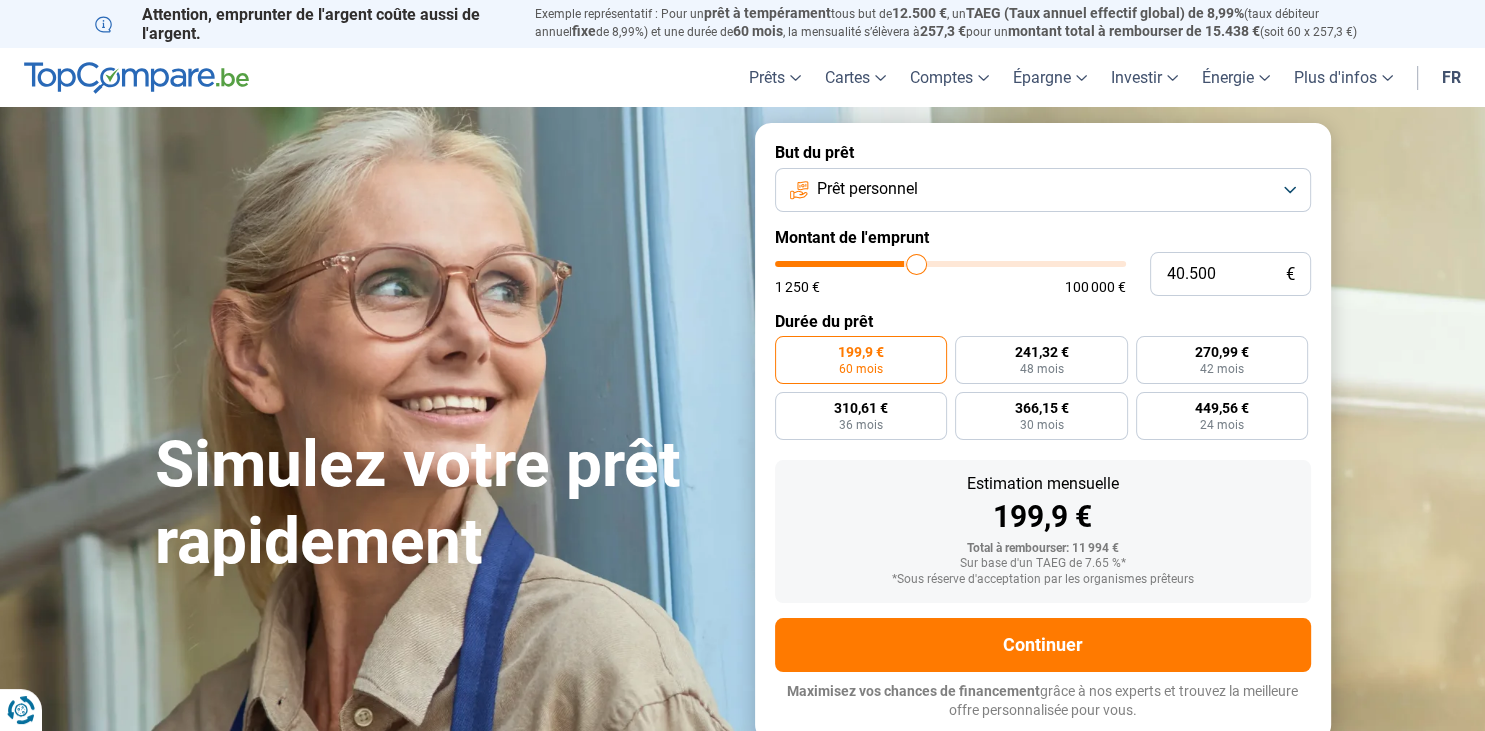 type on "41.000" 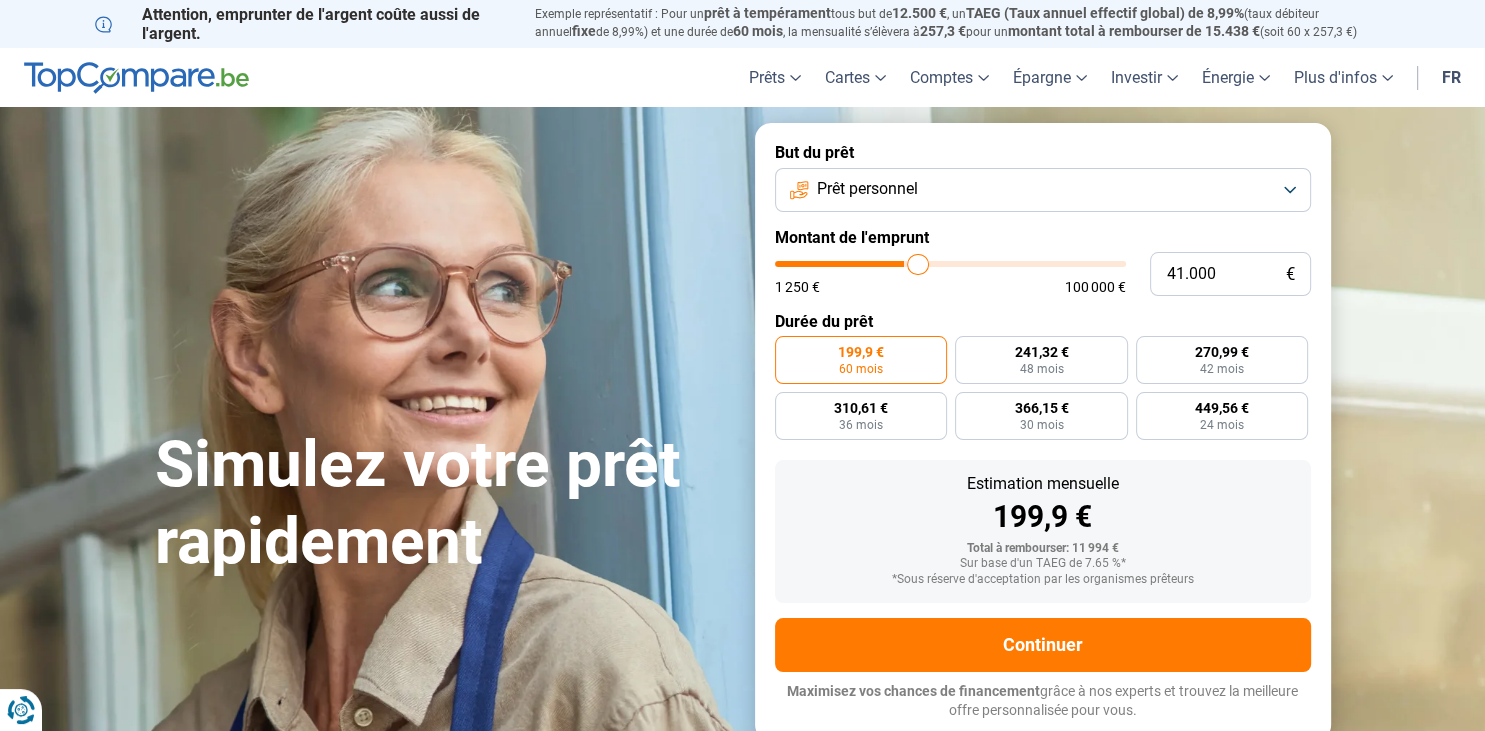type on "41.250" 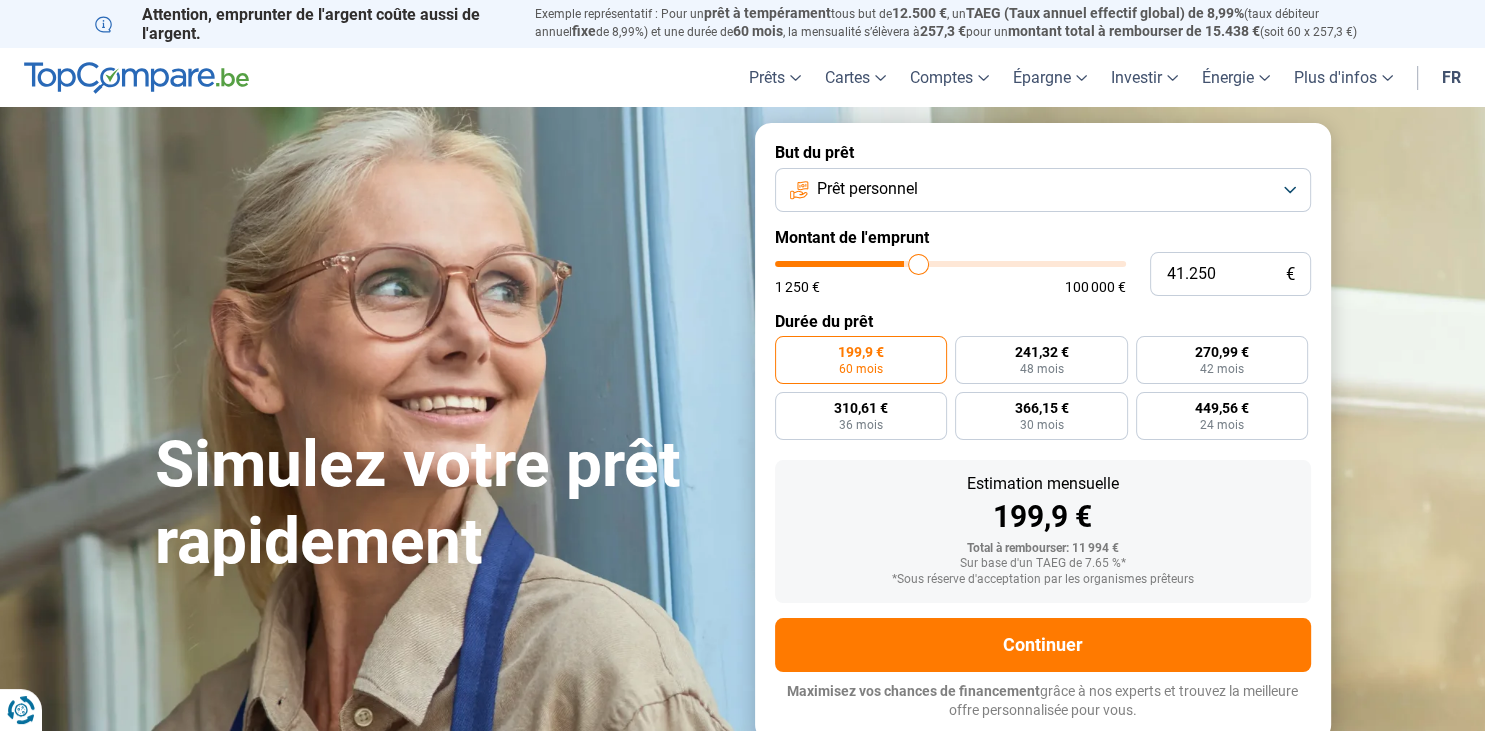 type on "41.500" 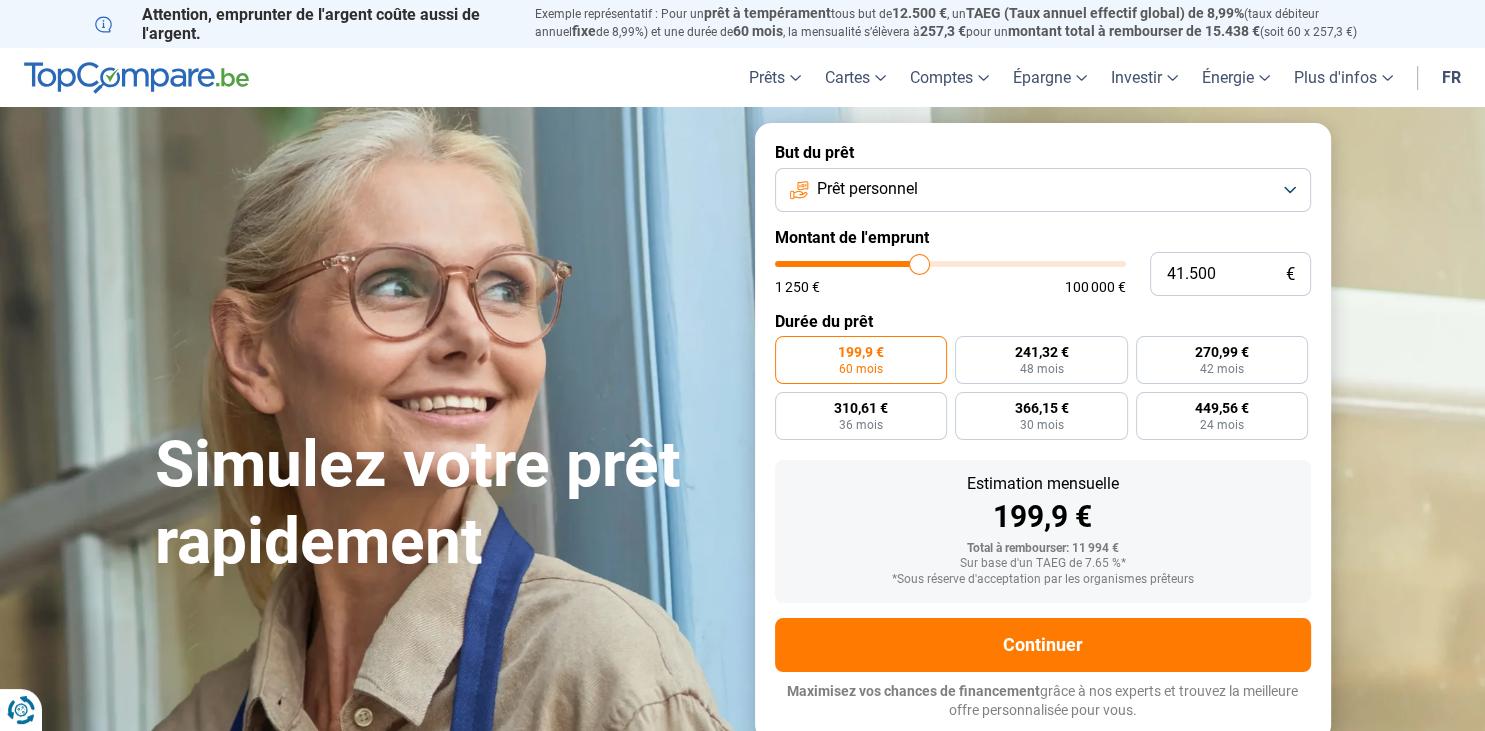 type on "41.750" 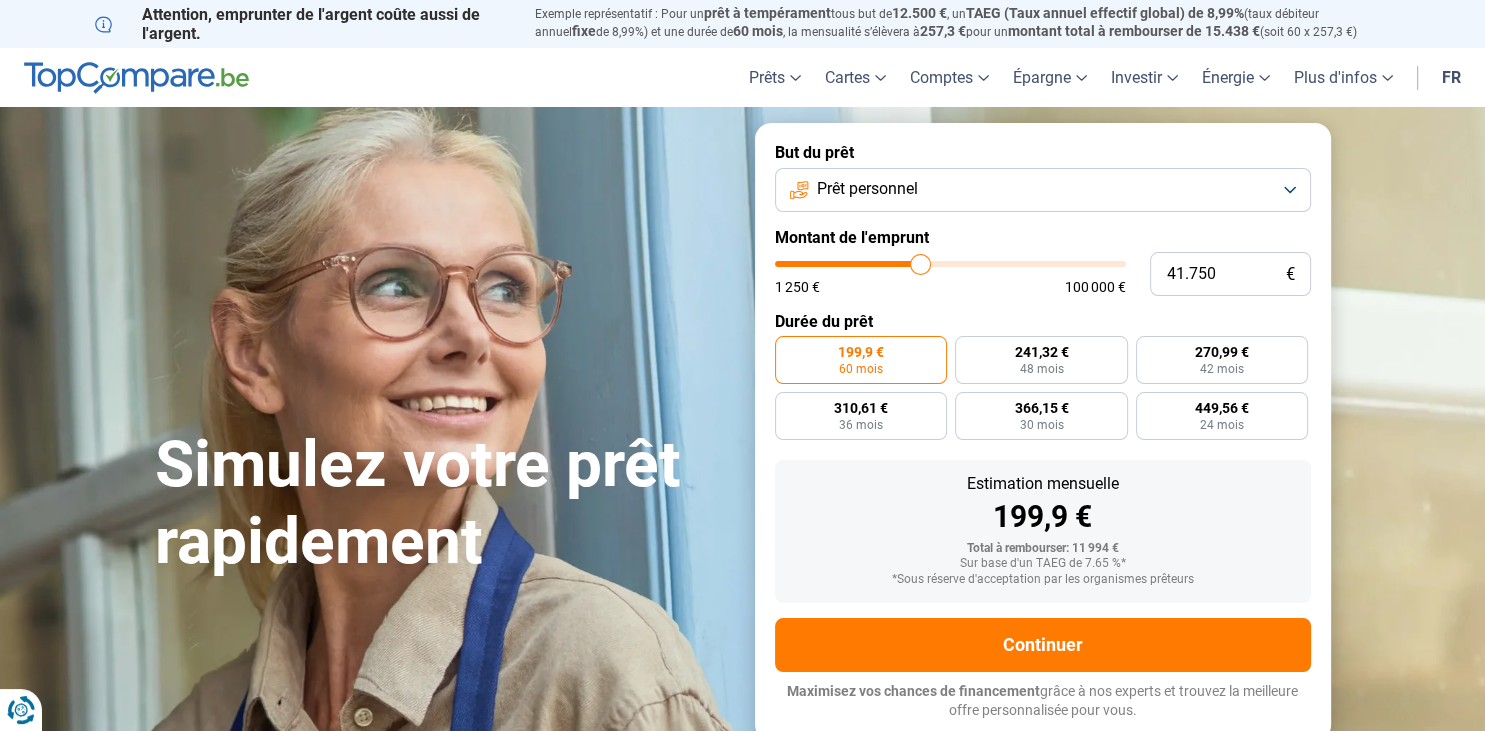 type on "42.000" 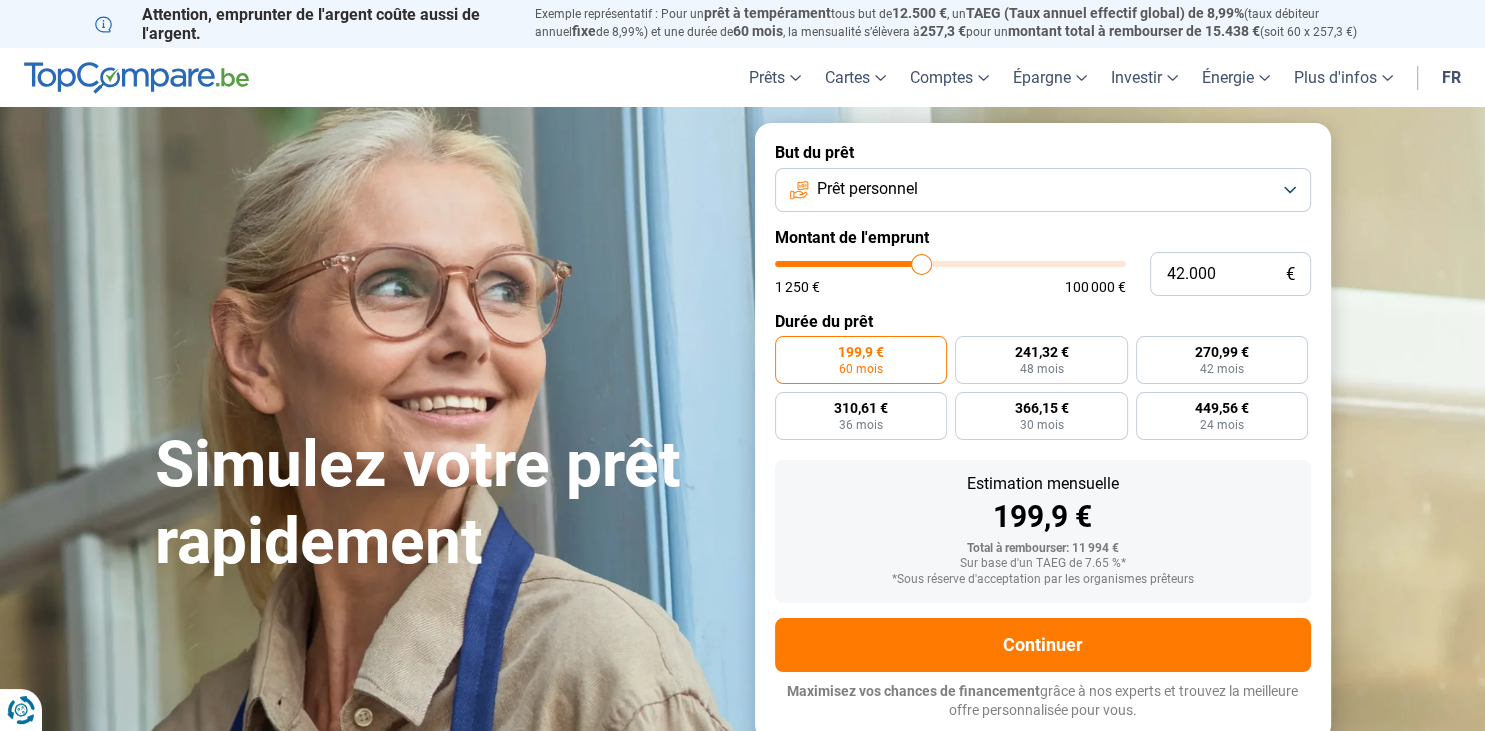type on "42.250" 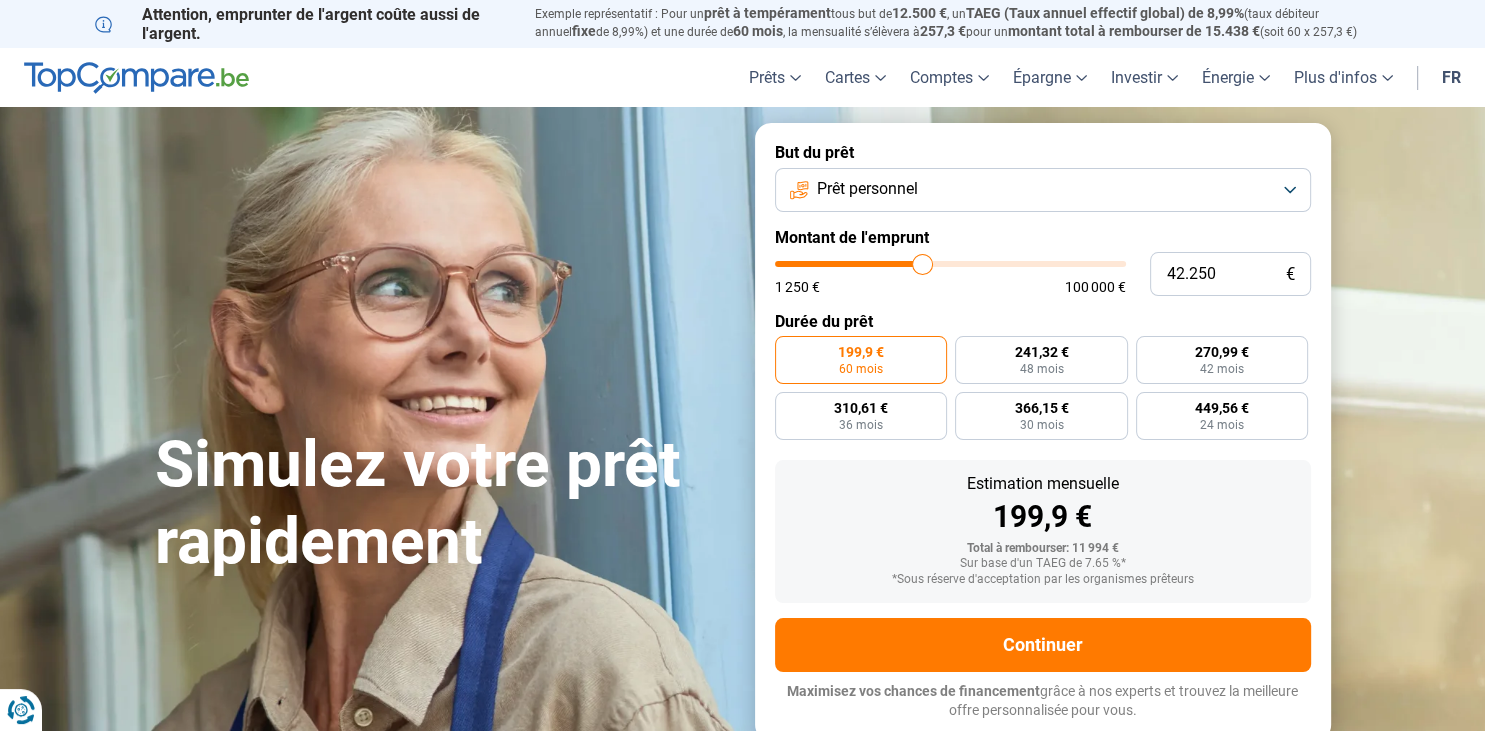 type on "42.000" 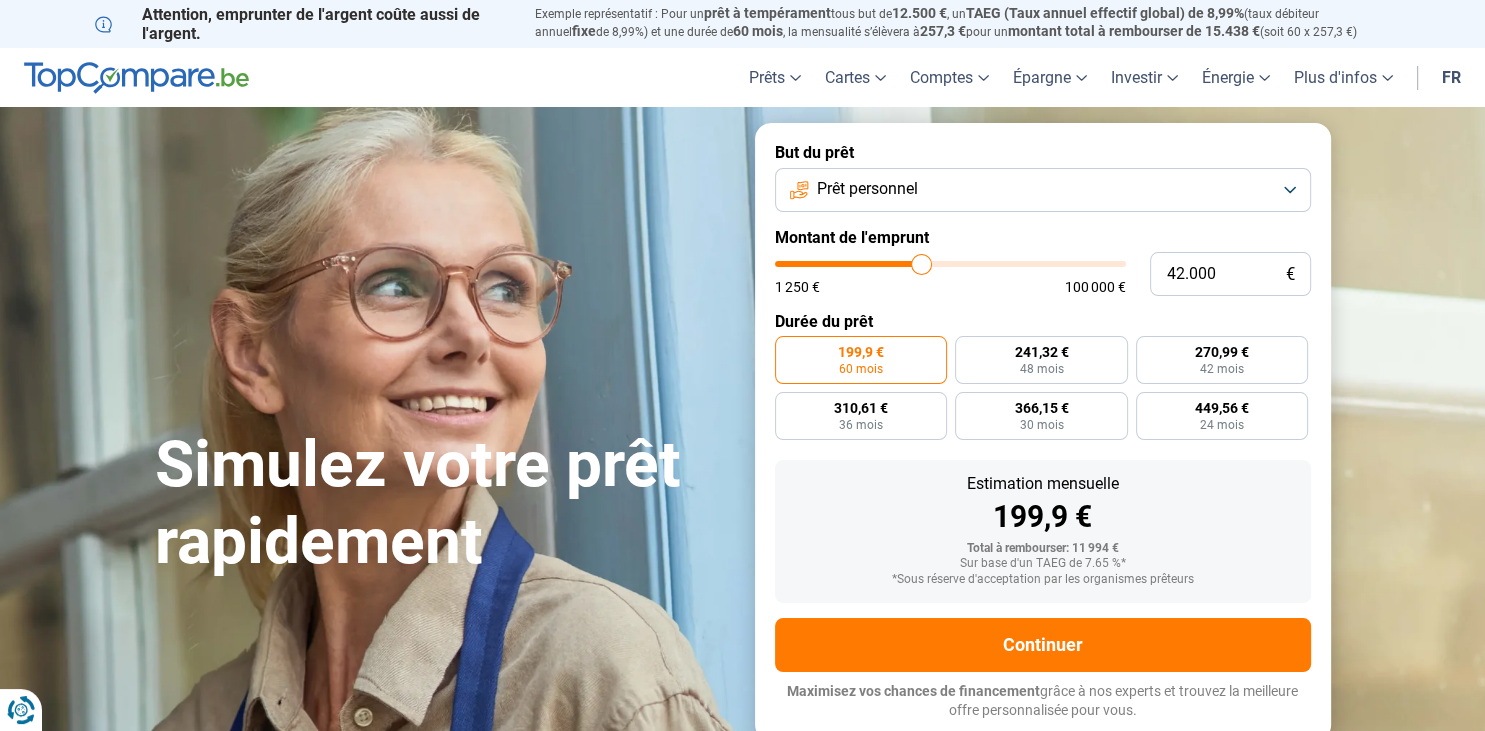 type on "41.750" 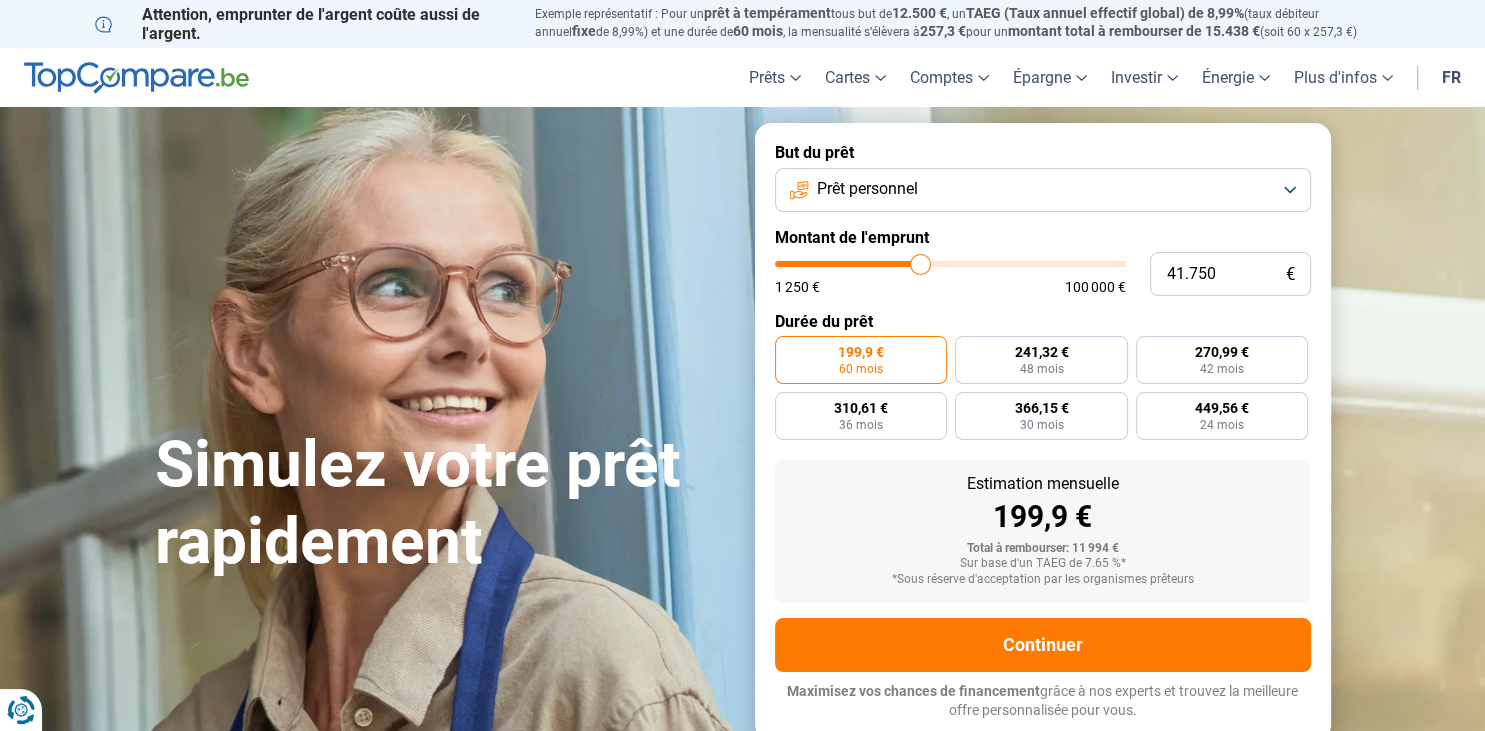 type on "41.250" 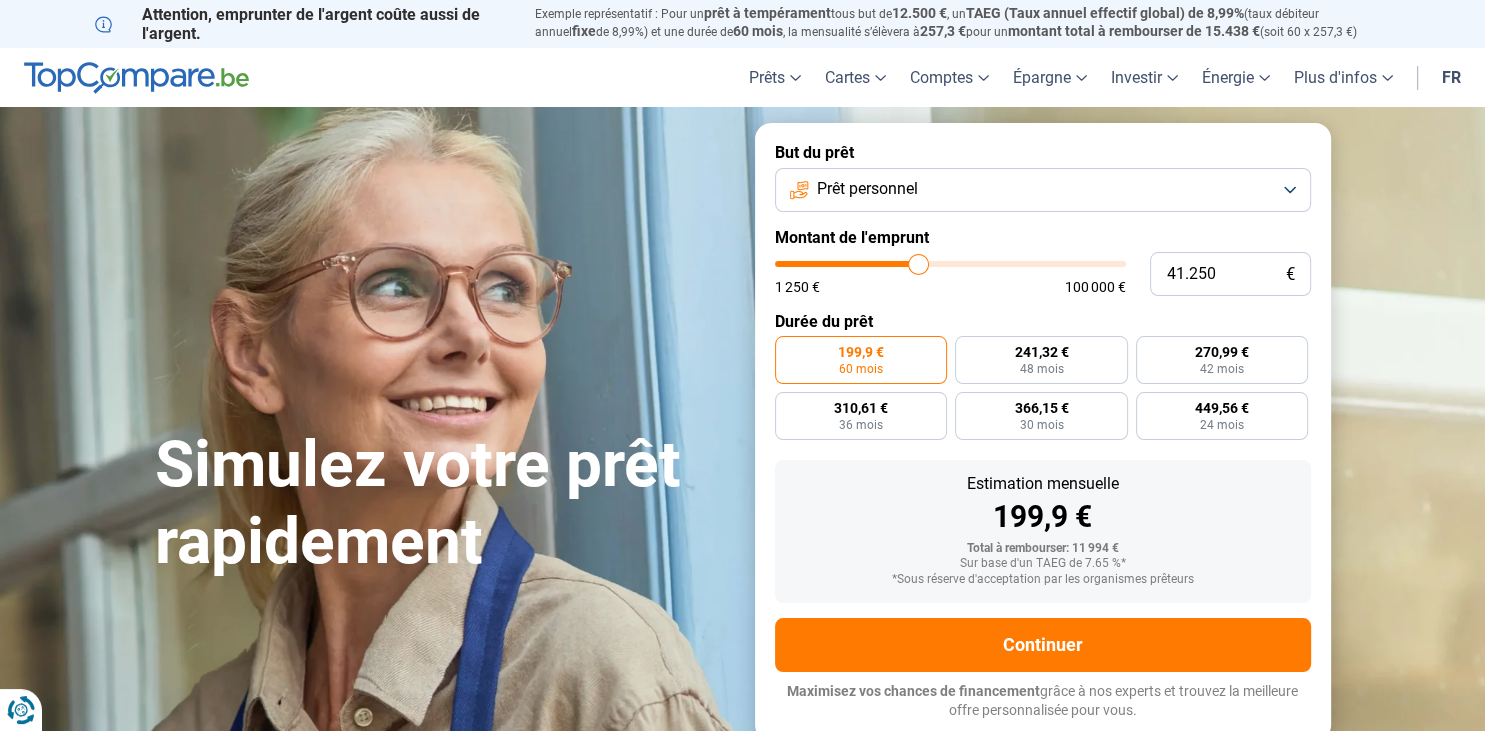 type on "40.750" 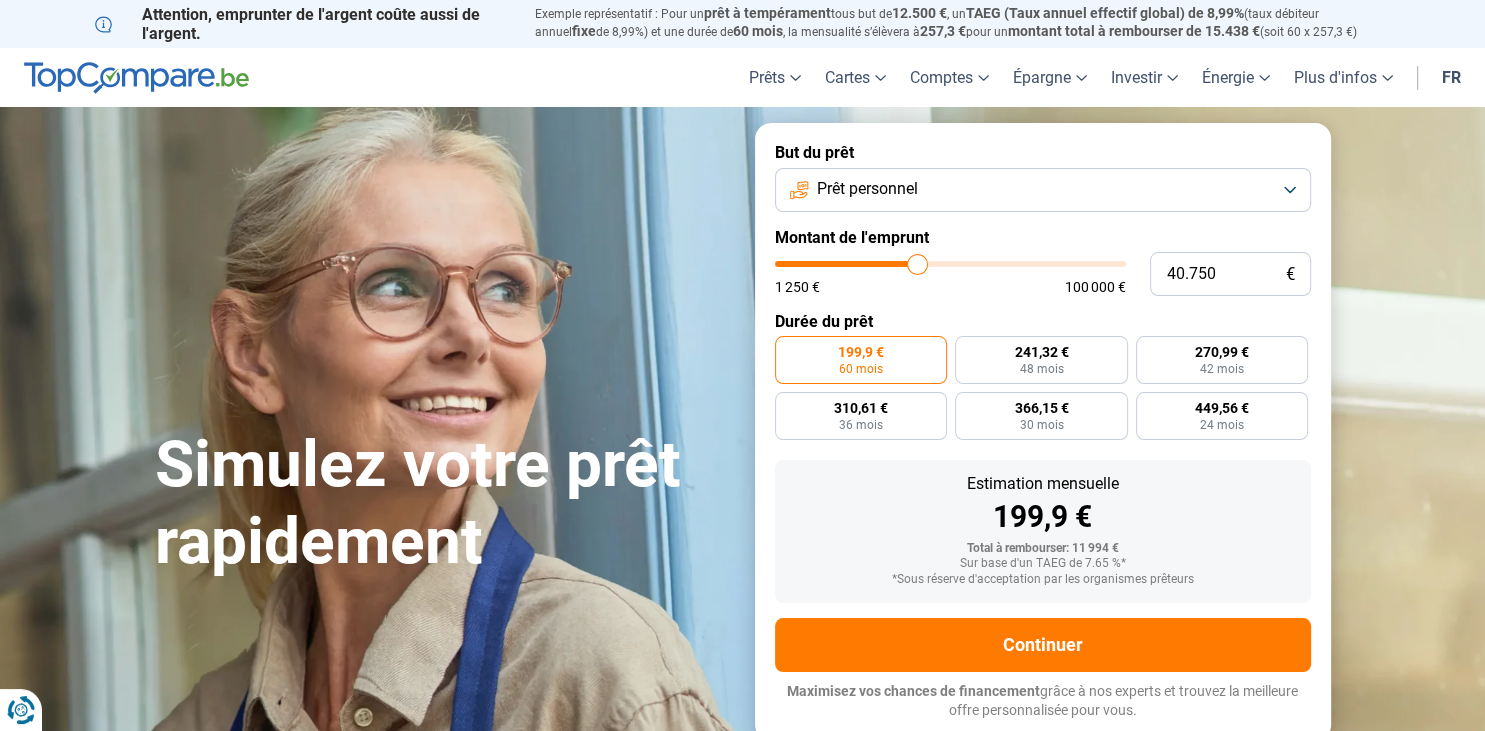 type on "40.500" 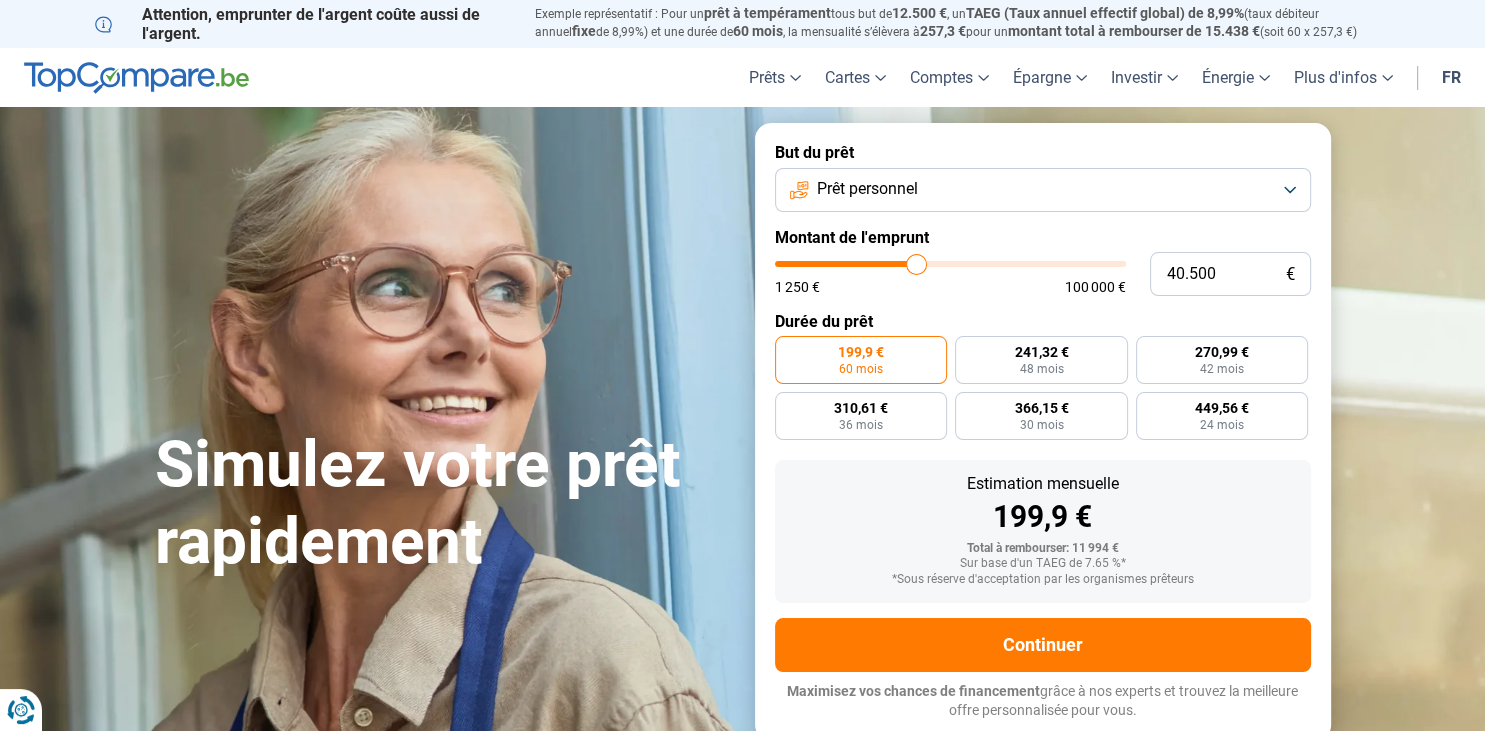 type on "40.250" 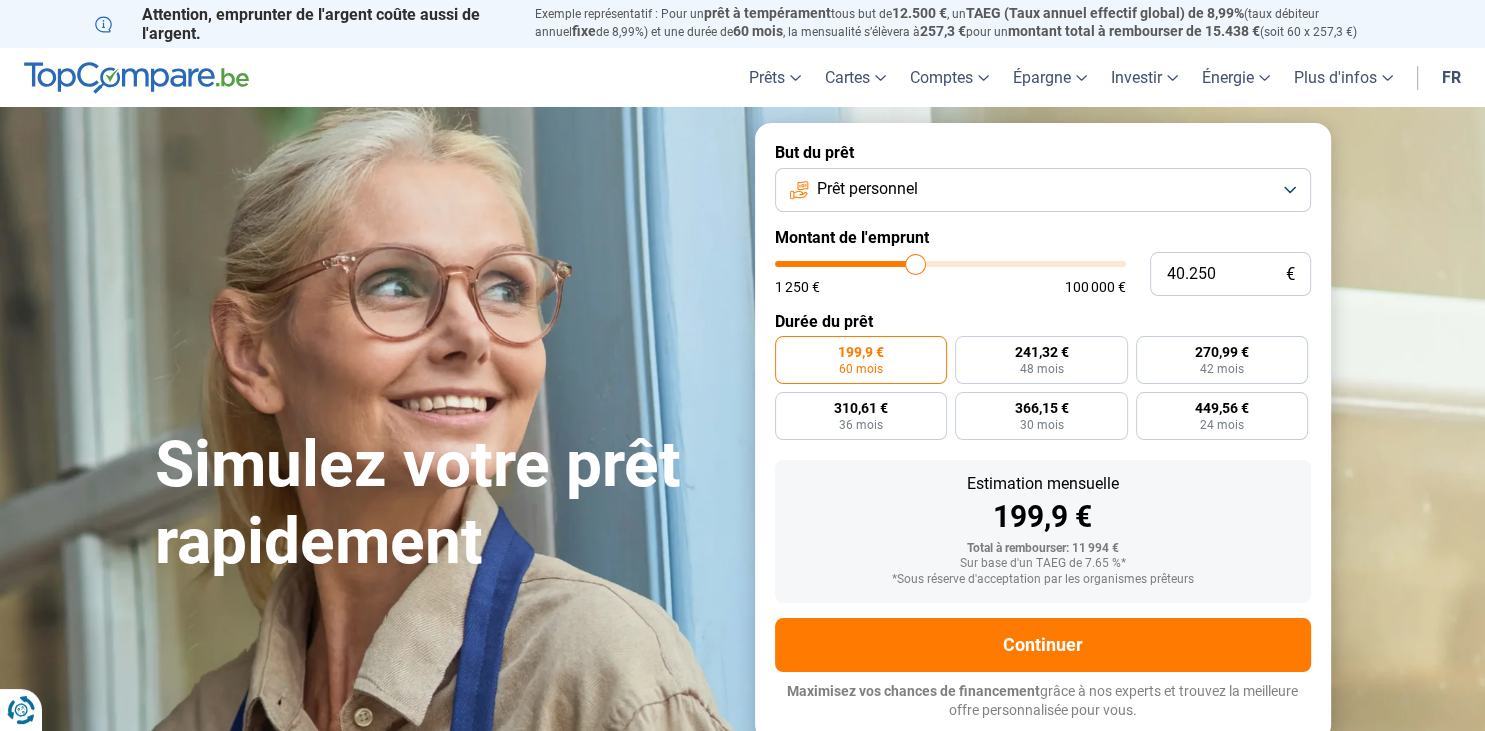 type on "40.000" 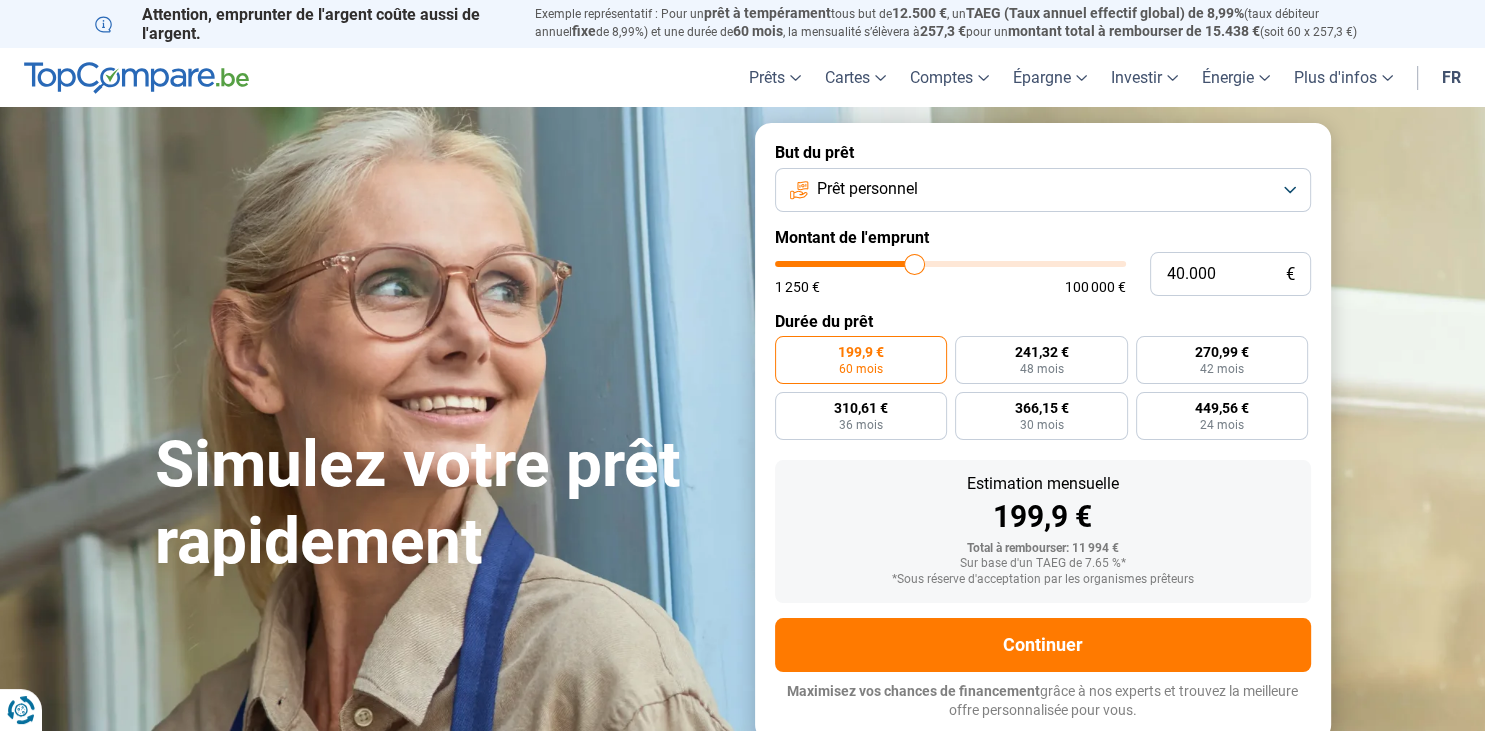 type on "39.500" 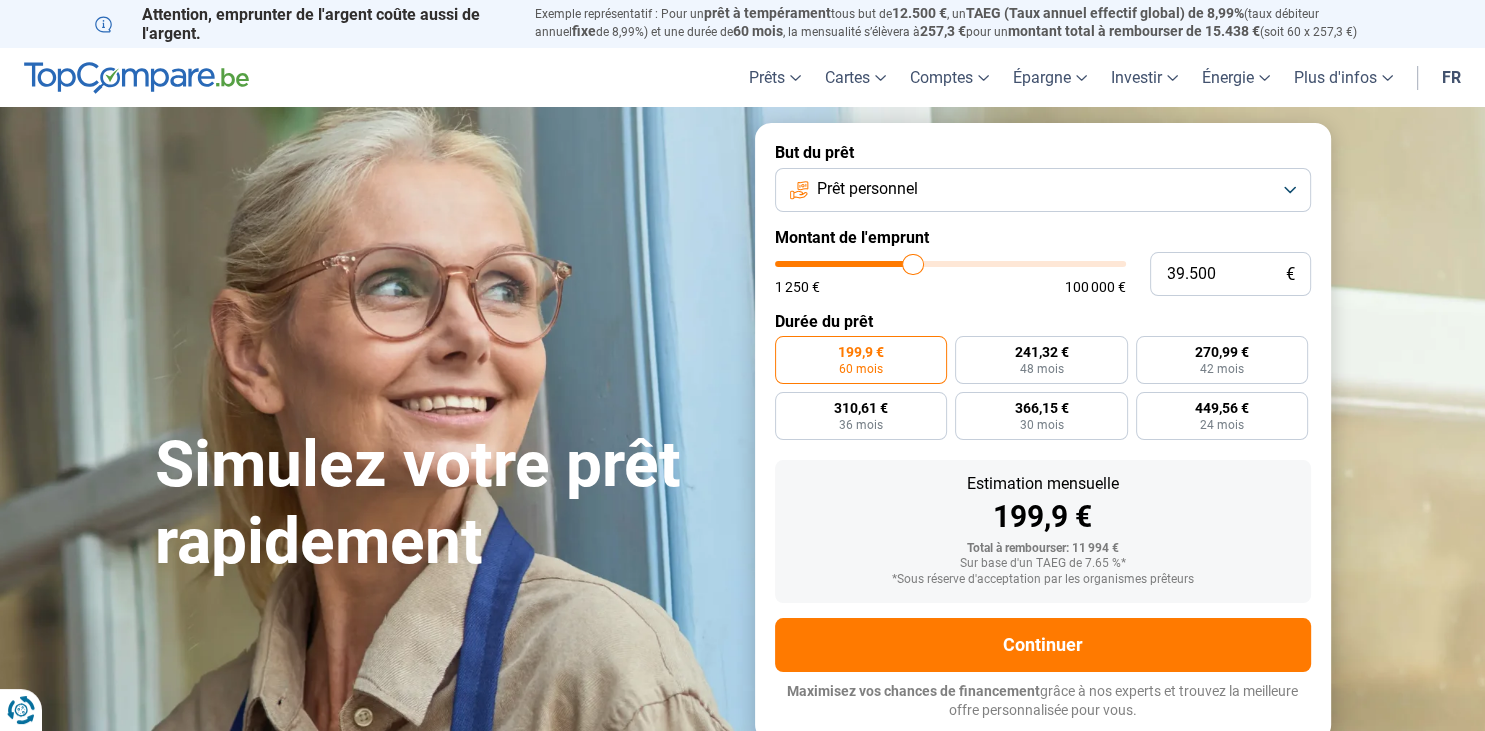 type on "39.250" 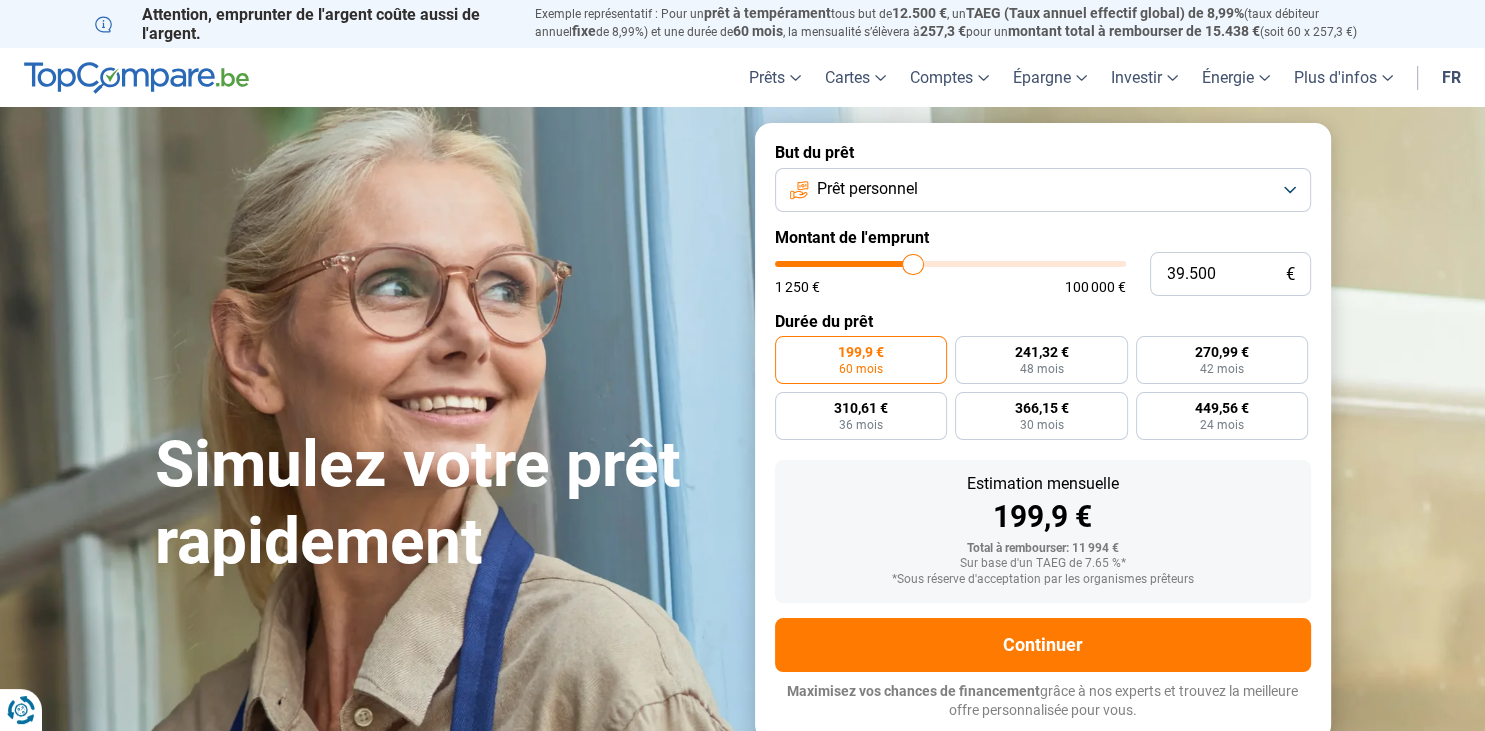 type on "39250" 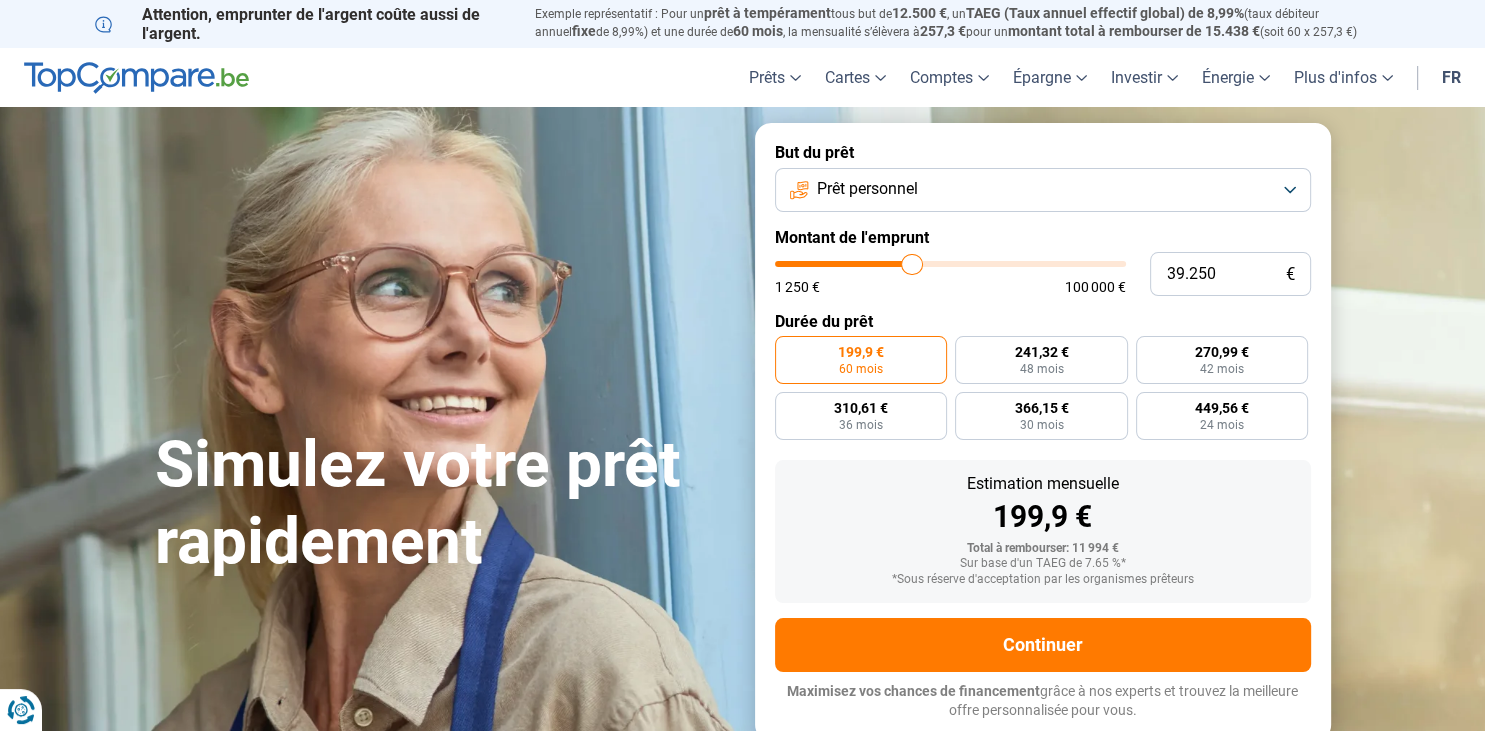 type on "39.000" 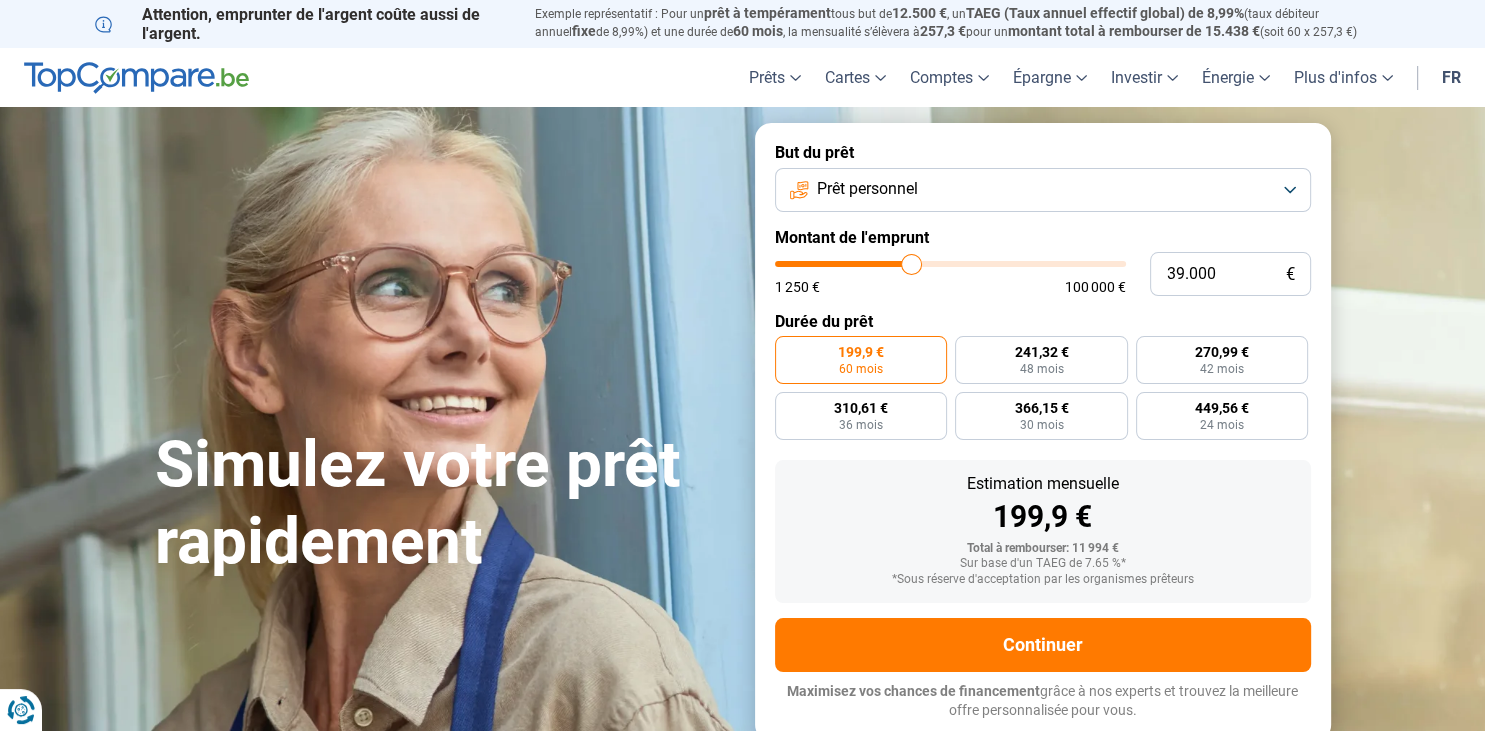 type on "38.750" 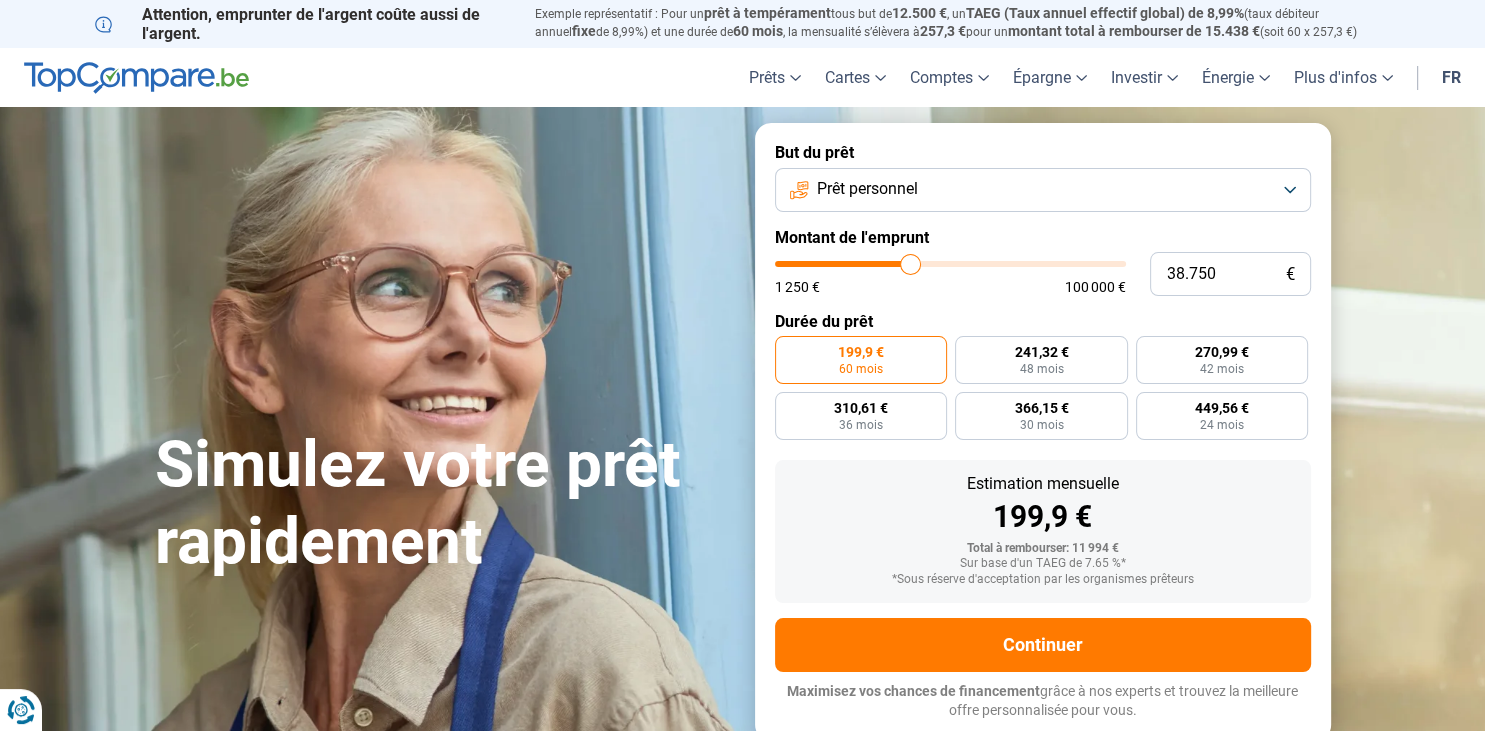 type on "38.500" 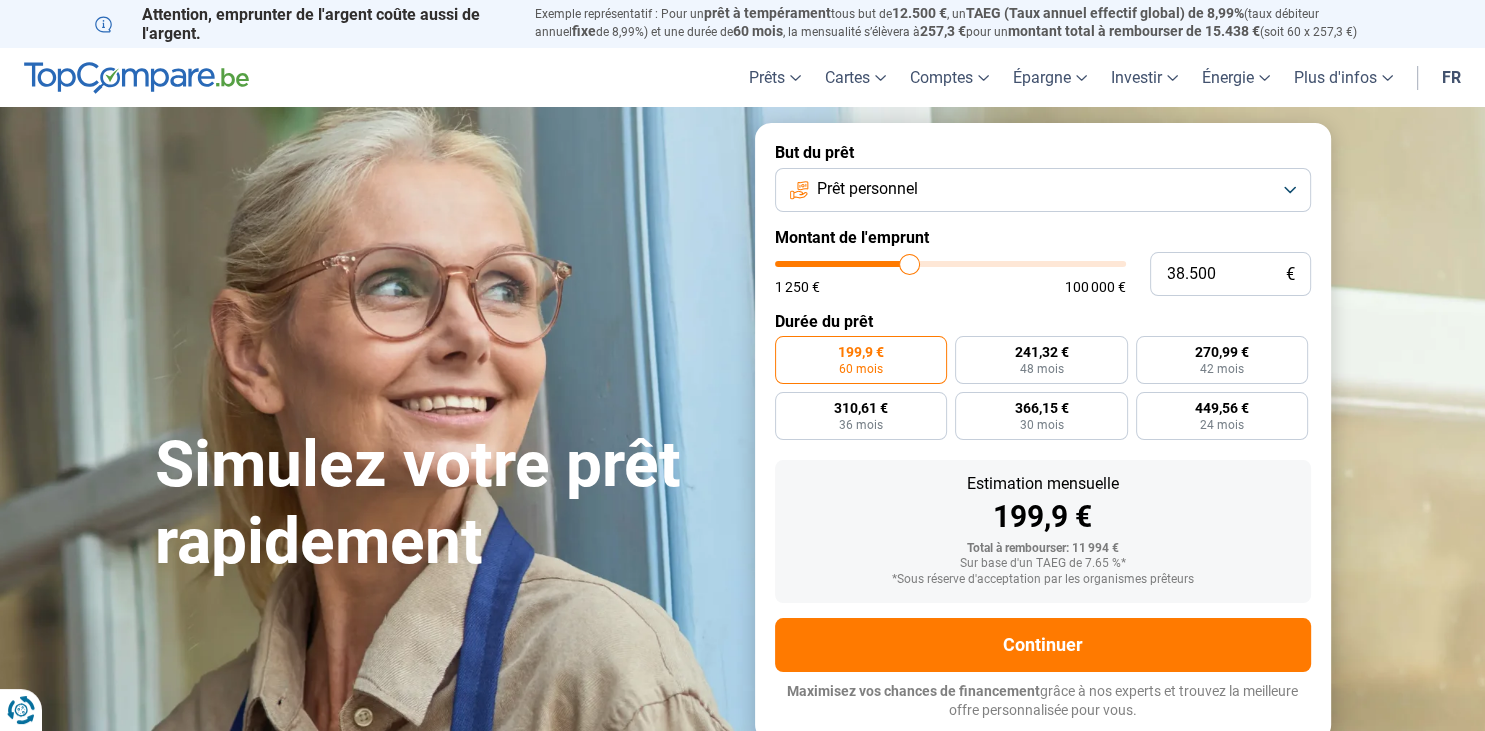 type on "38.250" 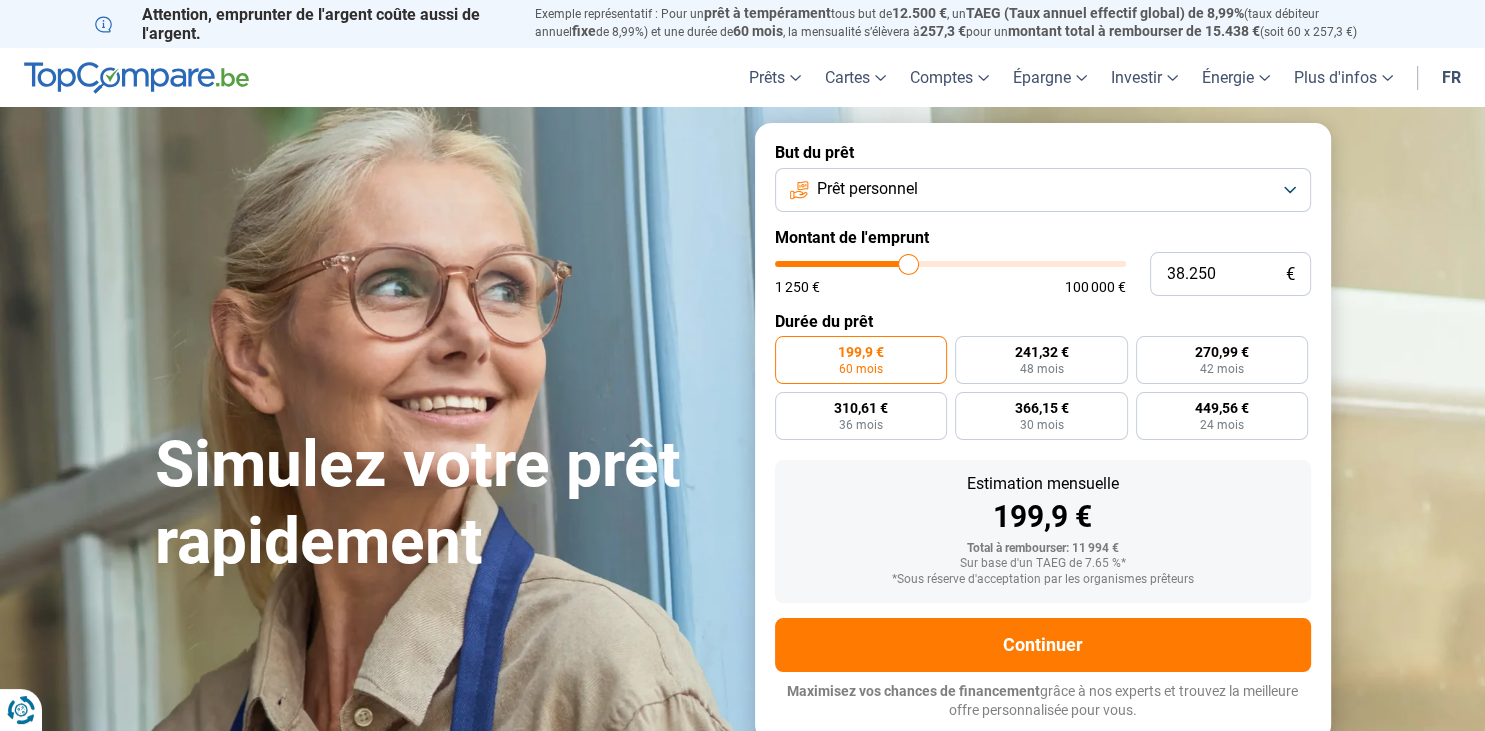 type on "38.000" 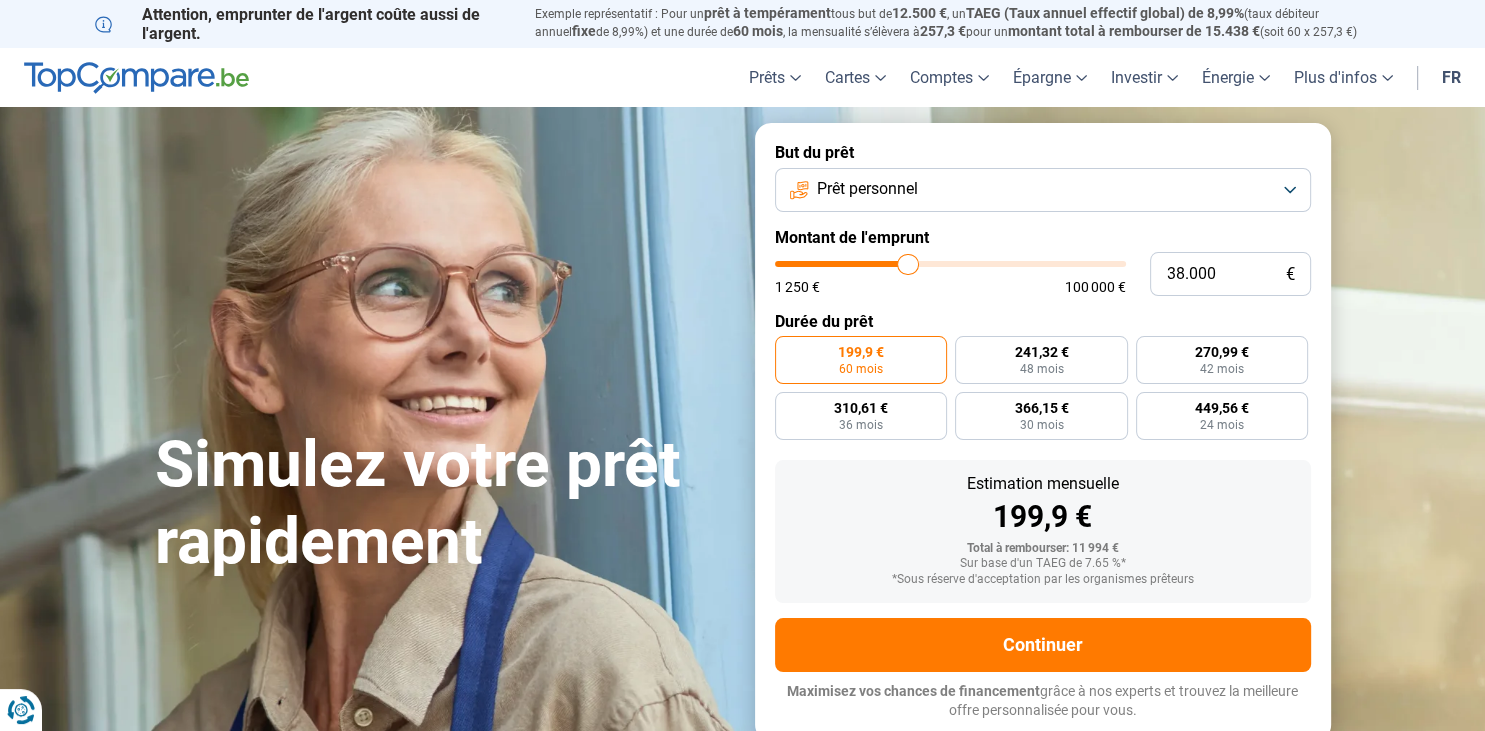 type on "37.500" 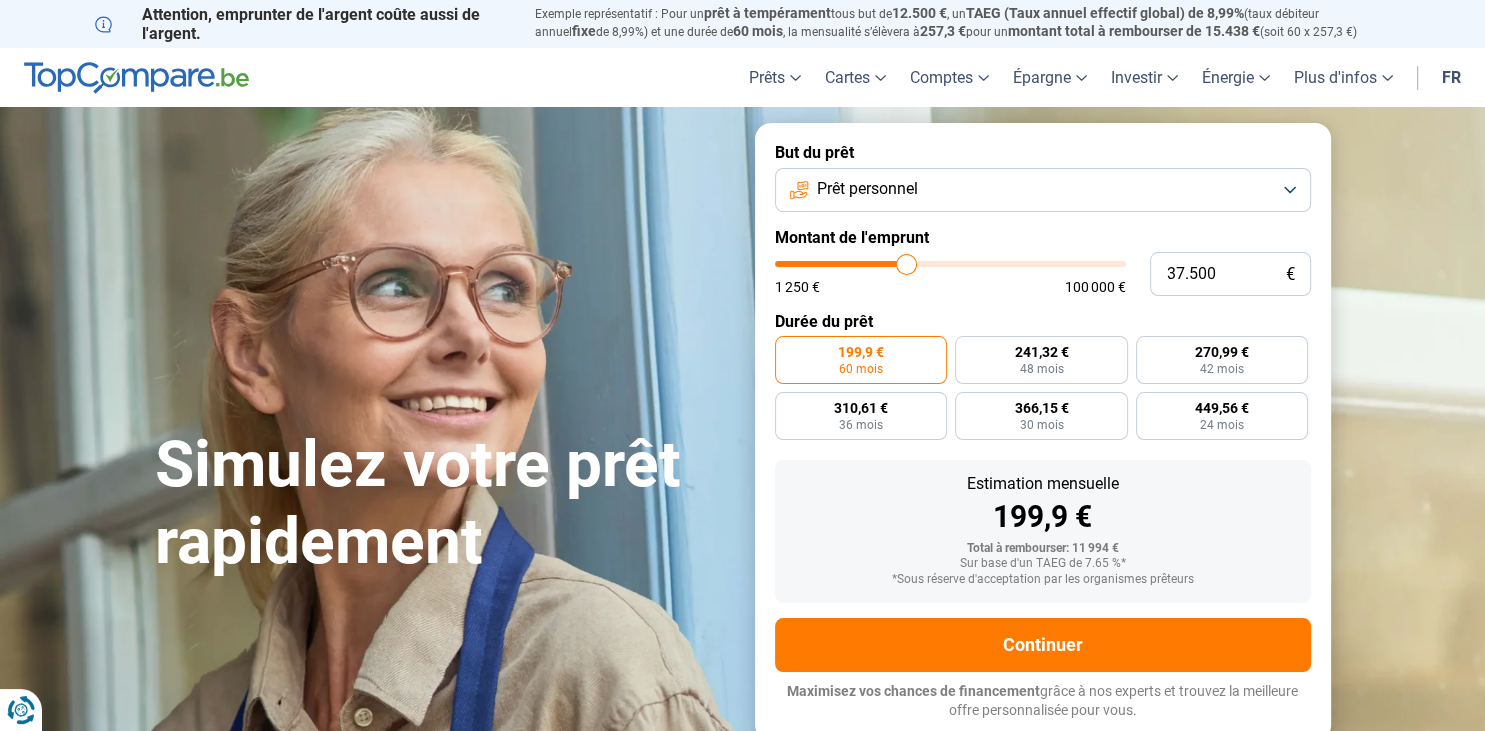 type on "37.250" 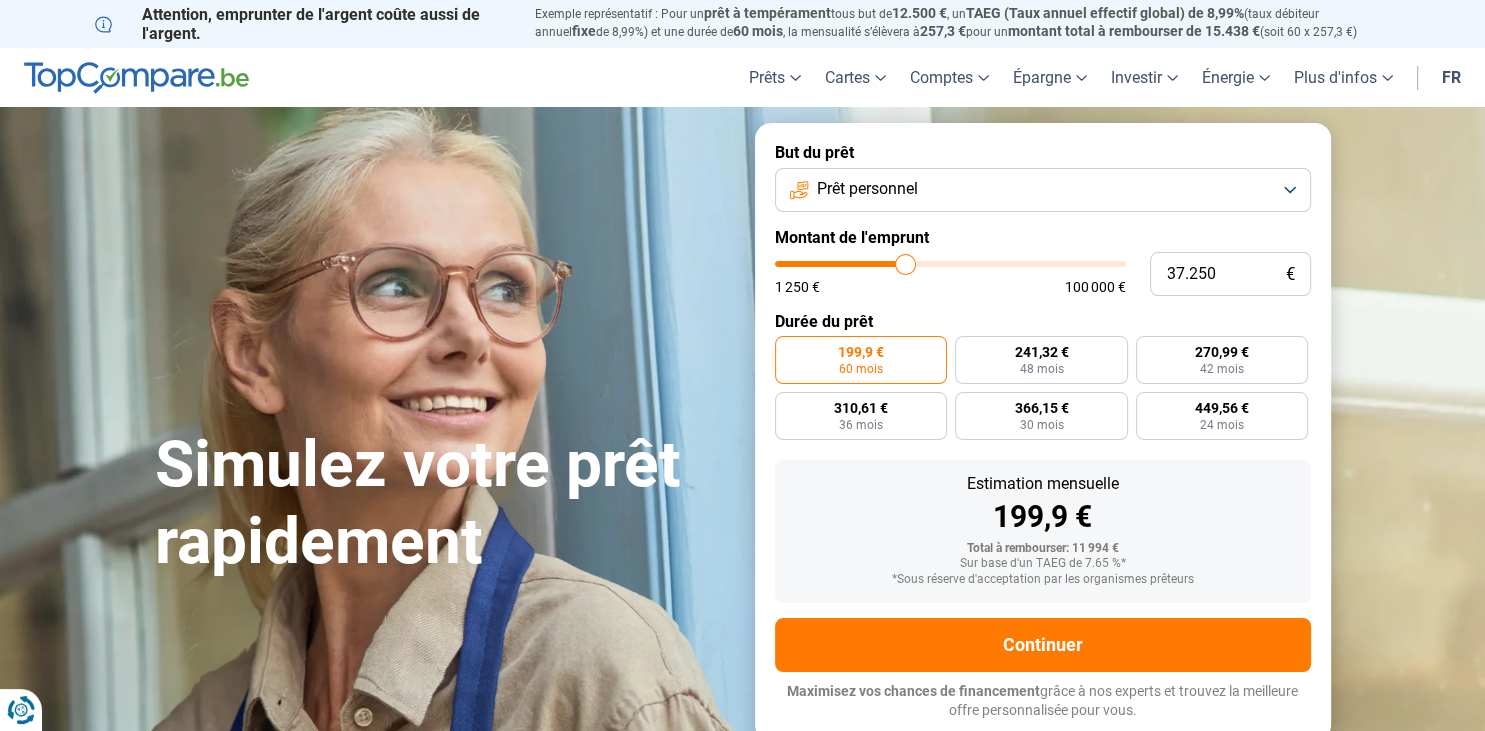 type on "37.000" 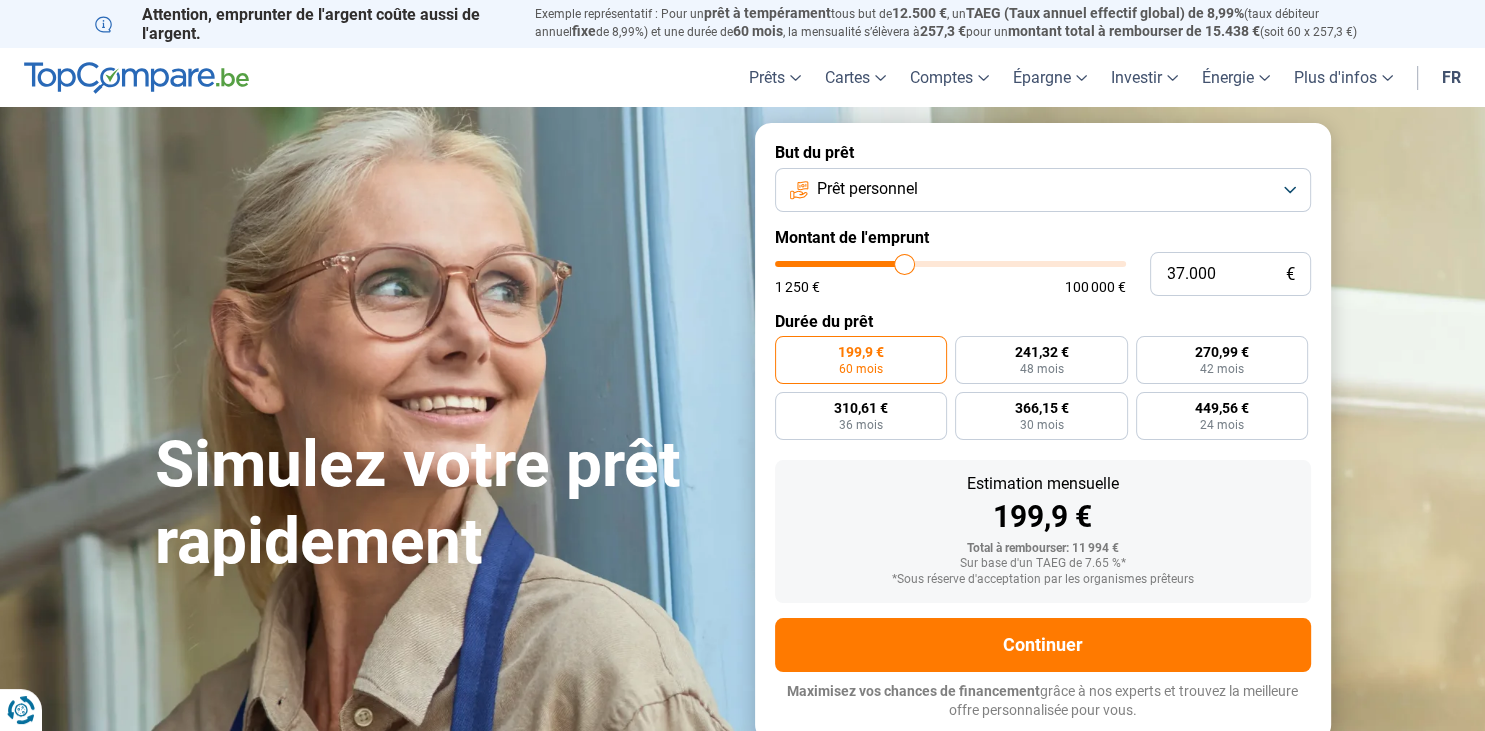 type on "36.750" 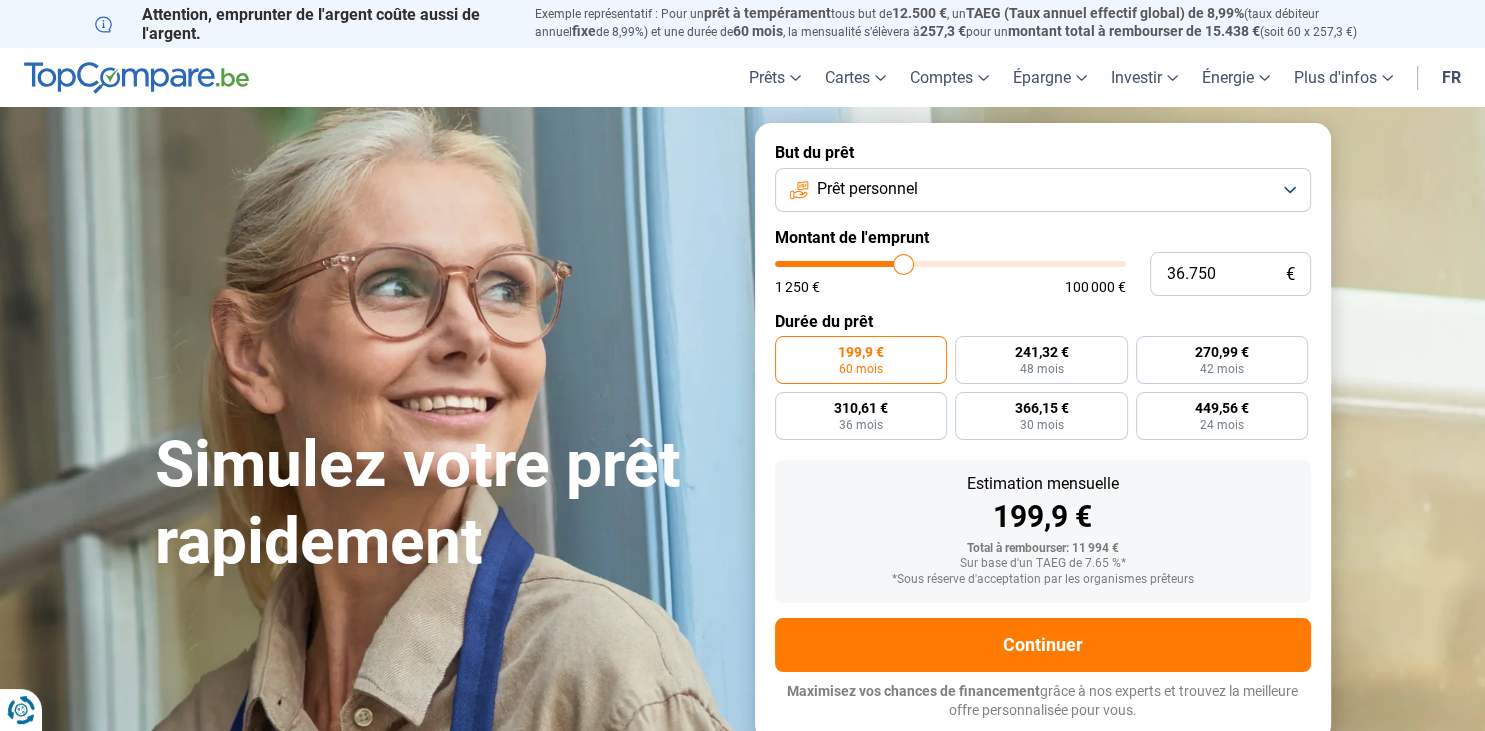 type on "36.500" 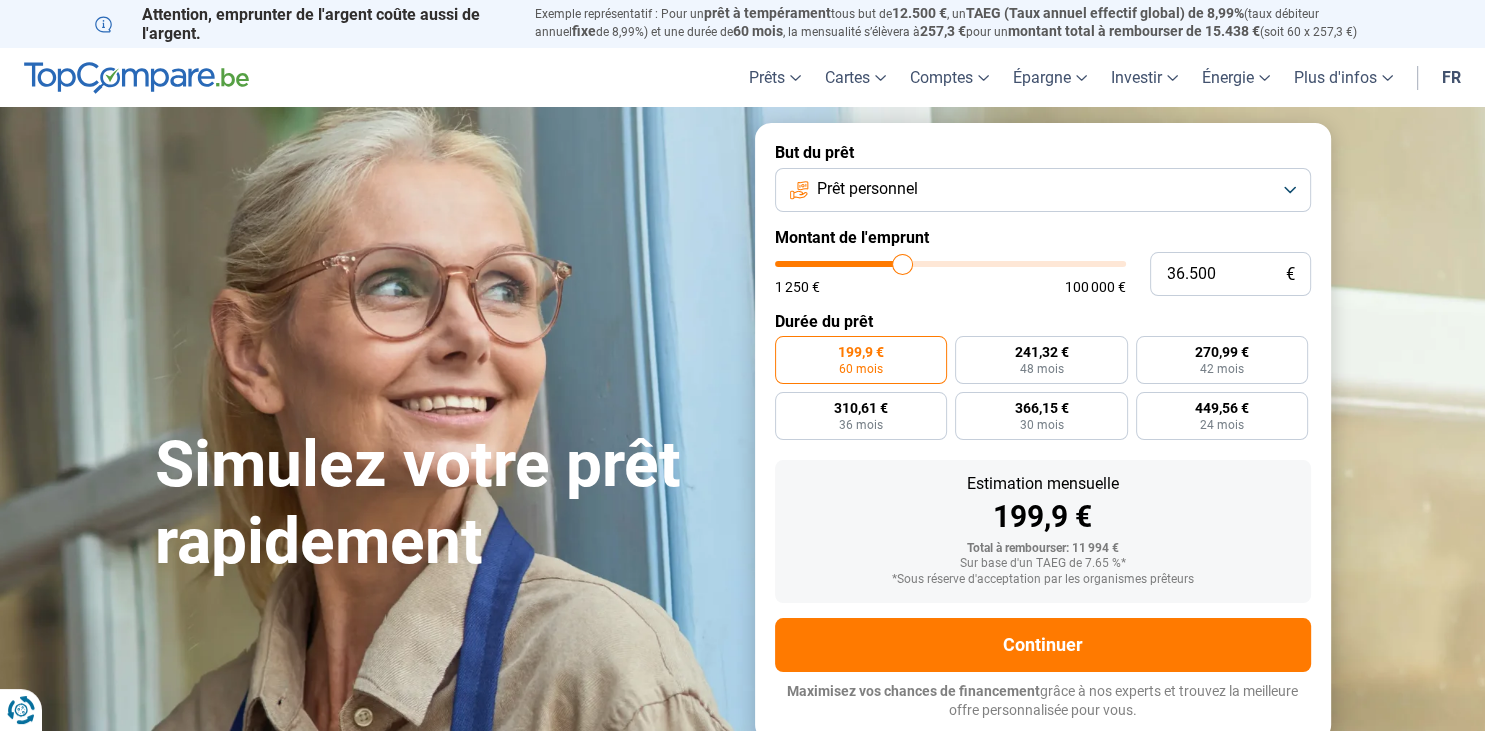 type on "36.000" 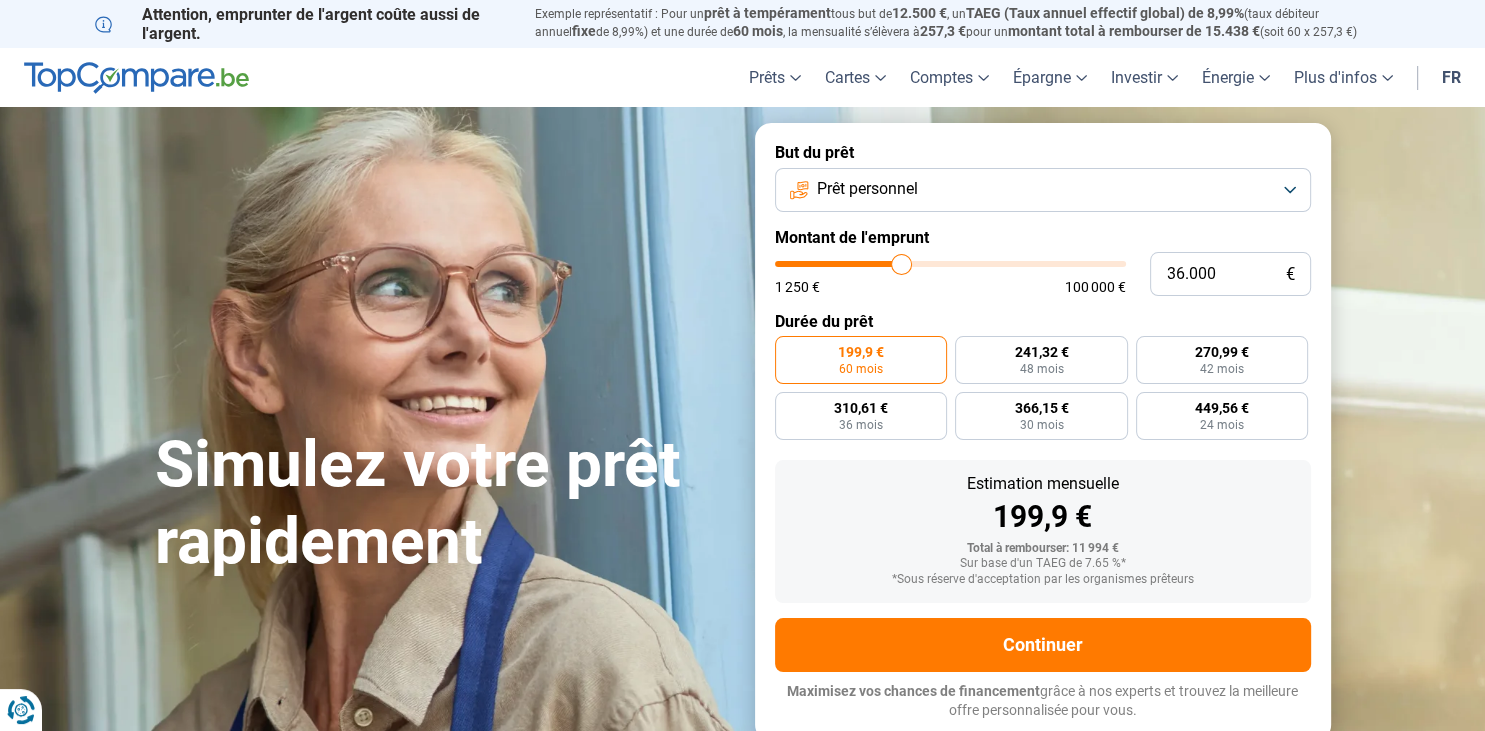 type on "35.750" 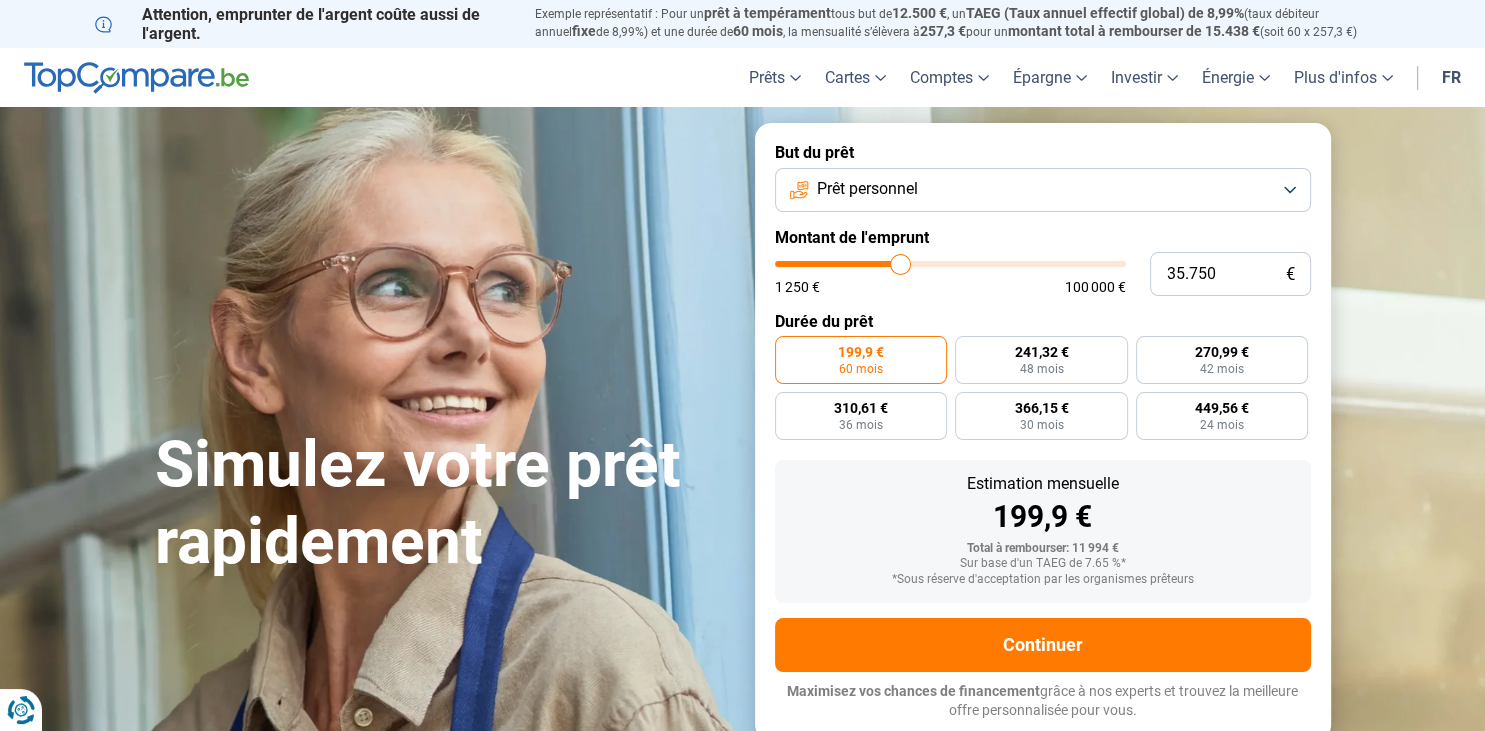 type on "35.500" 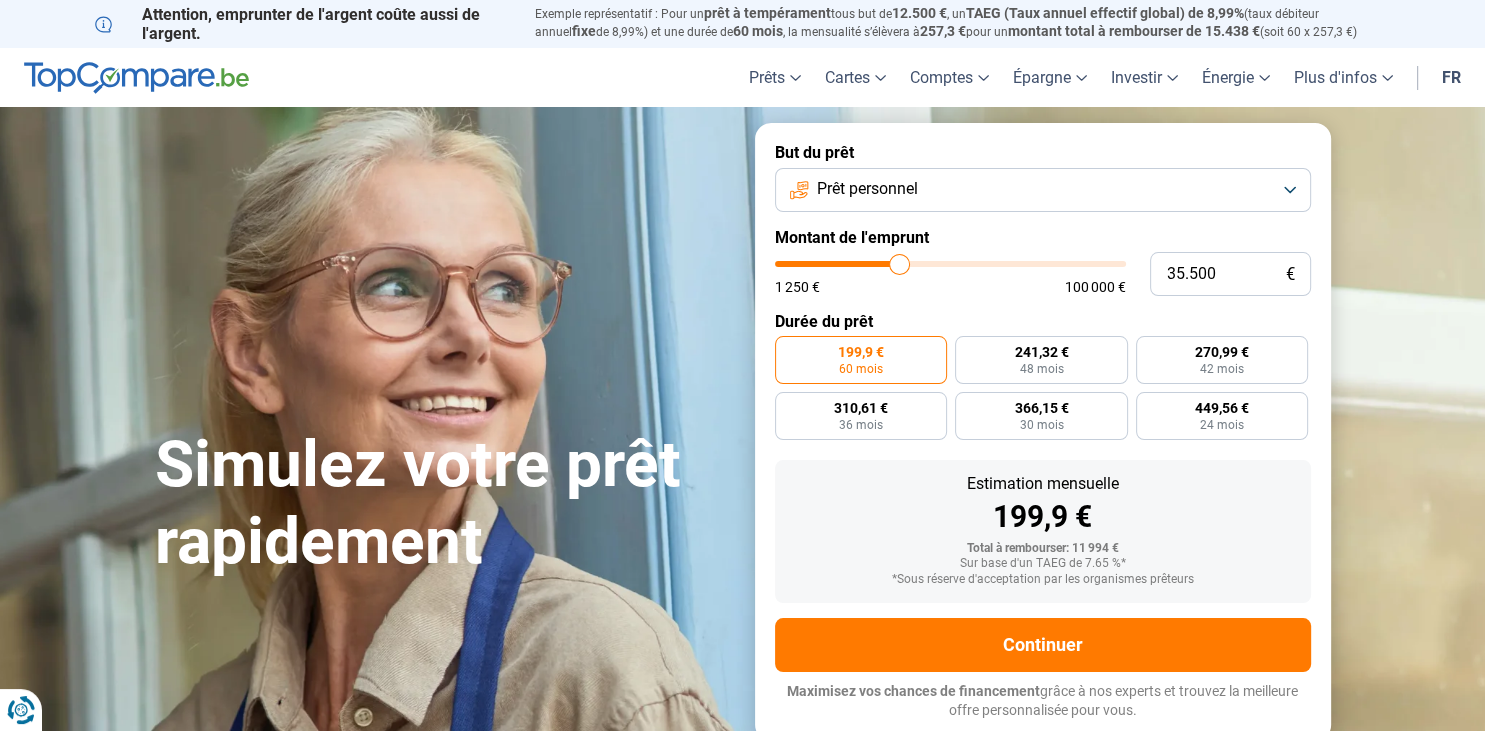 type 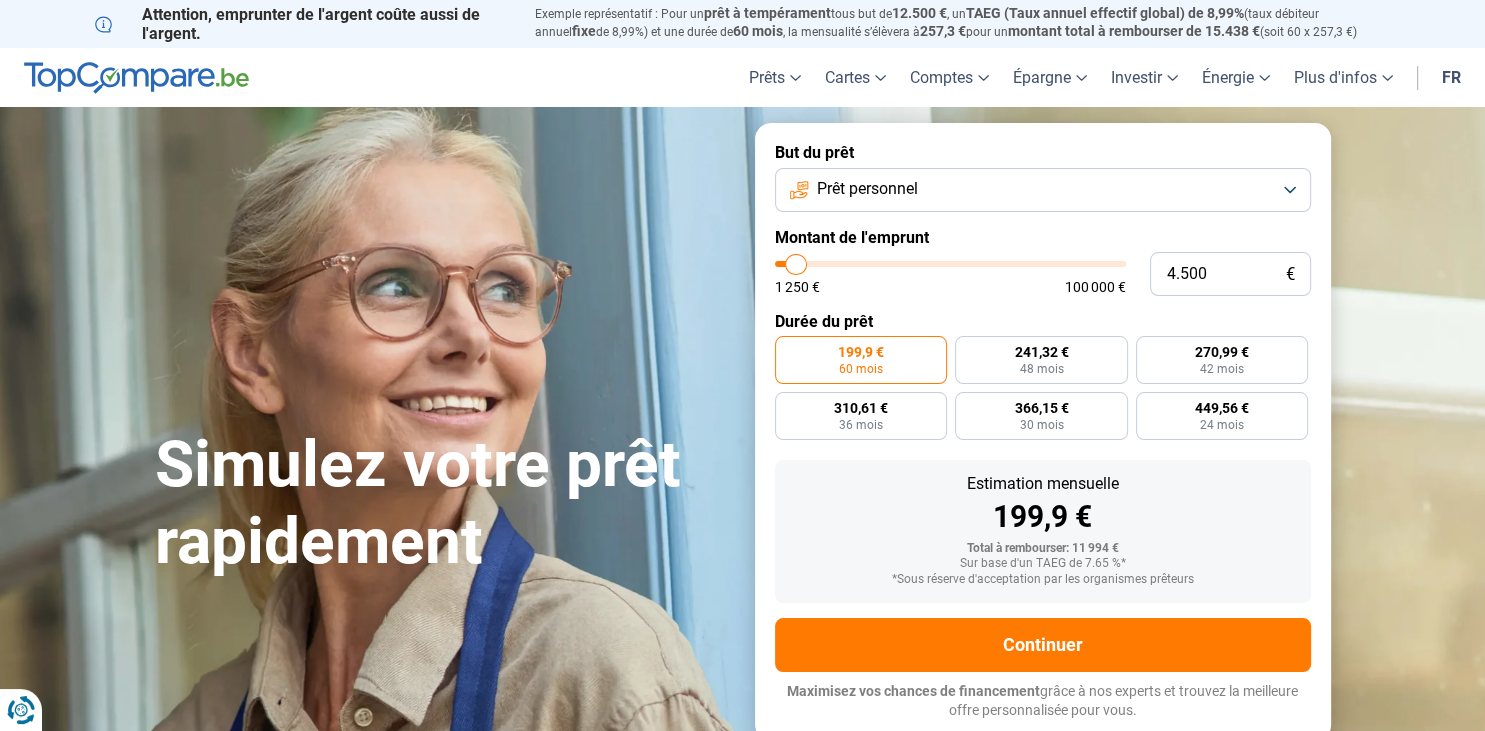 drag, startPoint x: 814, startPoint y: 264, endPoint x: 796, endPoint y: 282, distance: 25.455845 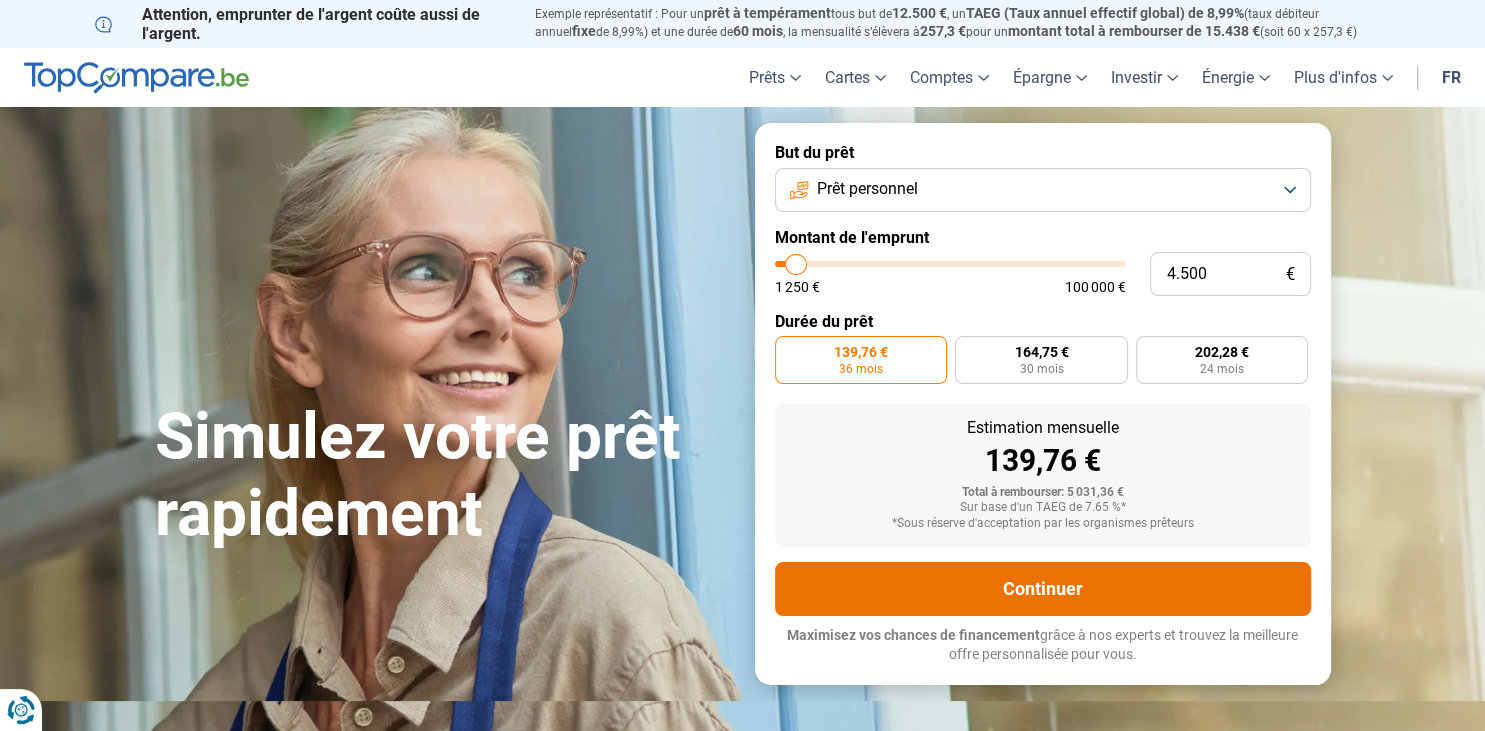 click on "Continuer" at bounding box center (1043, 589) 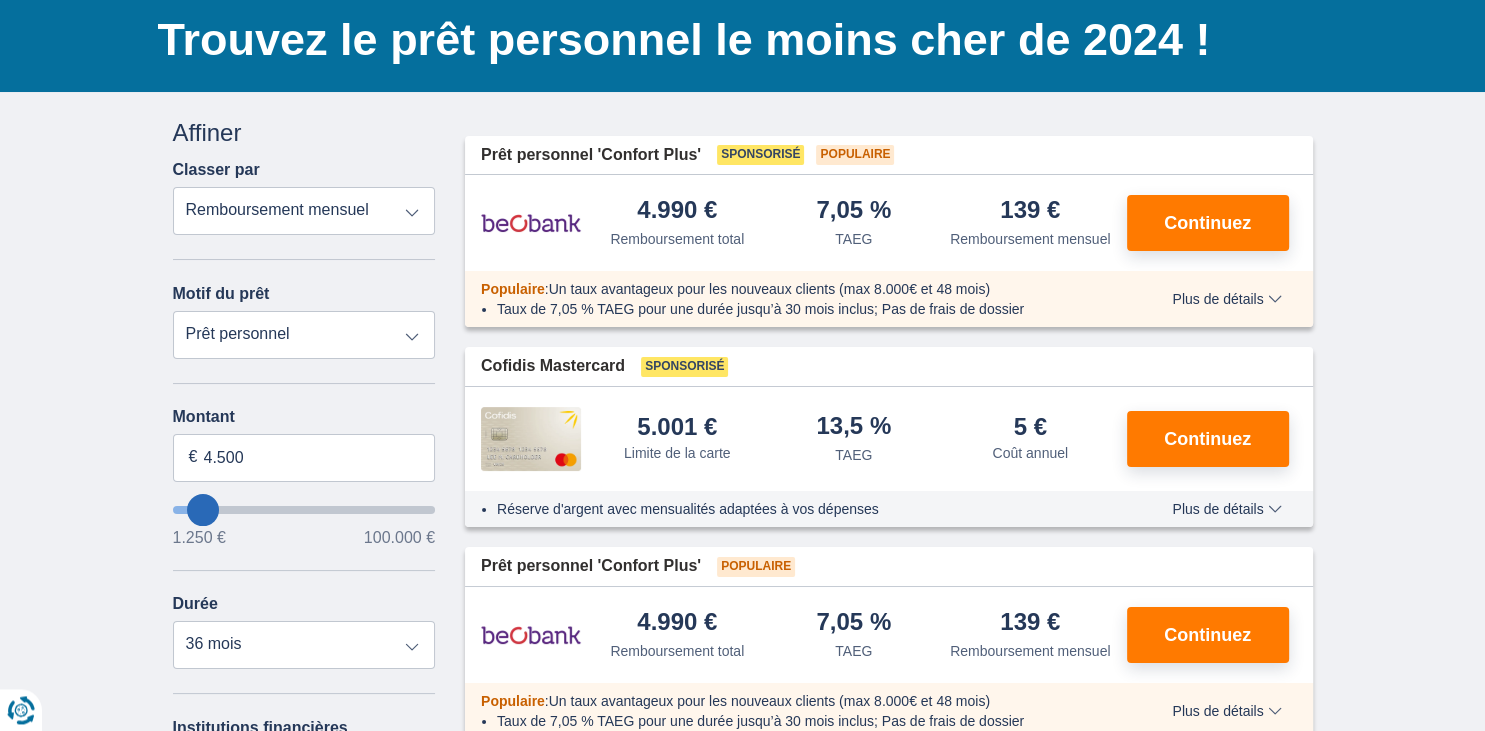 scroll, scrollTop: 105, scrollLeft: 0, axis: vertical 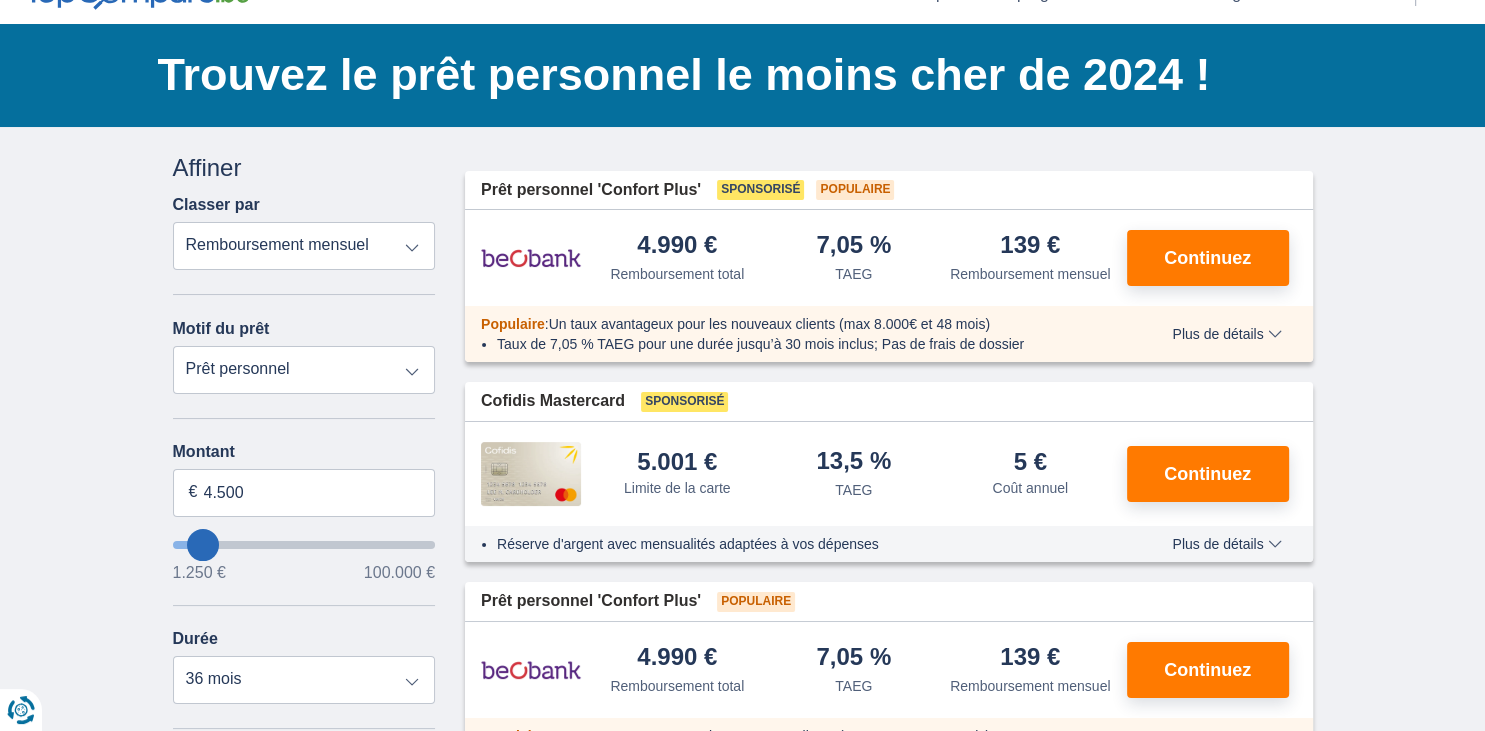 click on "Prêt personnel
Voiture
Moto / vélo
Caravane / mobilhome
Travaux
Energie
Rachat de crédits
Etudes
Vacances
Mariage
Décoration
Appareils électroniques
Populaire
Réserve d’argent" at bounding box center [304, 370] 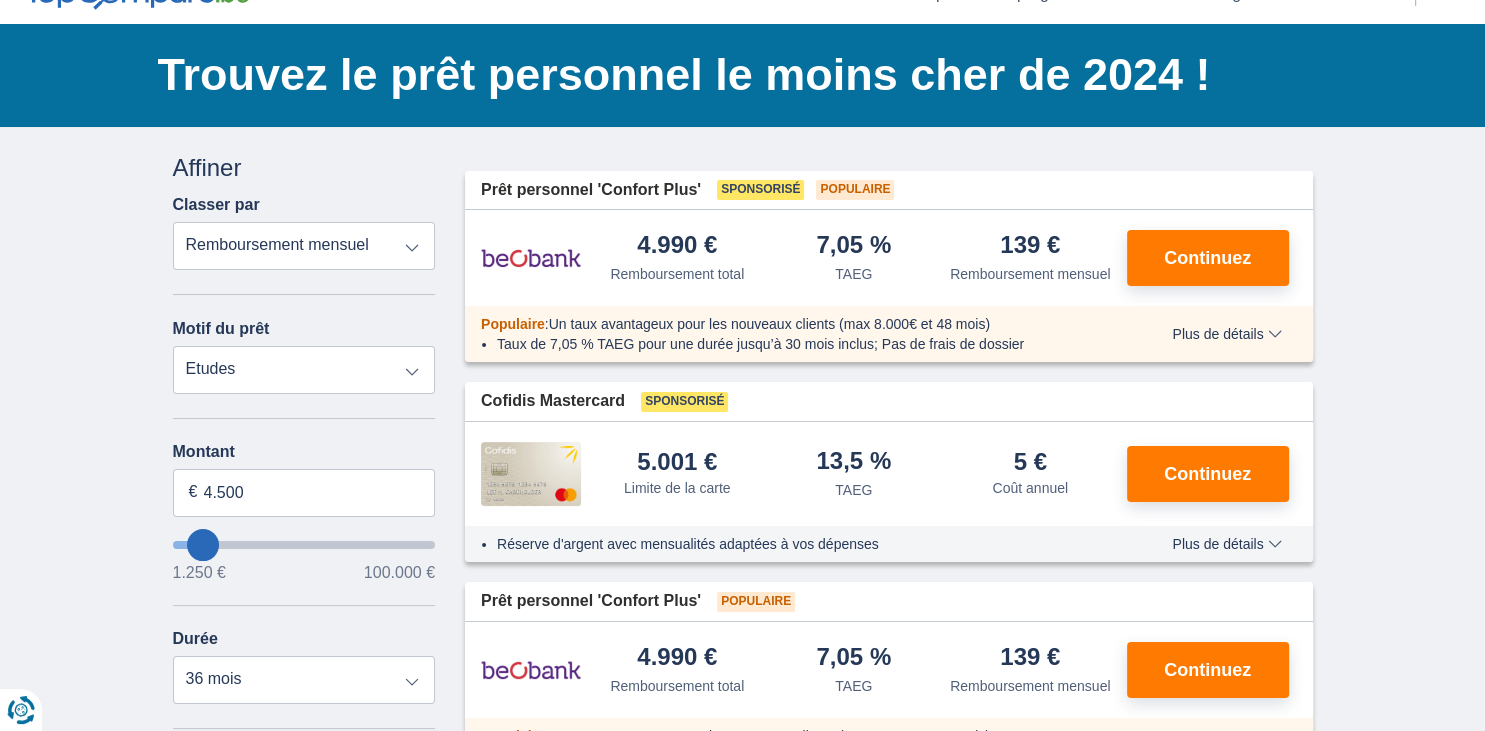 click on "Etudes" at bounding box center [0, 0] 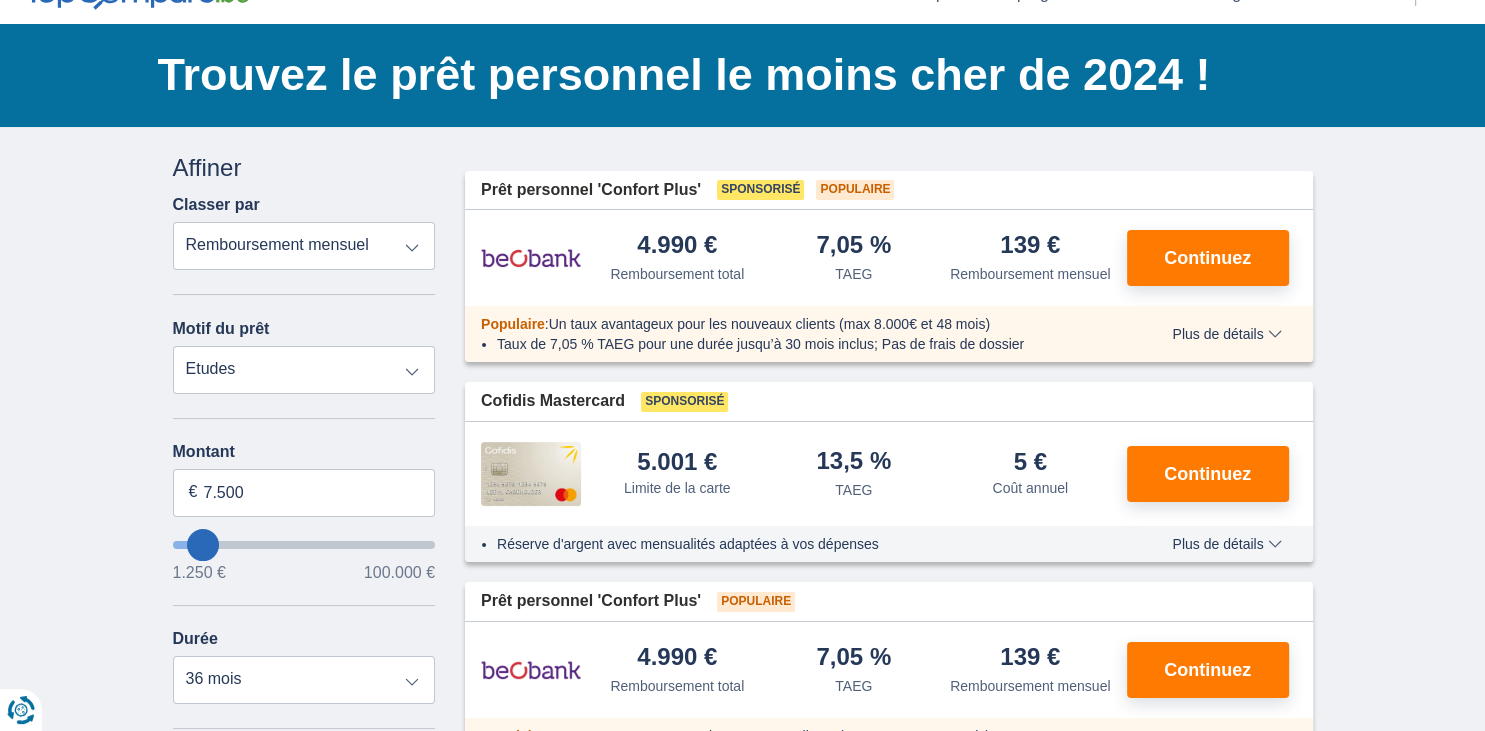 select on "42" 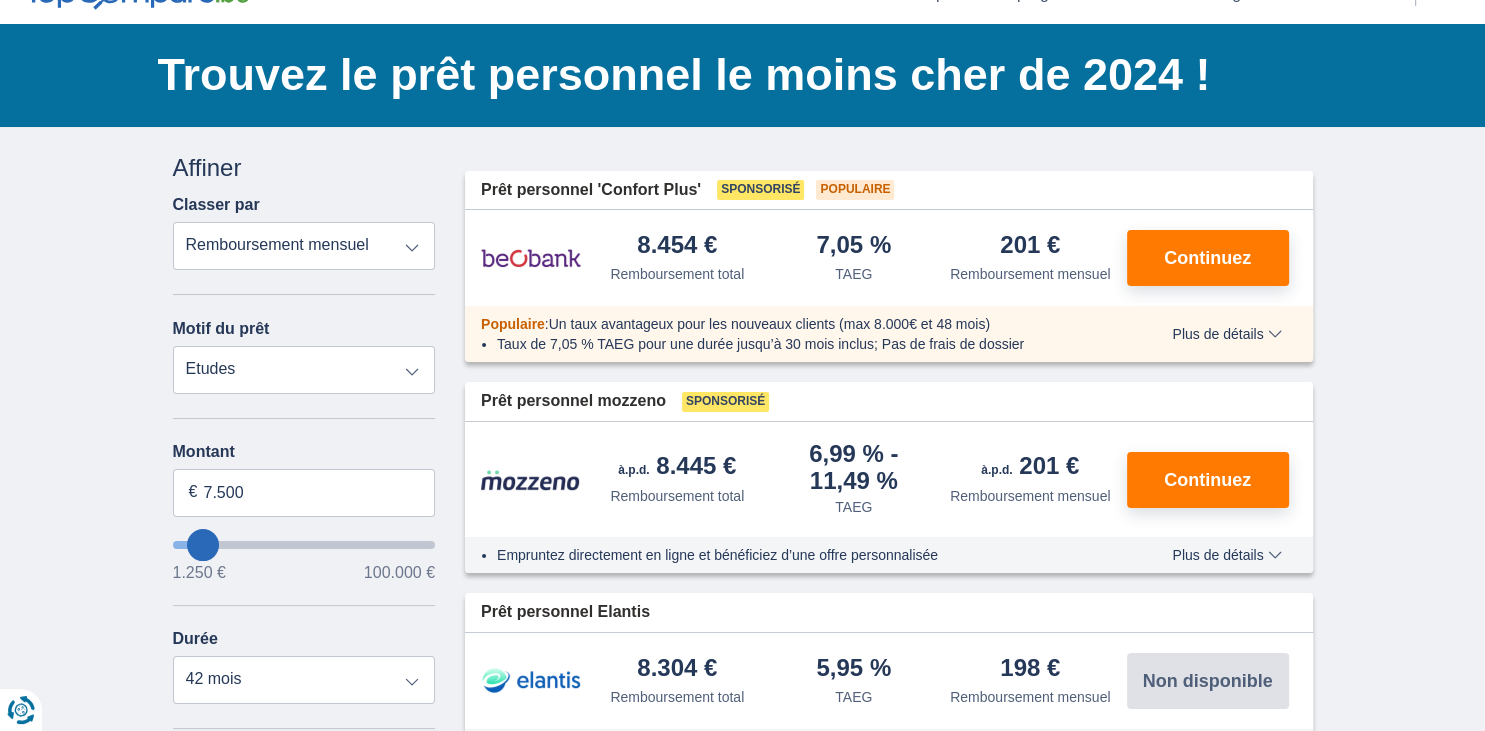 type on "6.250" 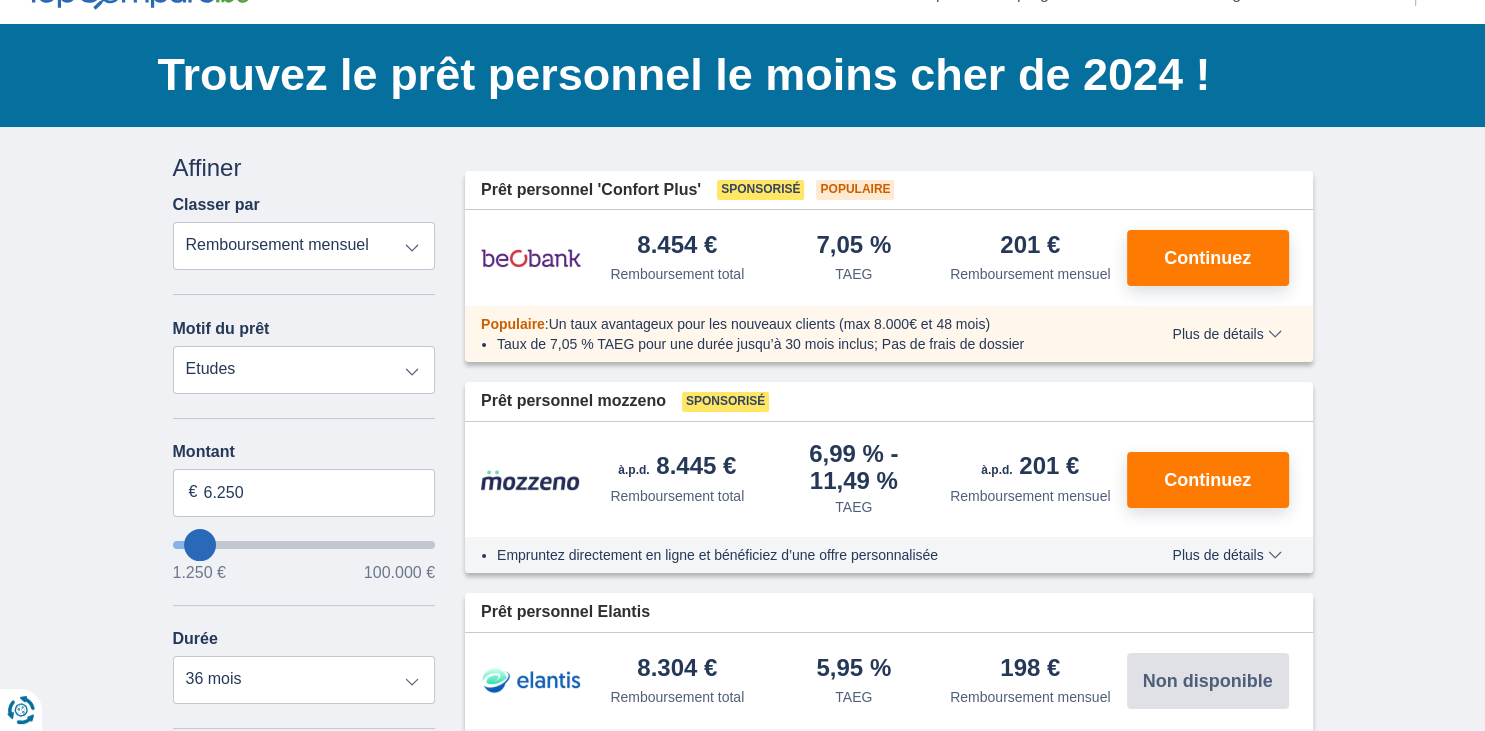 type on "5.250" 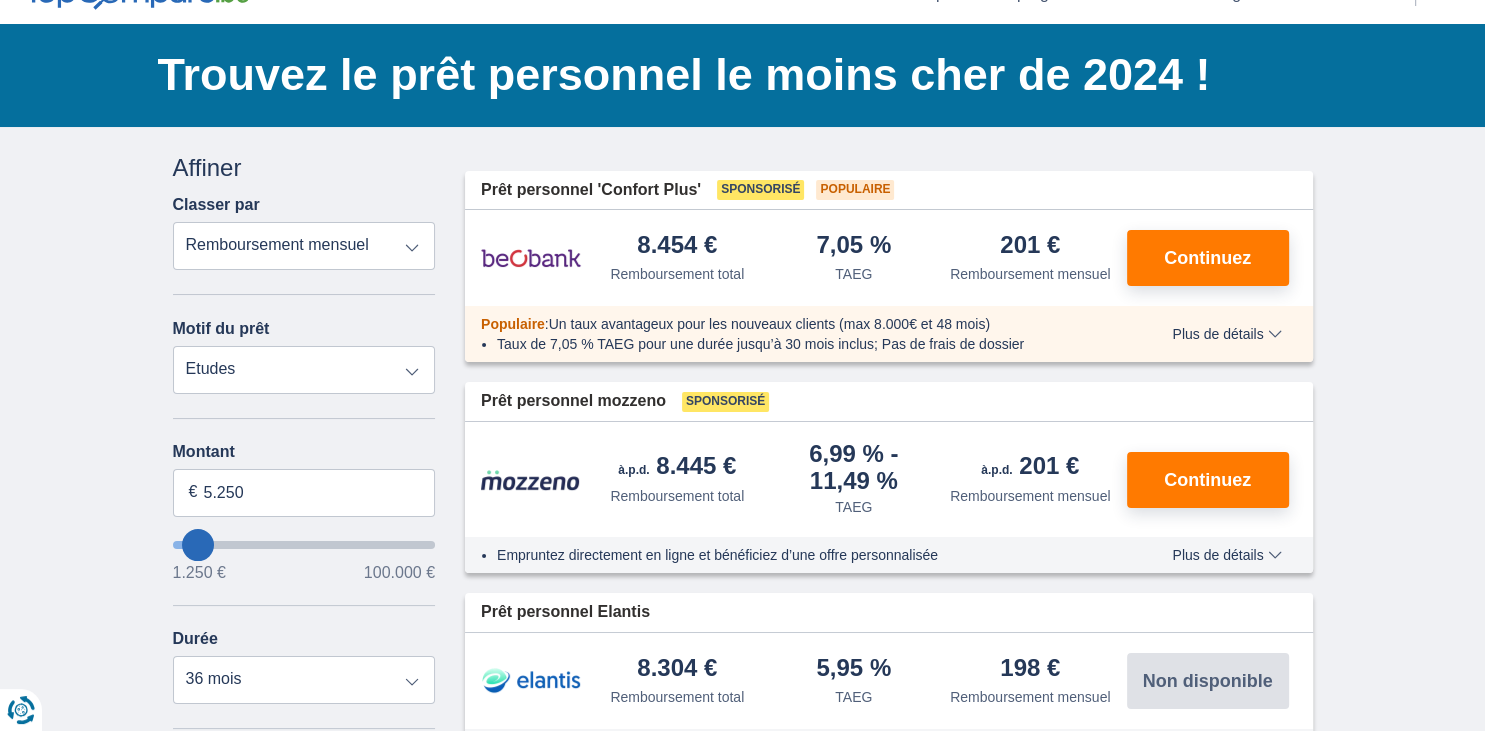 type on "7.250" 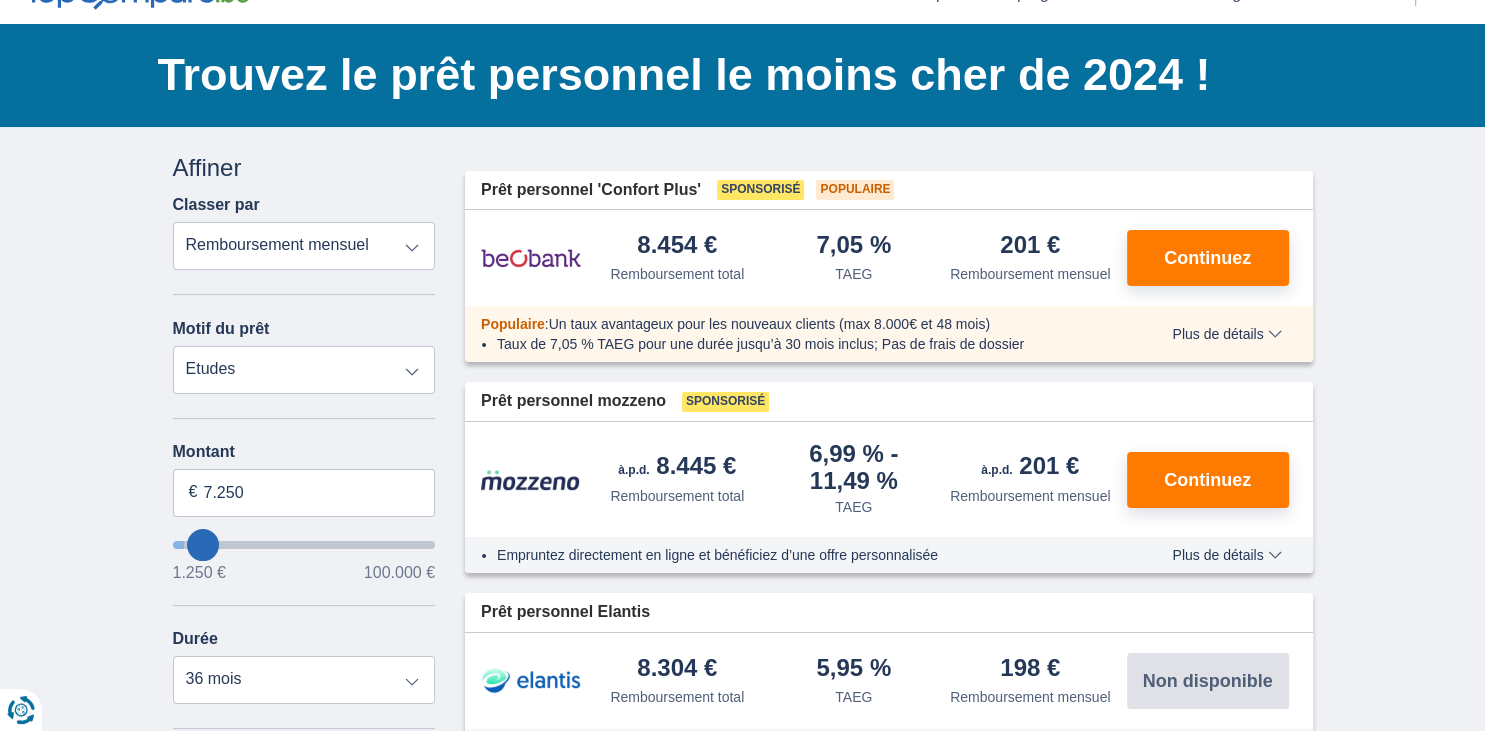 select on "42" 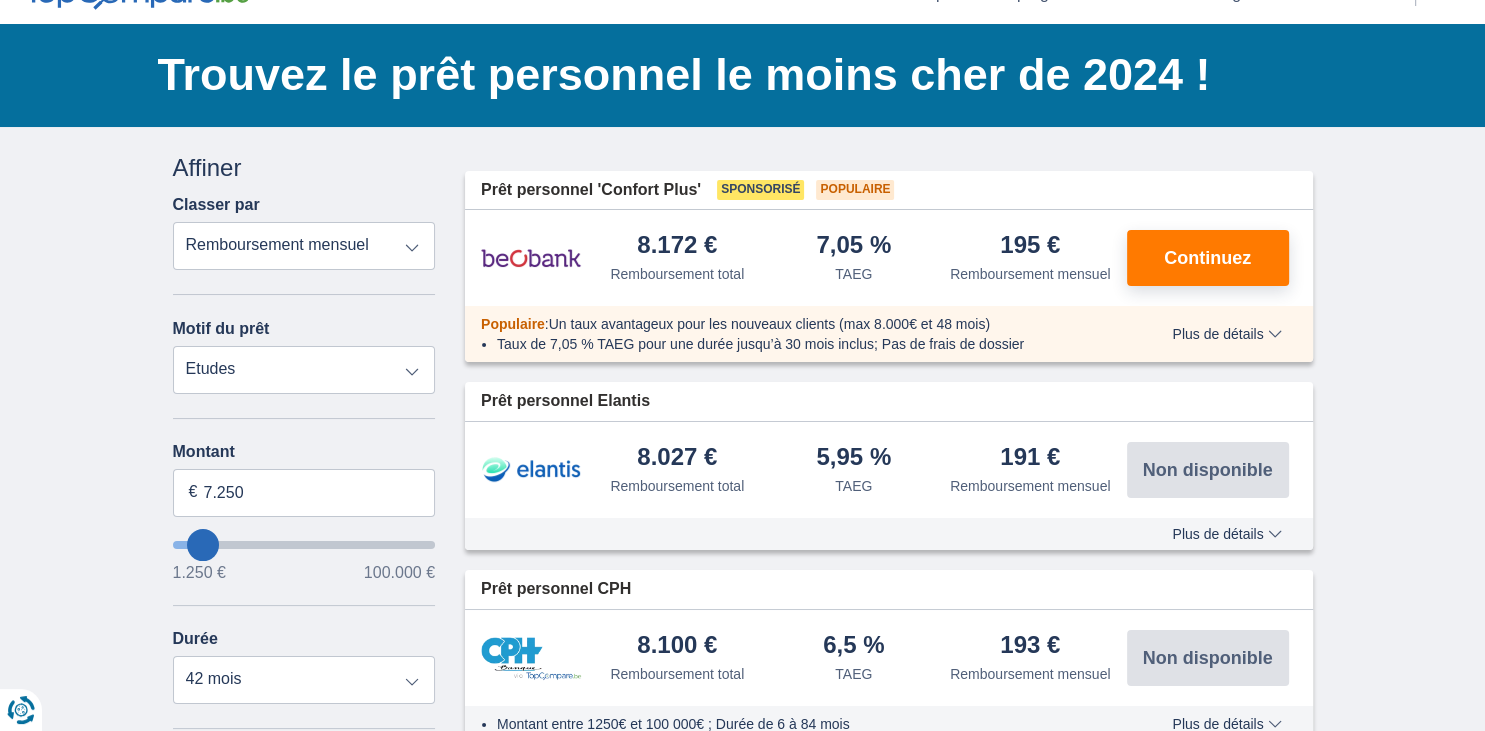 type on "3.250" 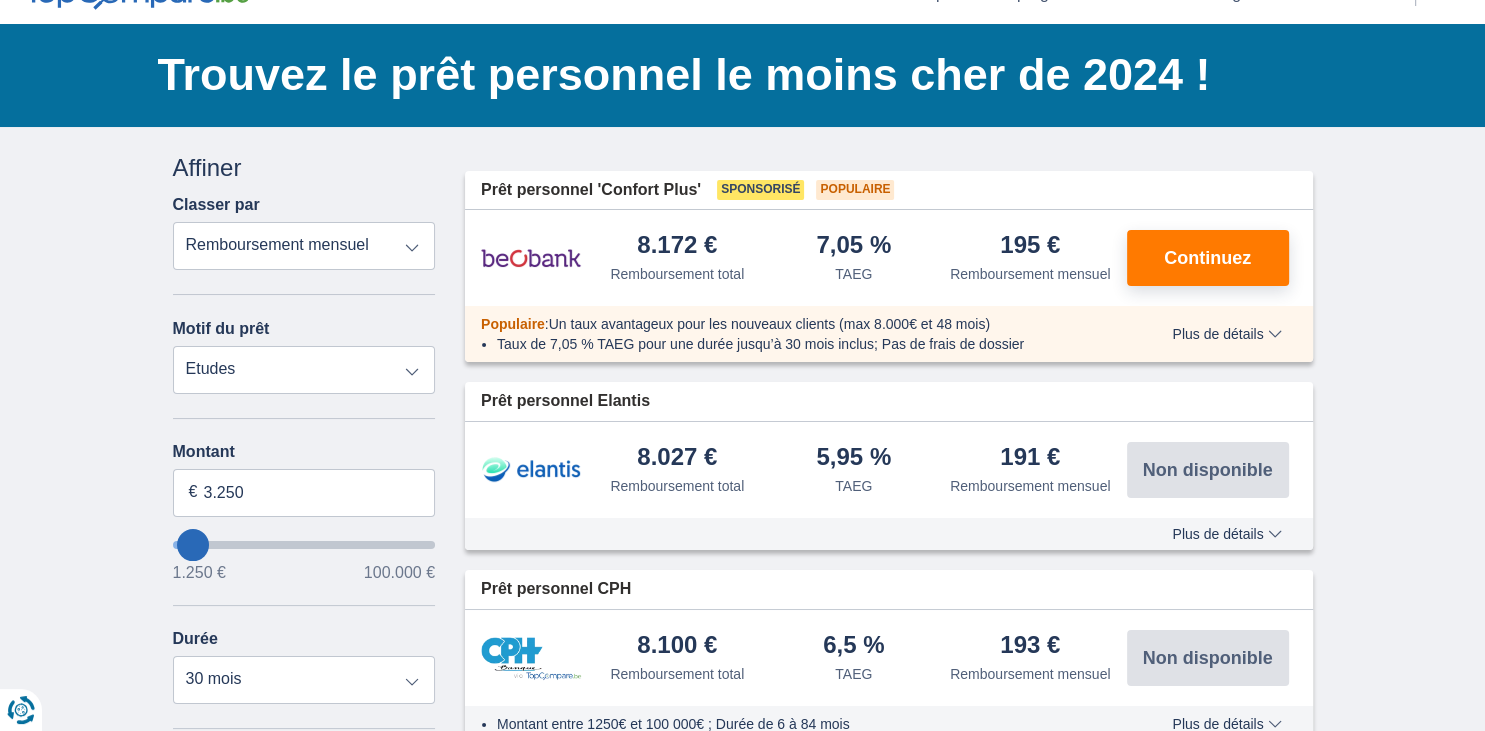 type on "3250" 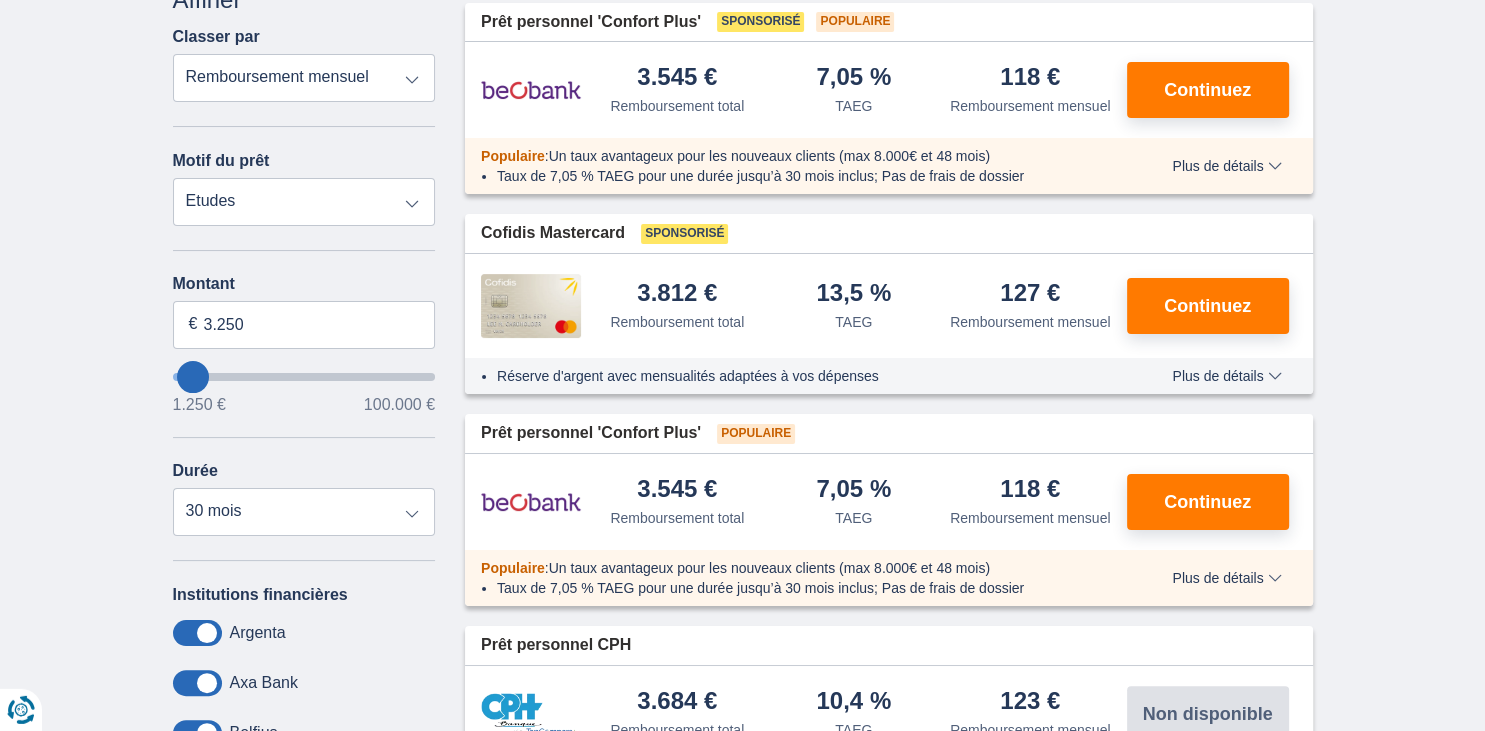 scroll, scrollTop: 211, scrollLeft: 0, axis: vertical 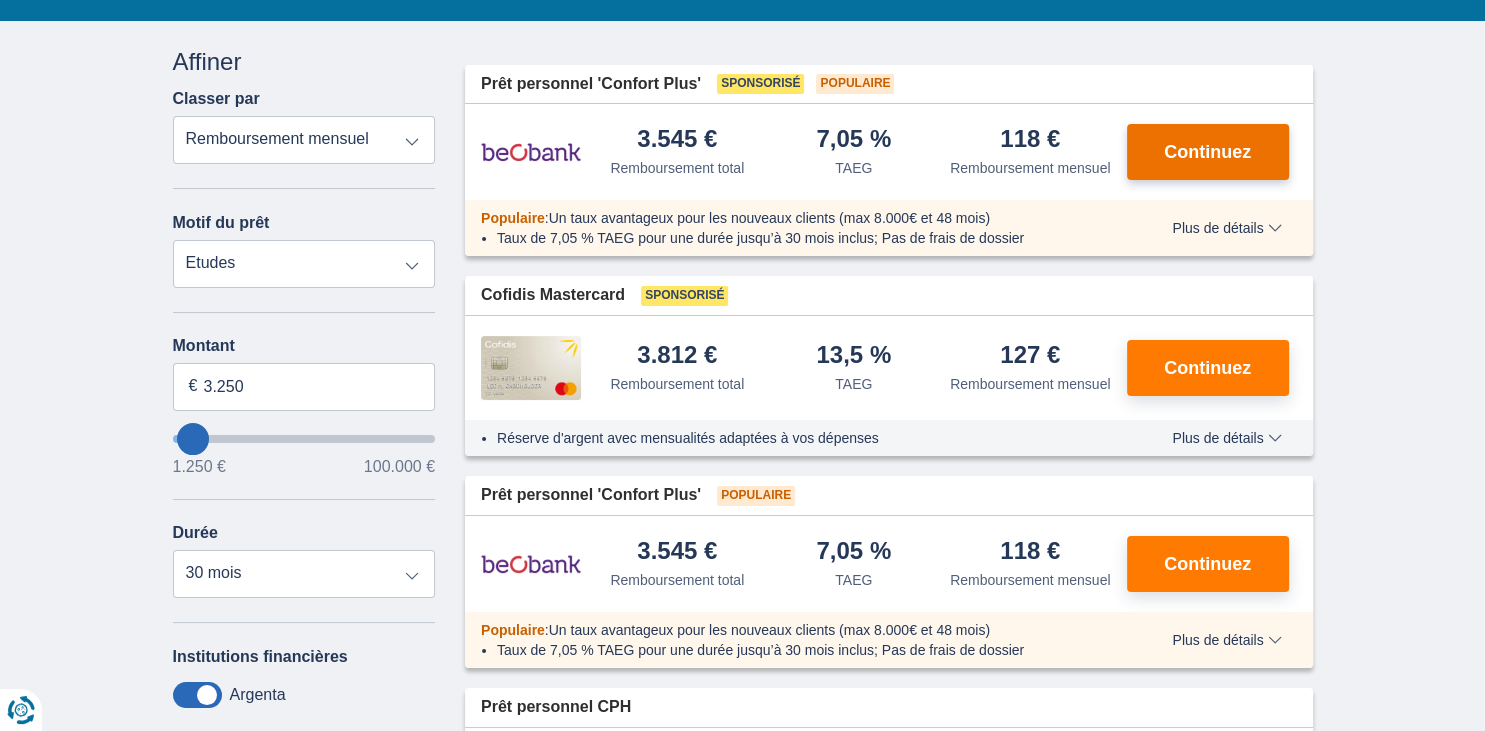 click on "Continuez" at bounding box center (1207, 152) 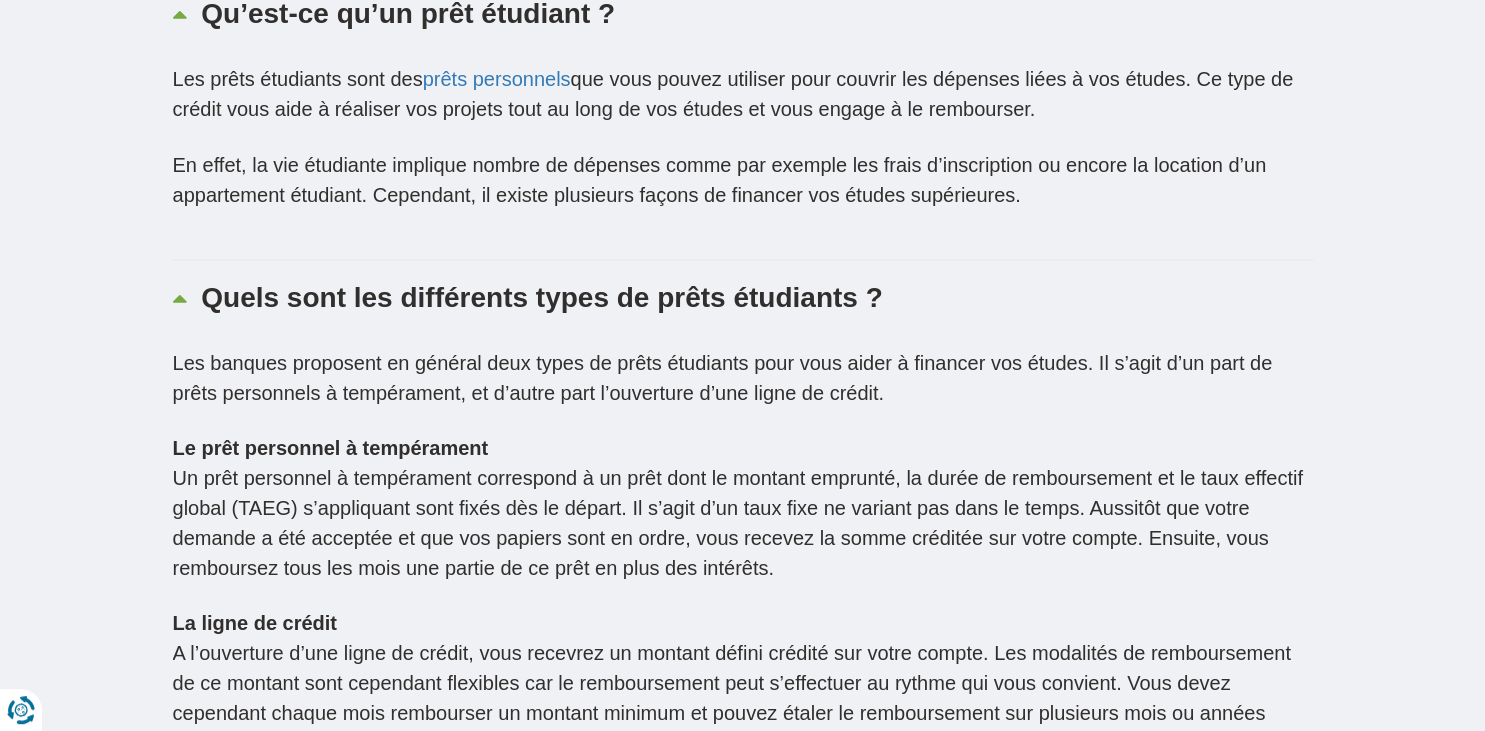 scroll, scrollTop: 3590, scrollLeft: 0, axis: vertical 